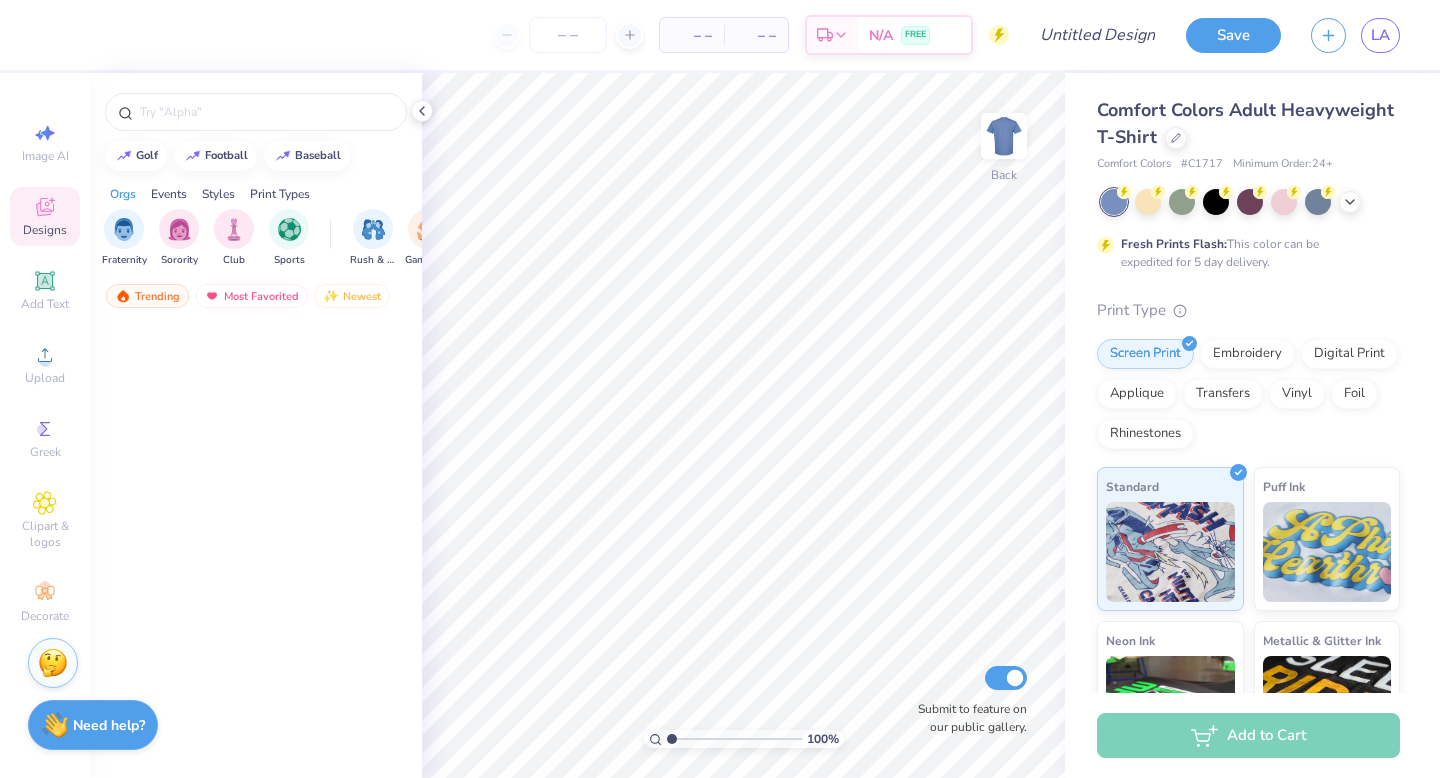 scroll, scrollTop: 0, scrollLeft: 0, axis: both 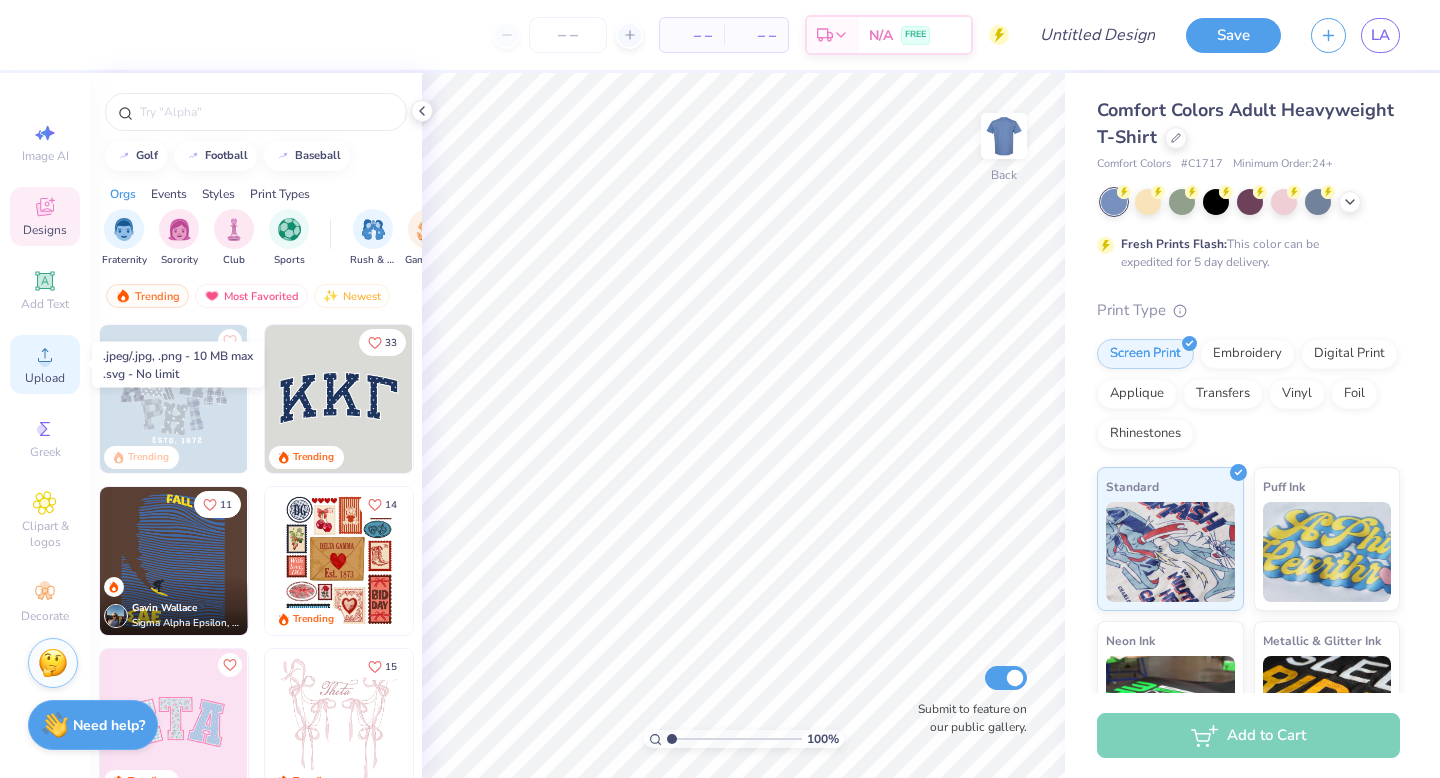 click on "Upload" at bounding box center (45, 364) 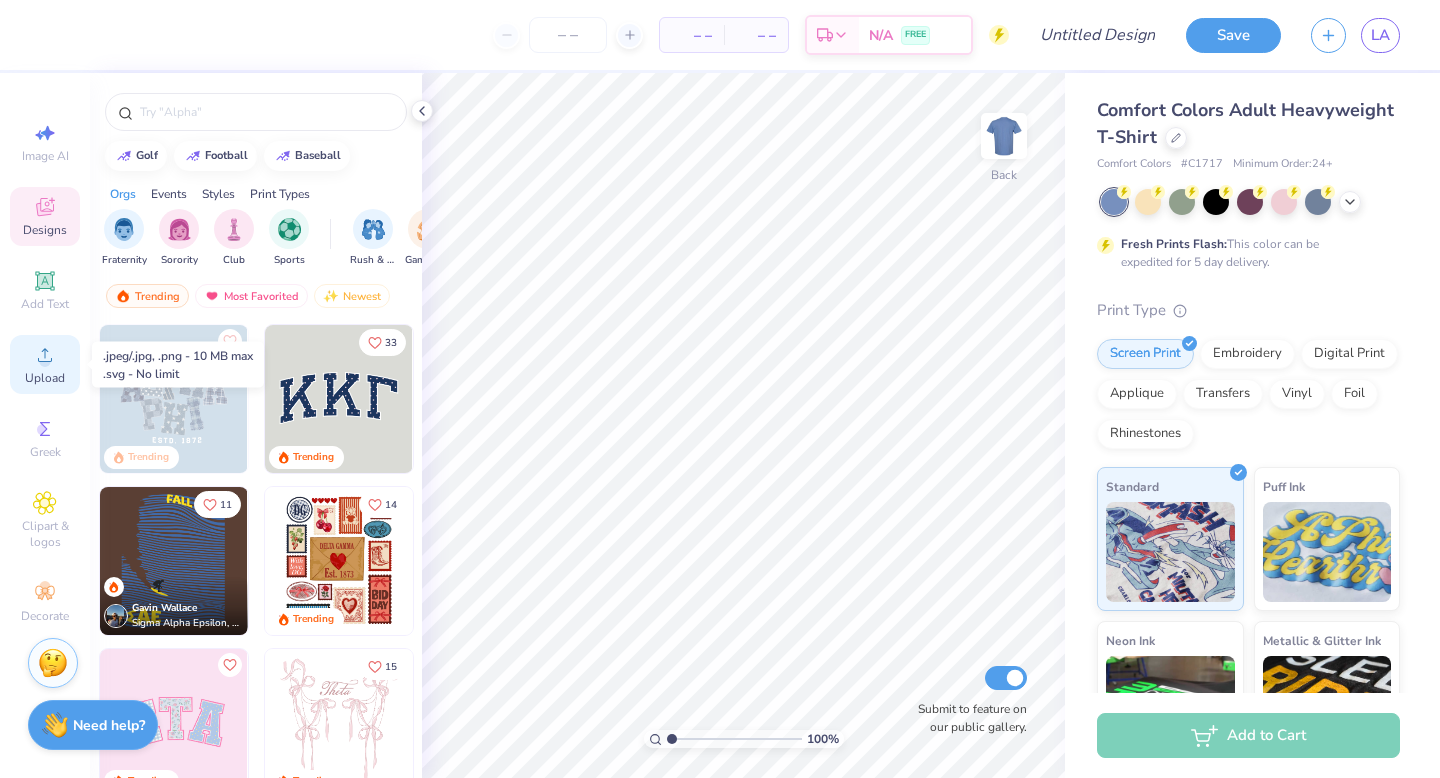 click on "Upload" at bounding box center [45, 378] 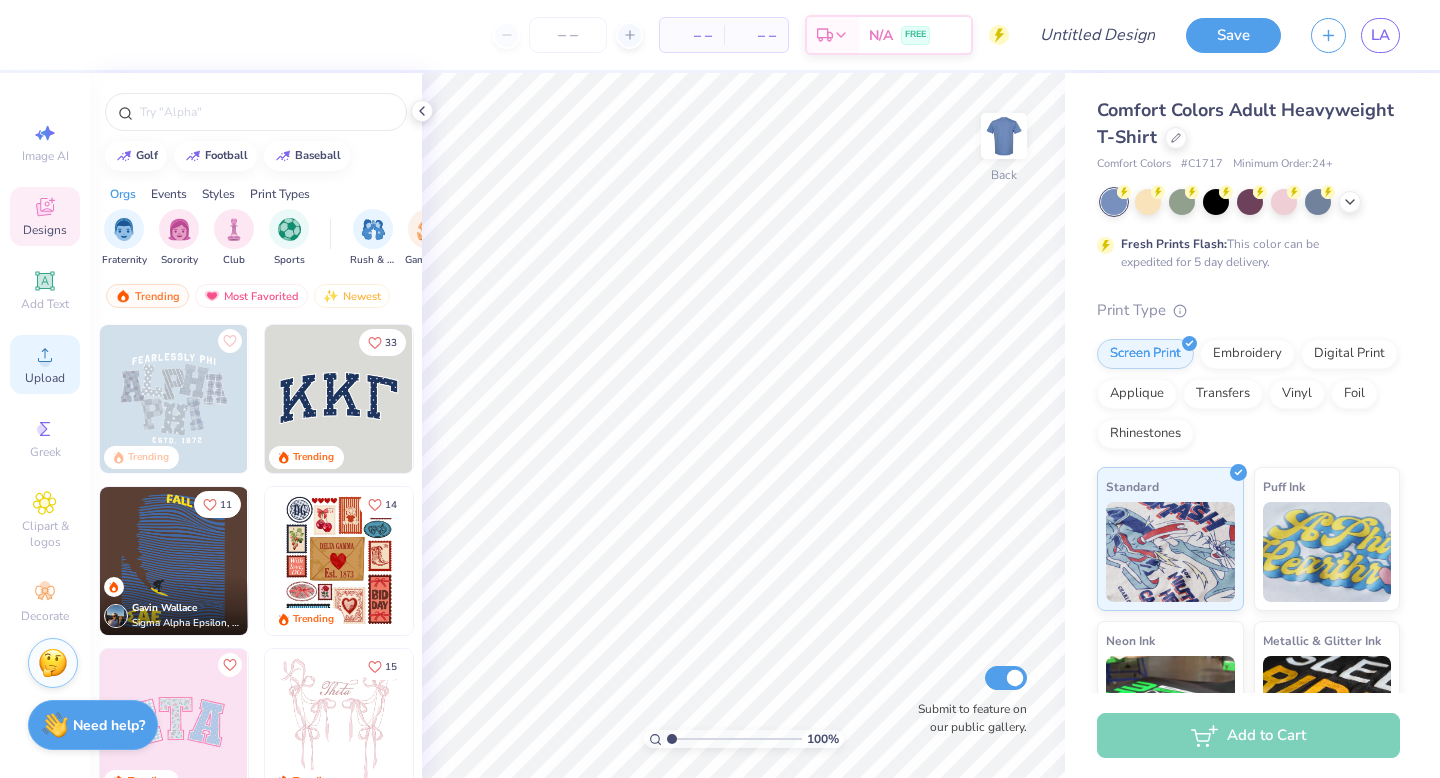 click on "Upload" at bounding box center (45, 378) 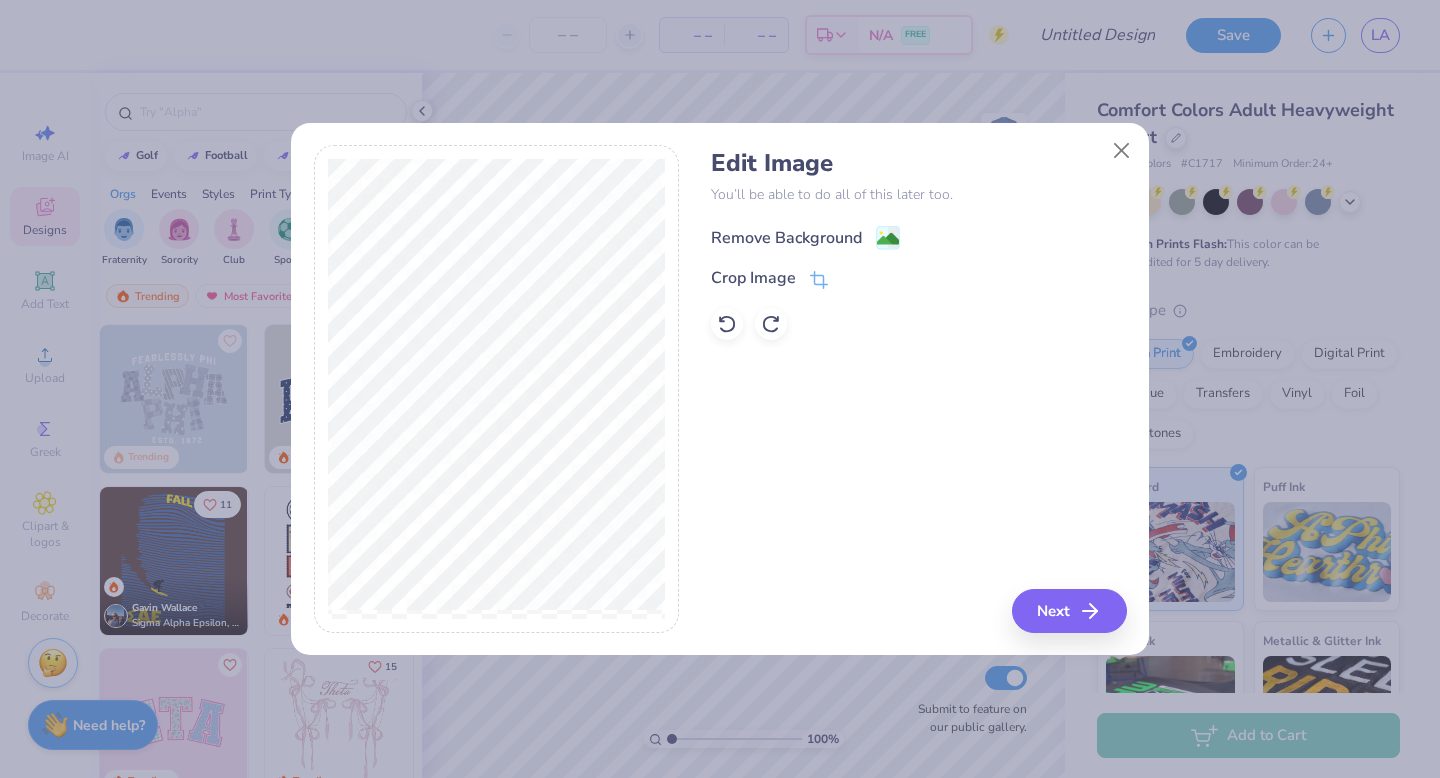 click on "Remove Background" at bounding box center (786, 238) 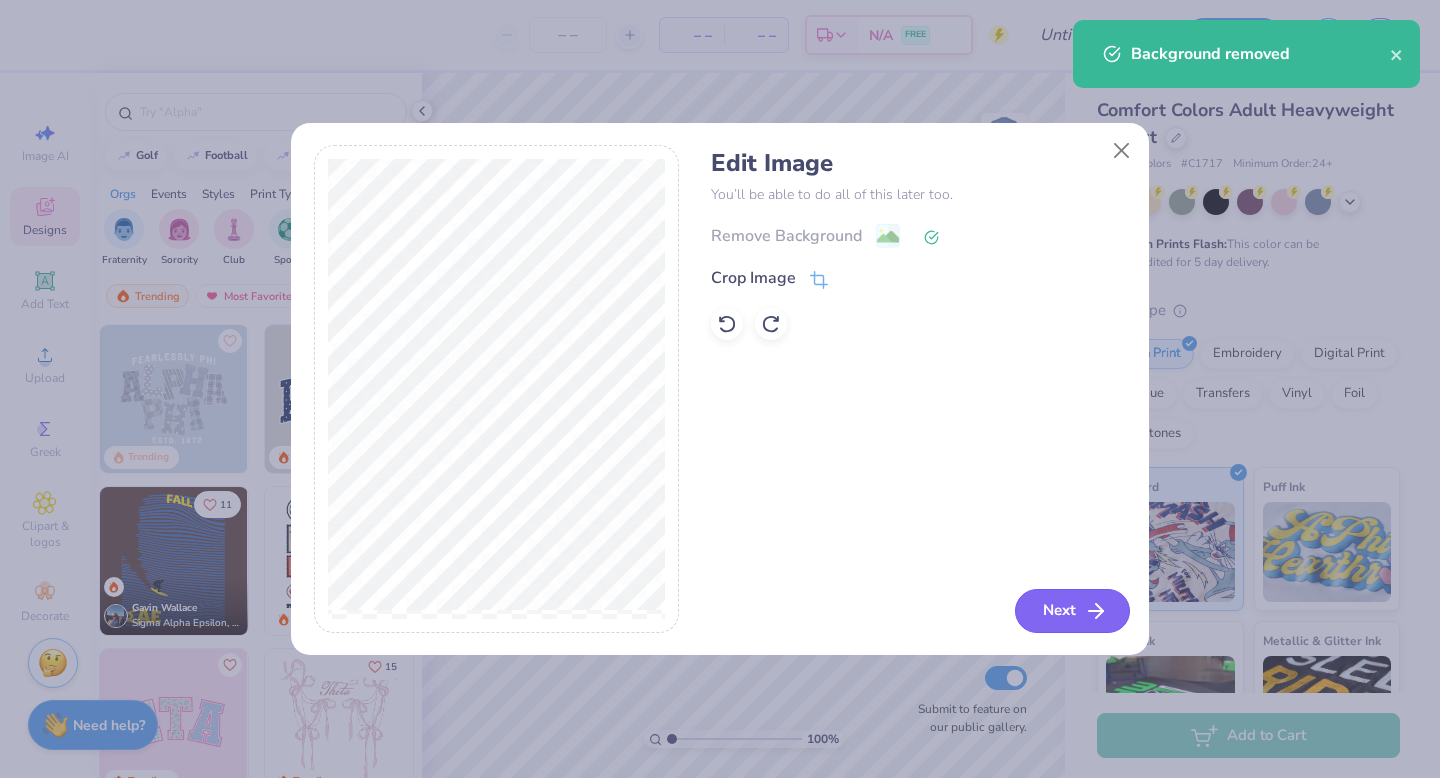 click on "Next" at bounding box center [1072, 611] 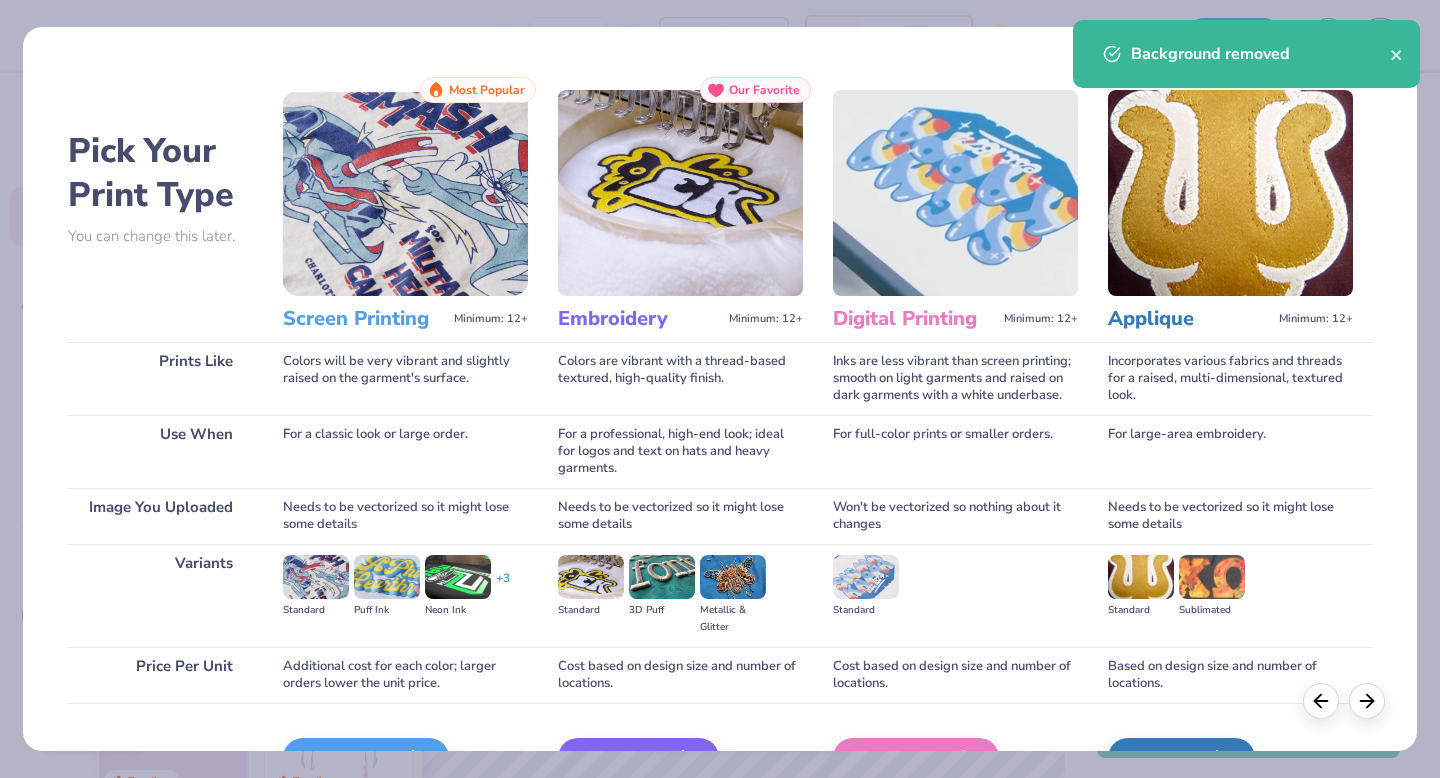 scroll, scrollTop: 119, scrollLeft: 0, axis: vertical 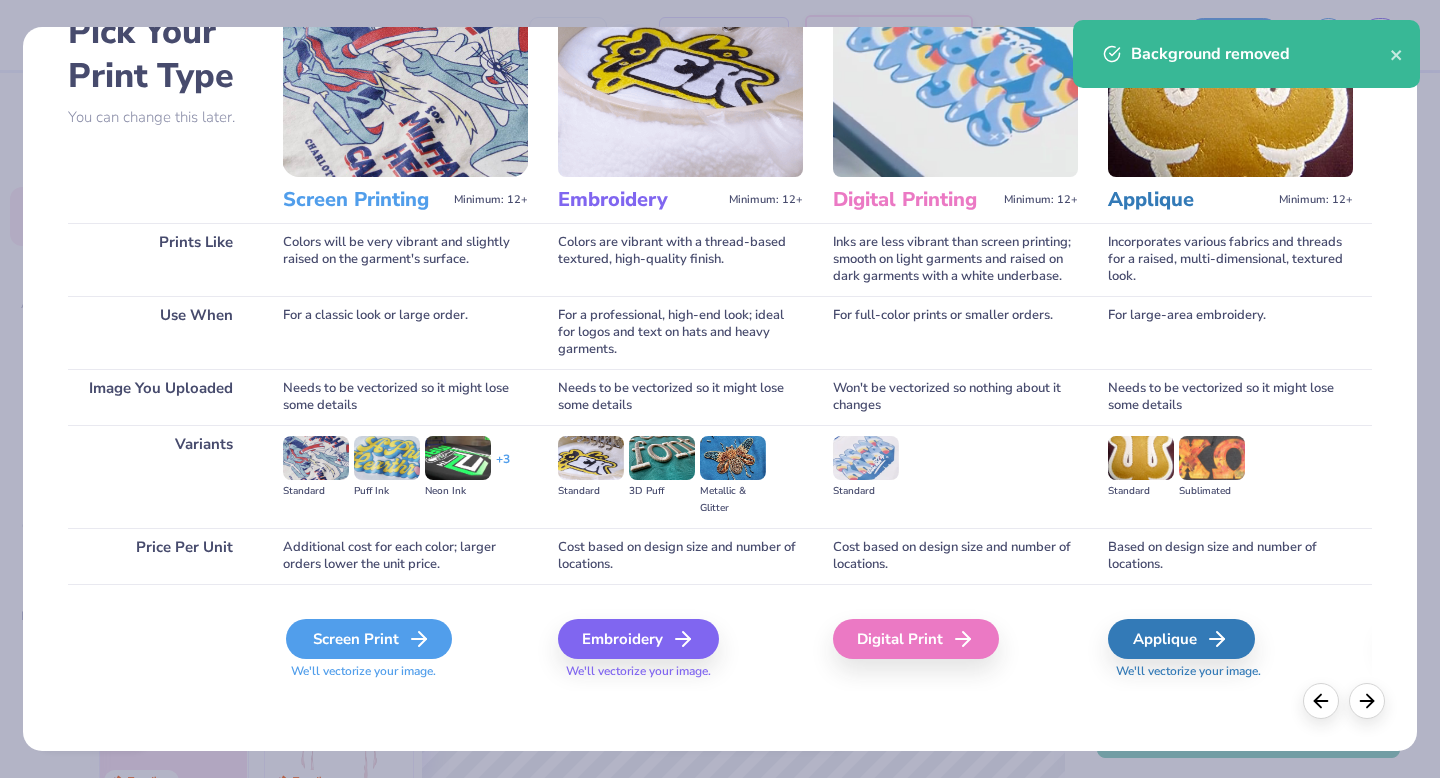 click on "Screen Print" at bounding box center (369, 639) 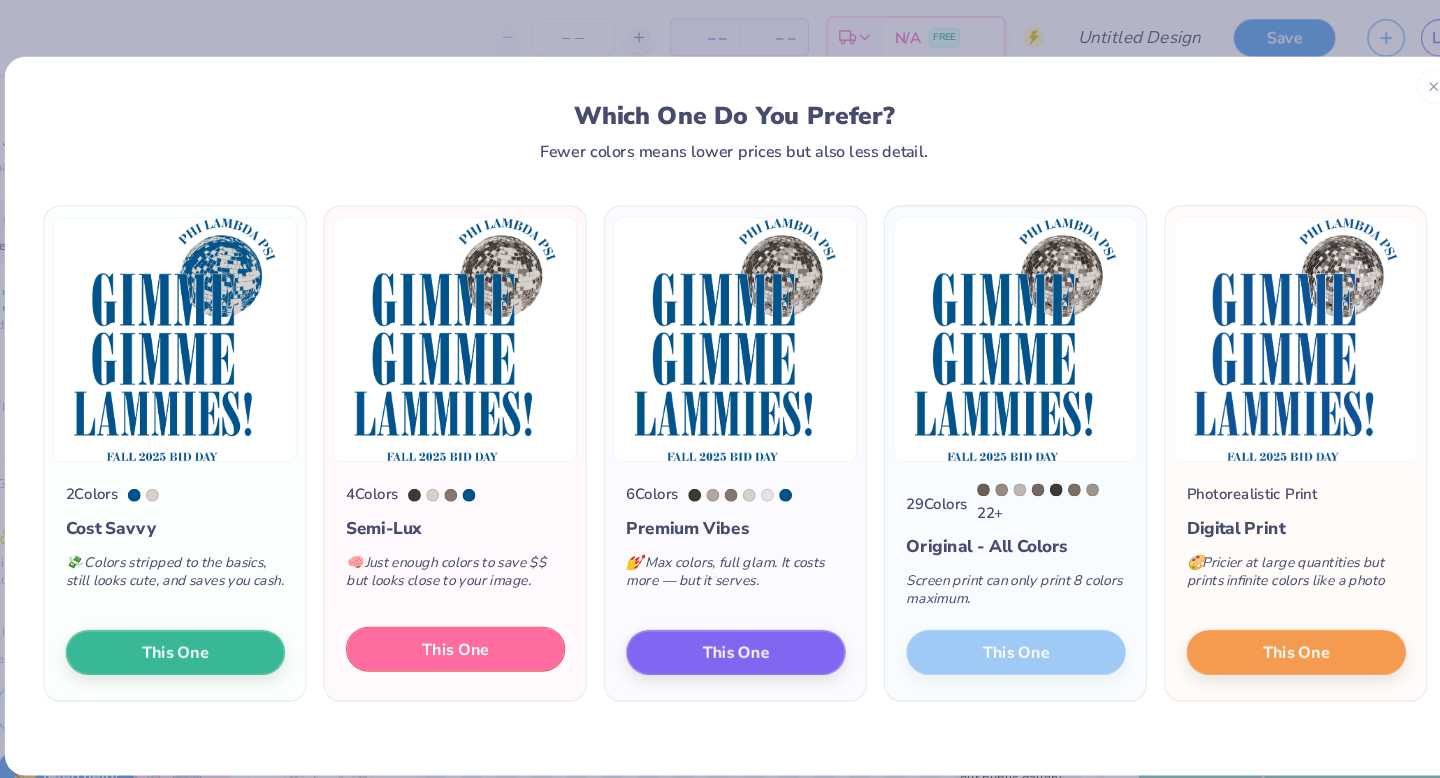 click on "This One" at bounding box center [459, 607] 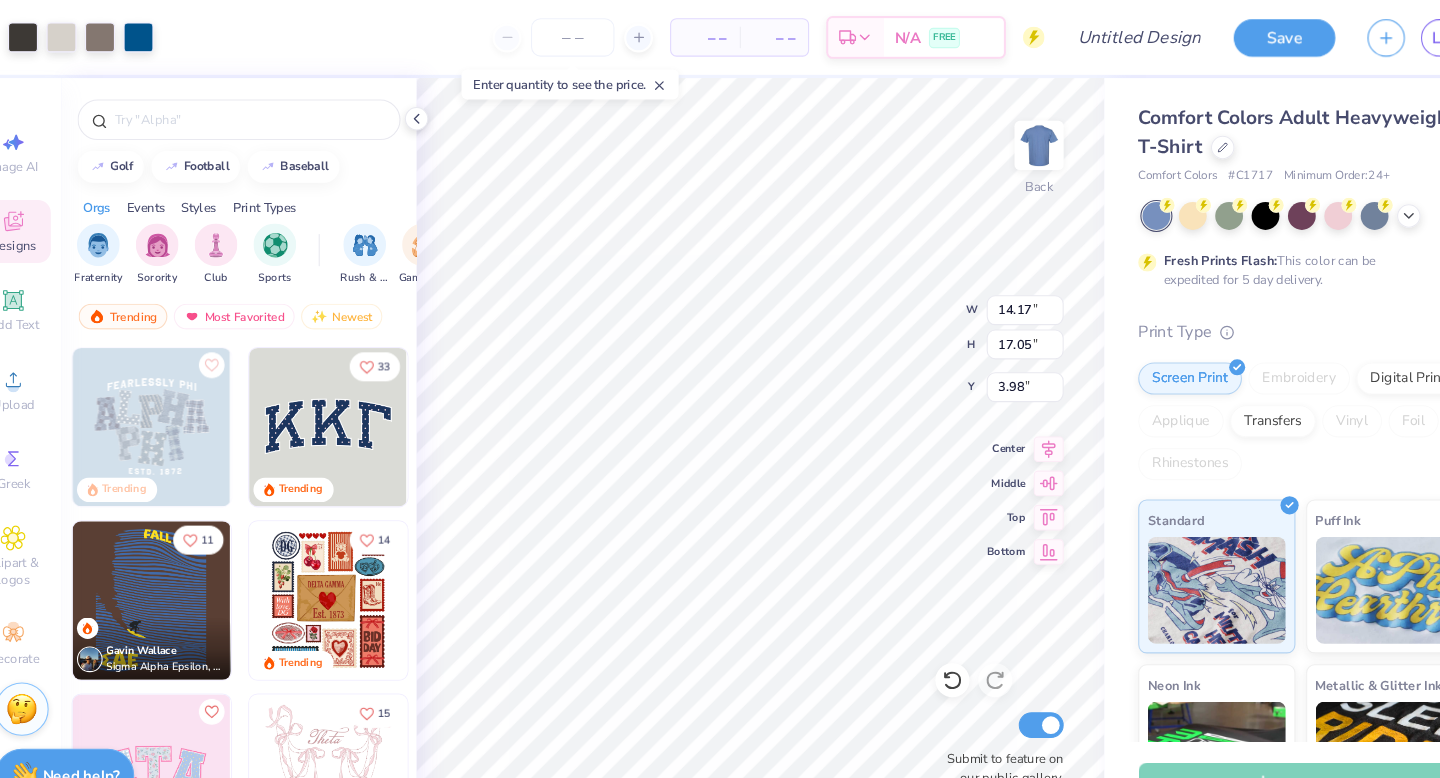 type on "13.25" 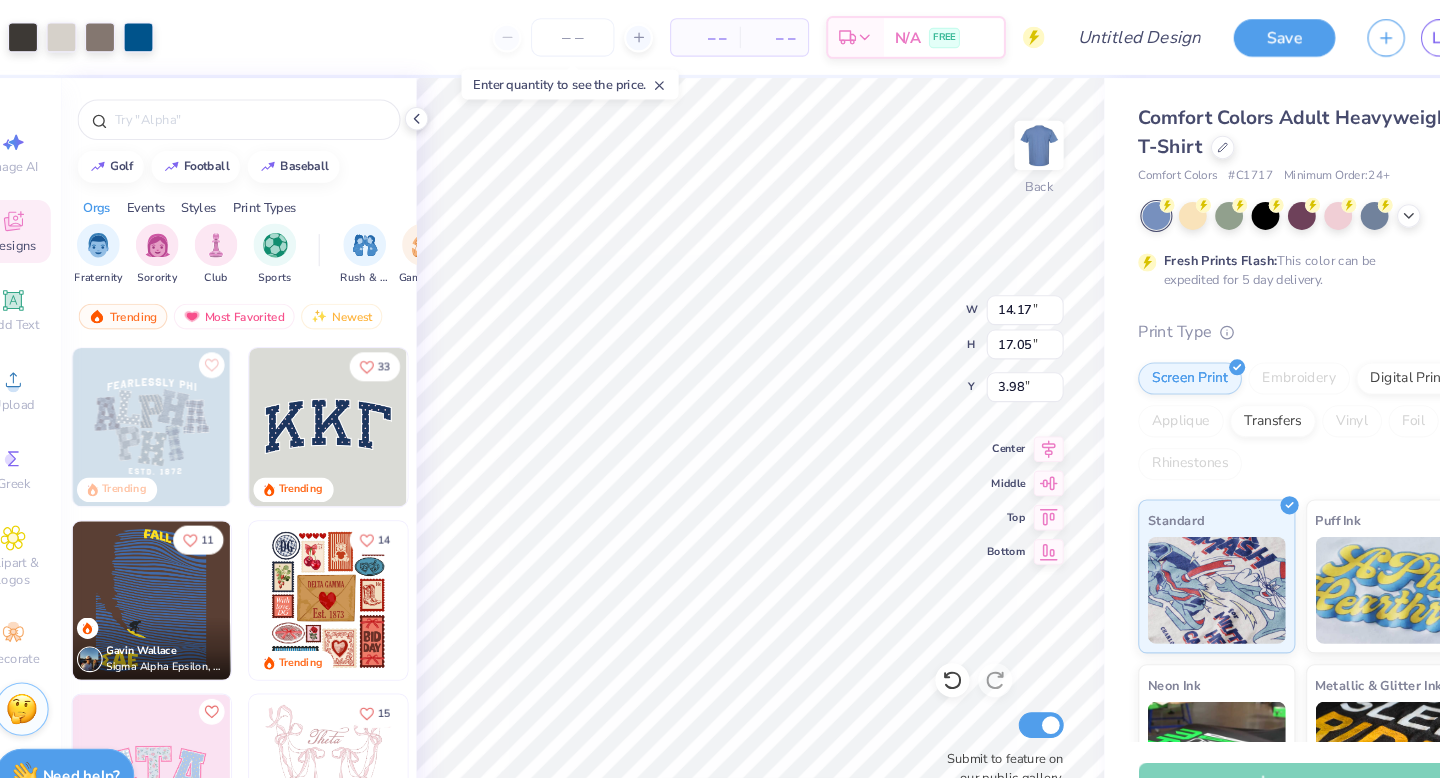 type on "15.94" 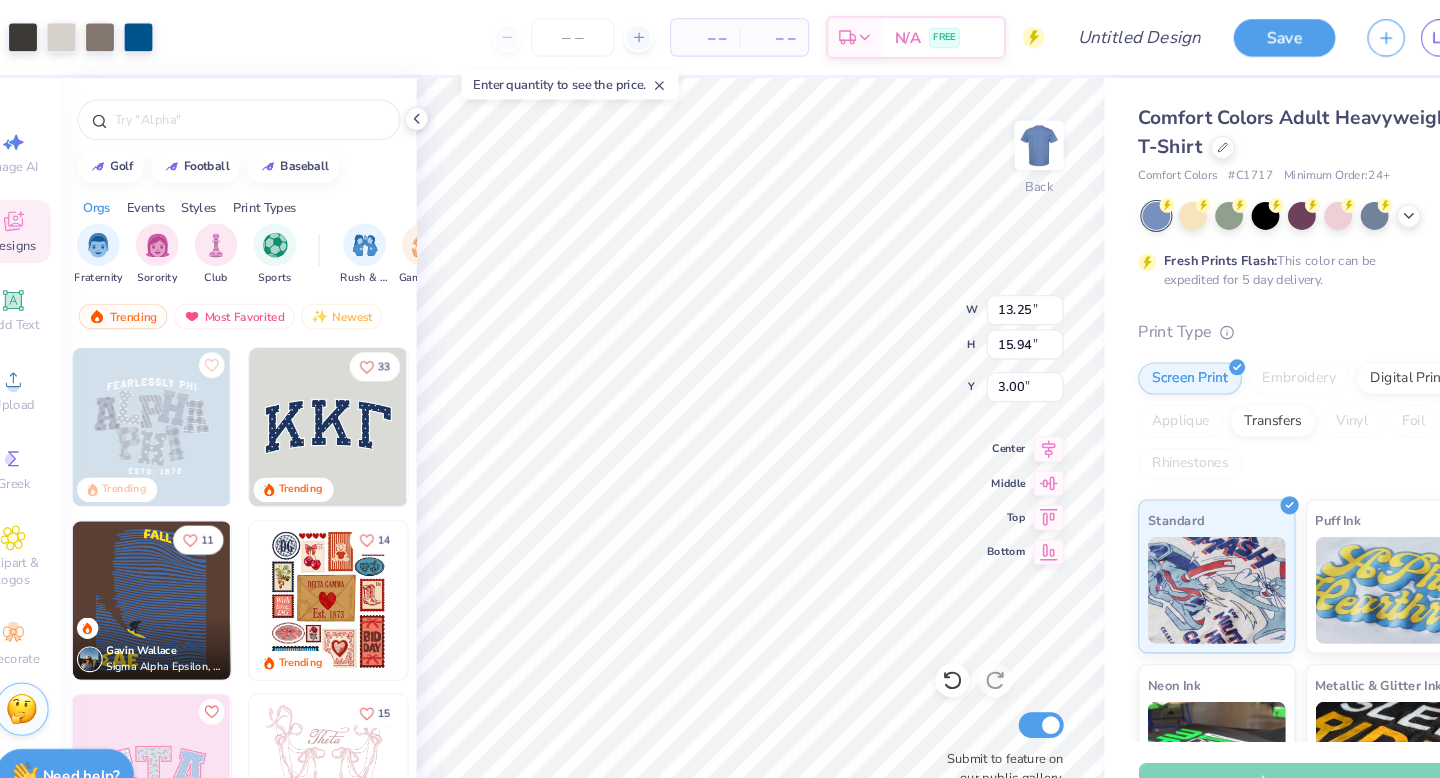 type on "3.24" 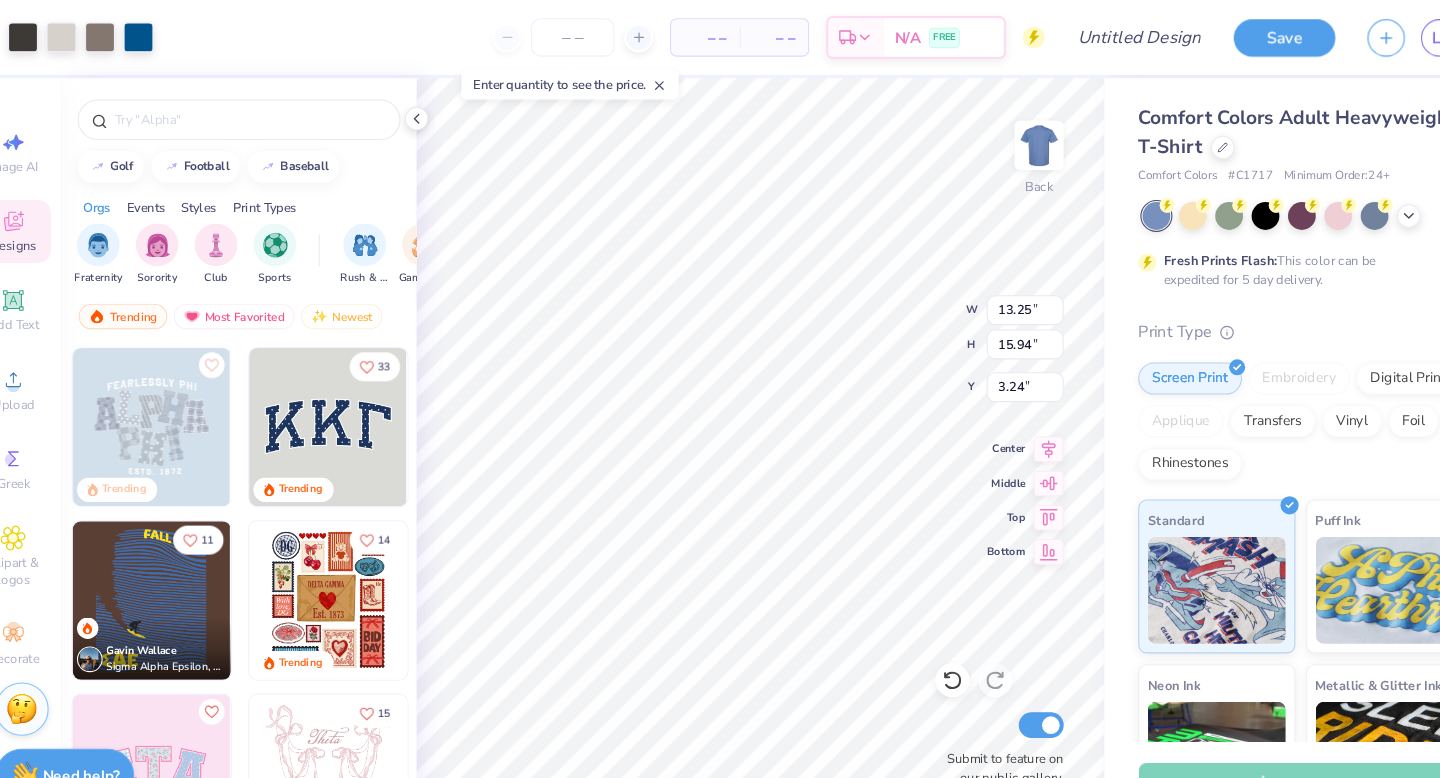 type on "11.36" 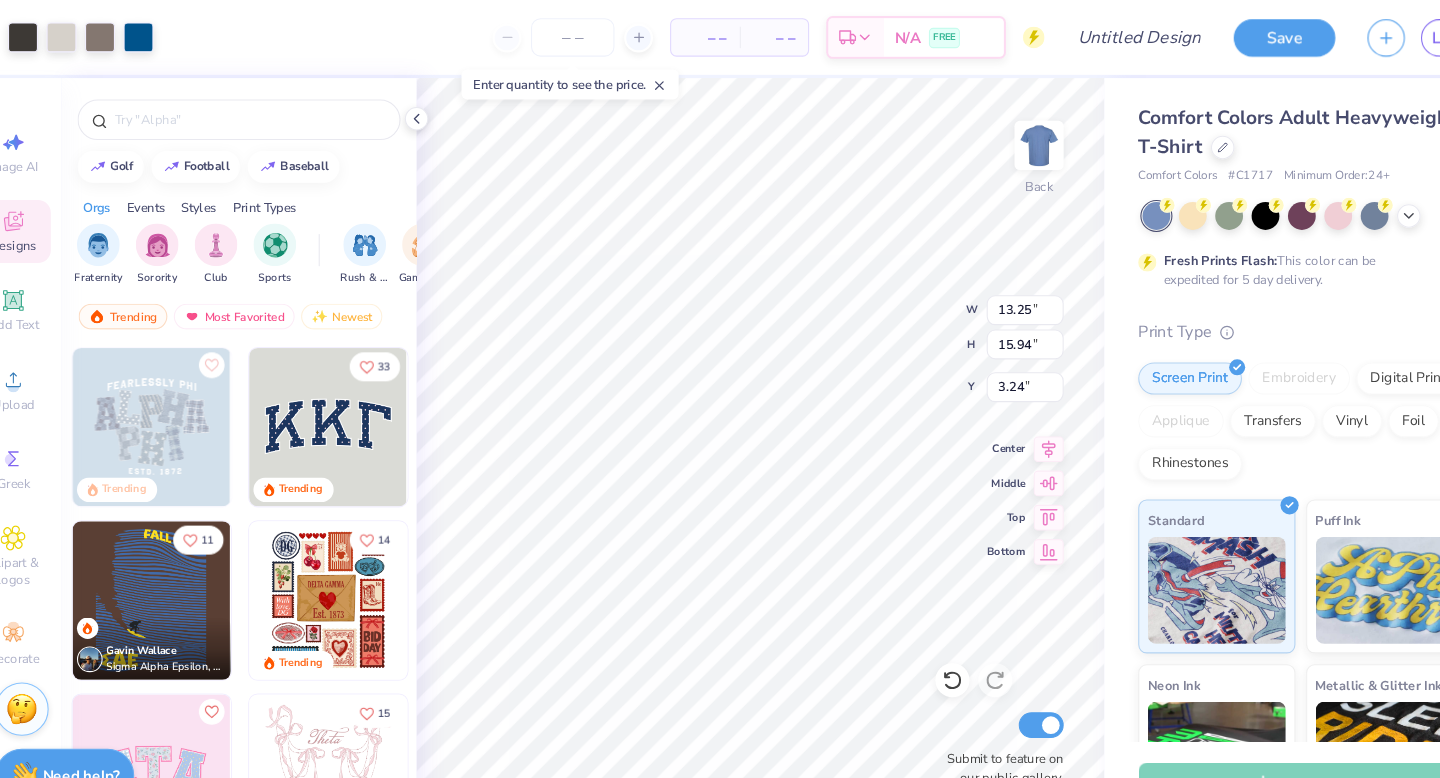 type on "13.66" 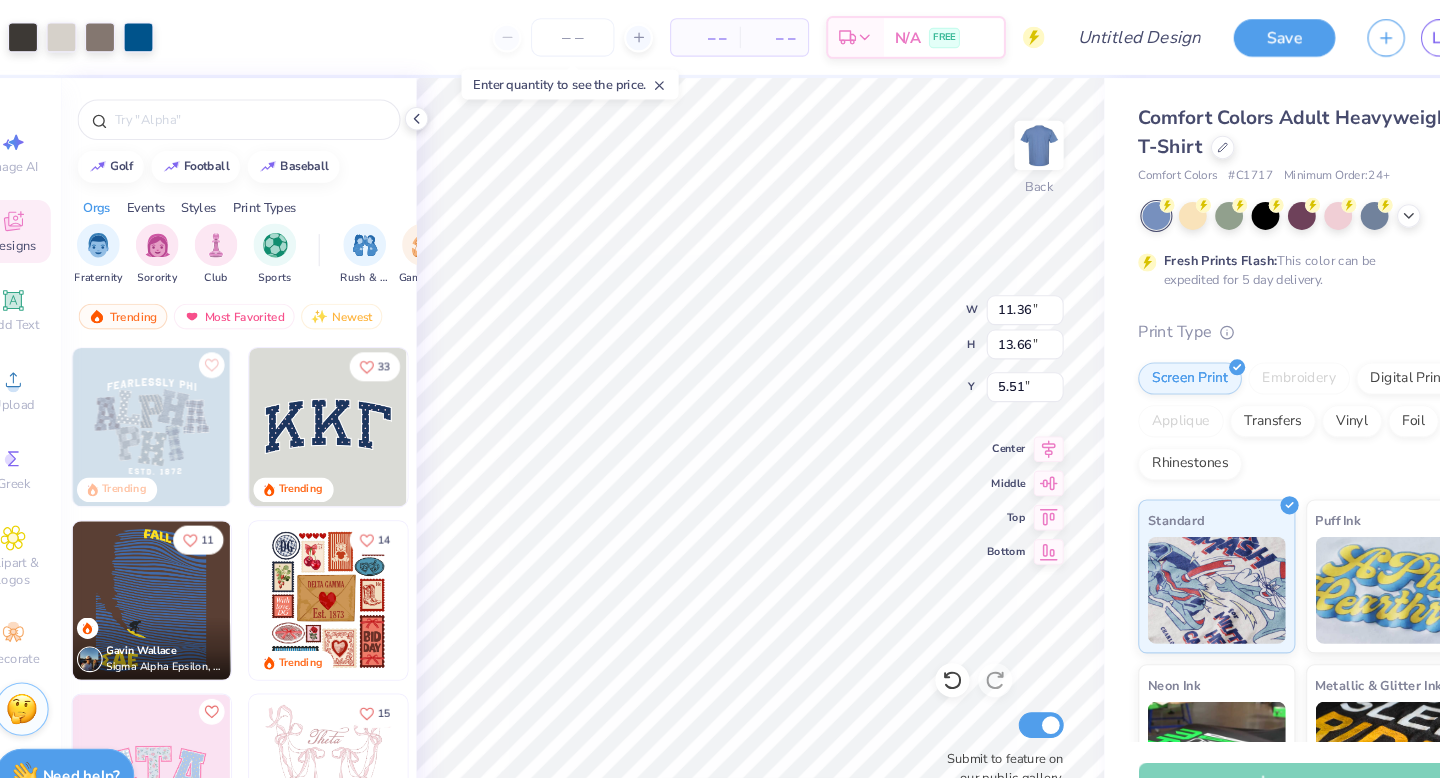 type on "3.00" 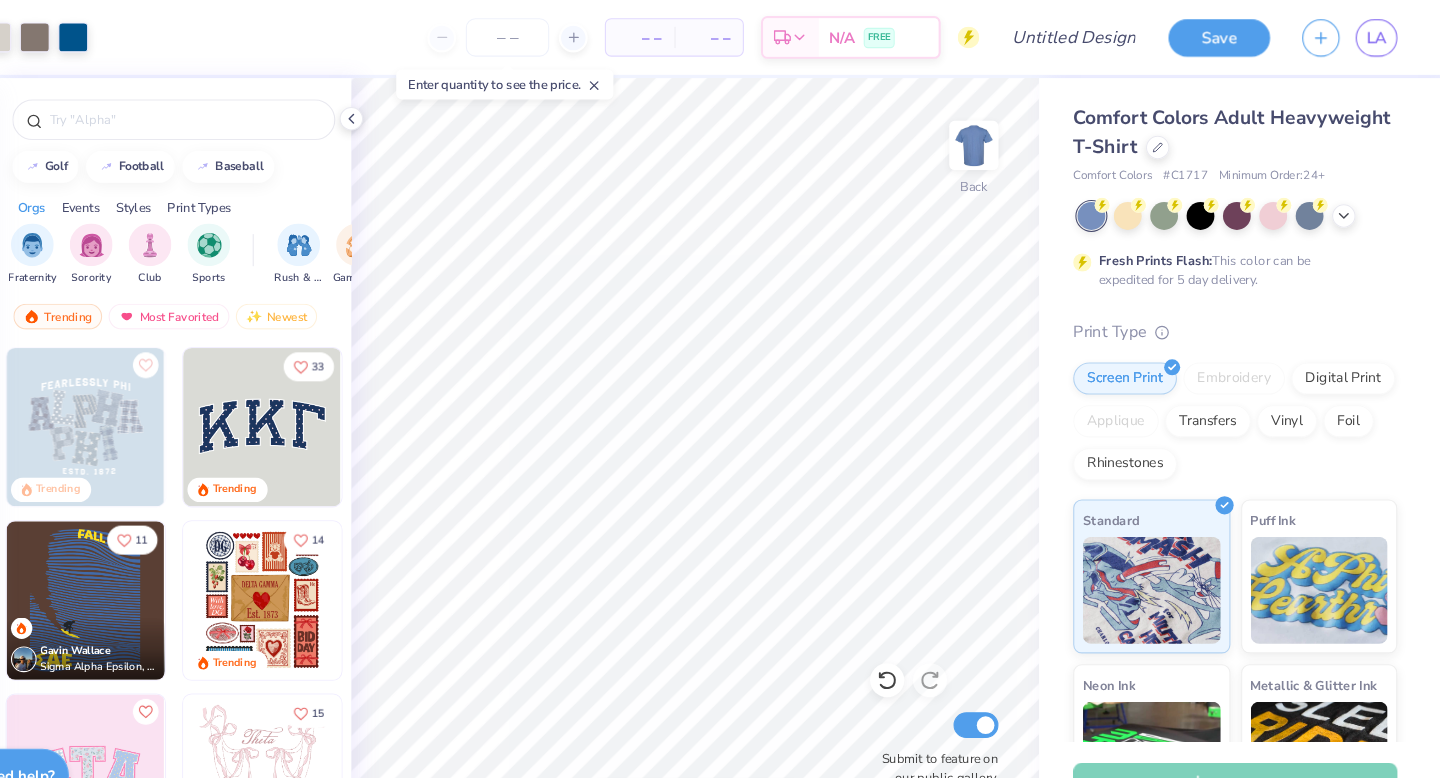 scroll, scrollTop: 0, scrollLeft: 0, axis: both 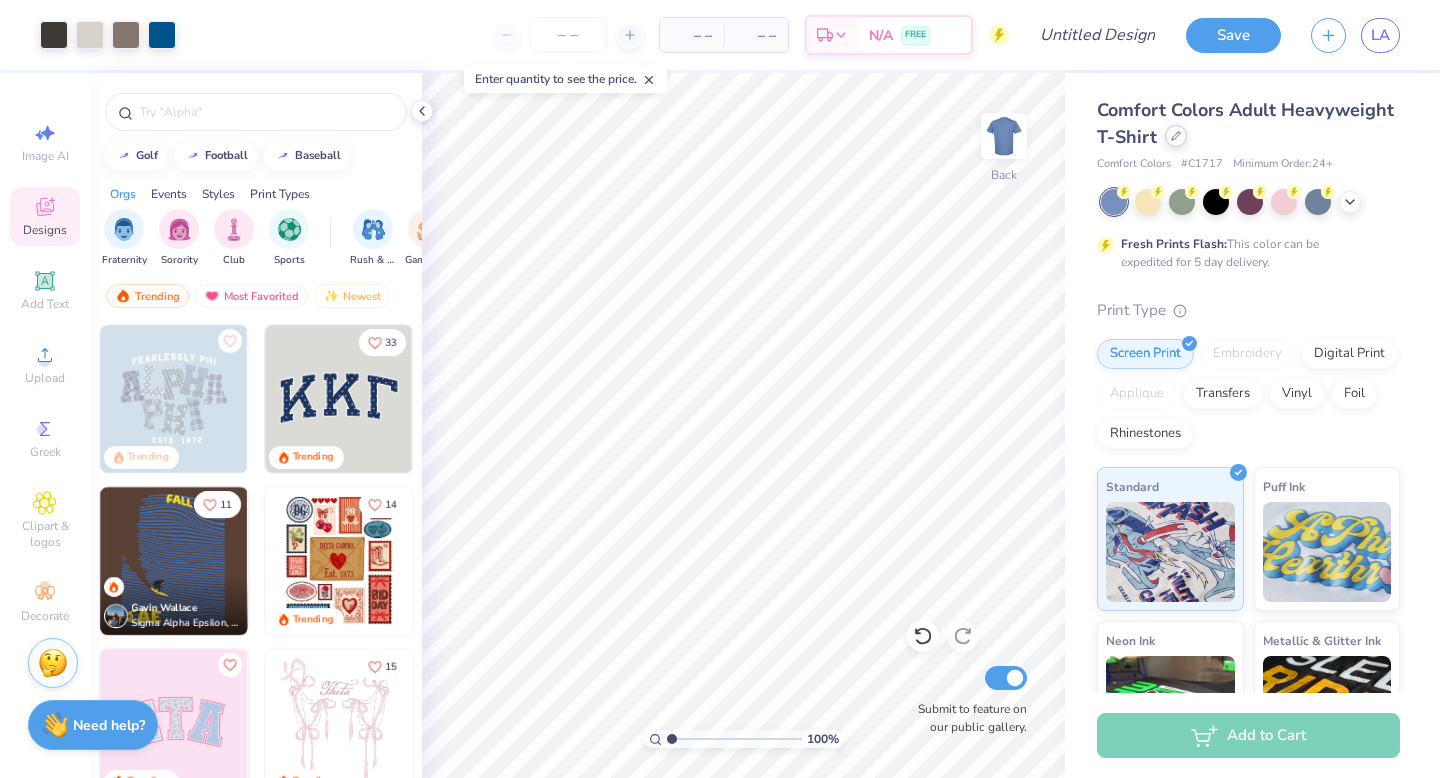 click 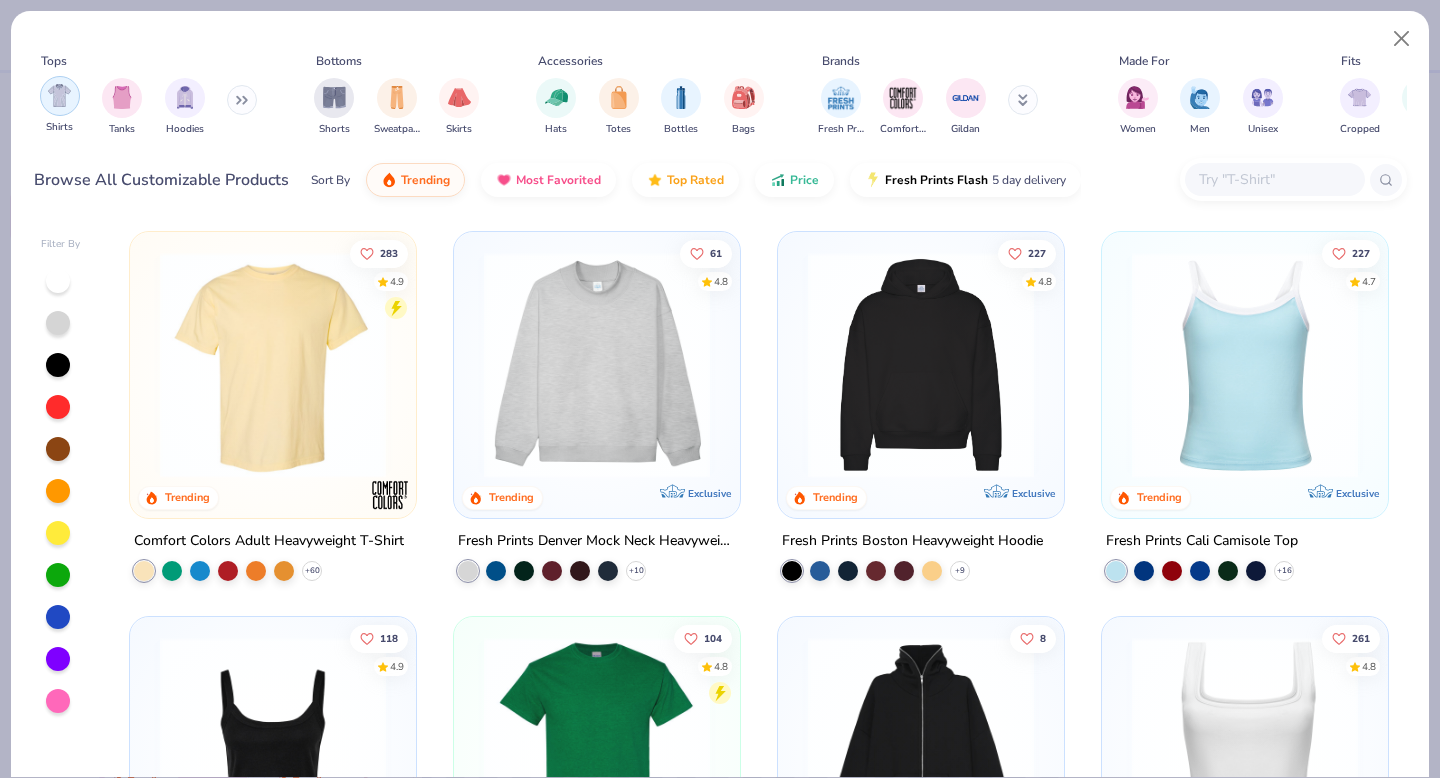 click at bounding box center [59, 95] 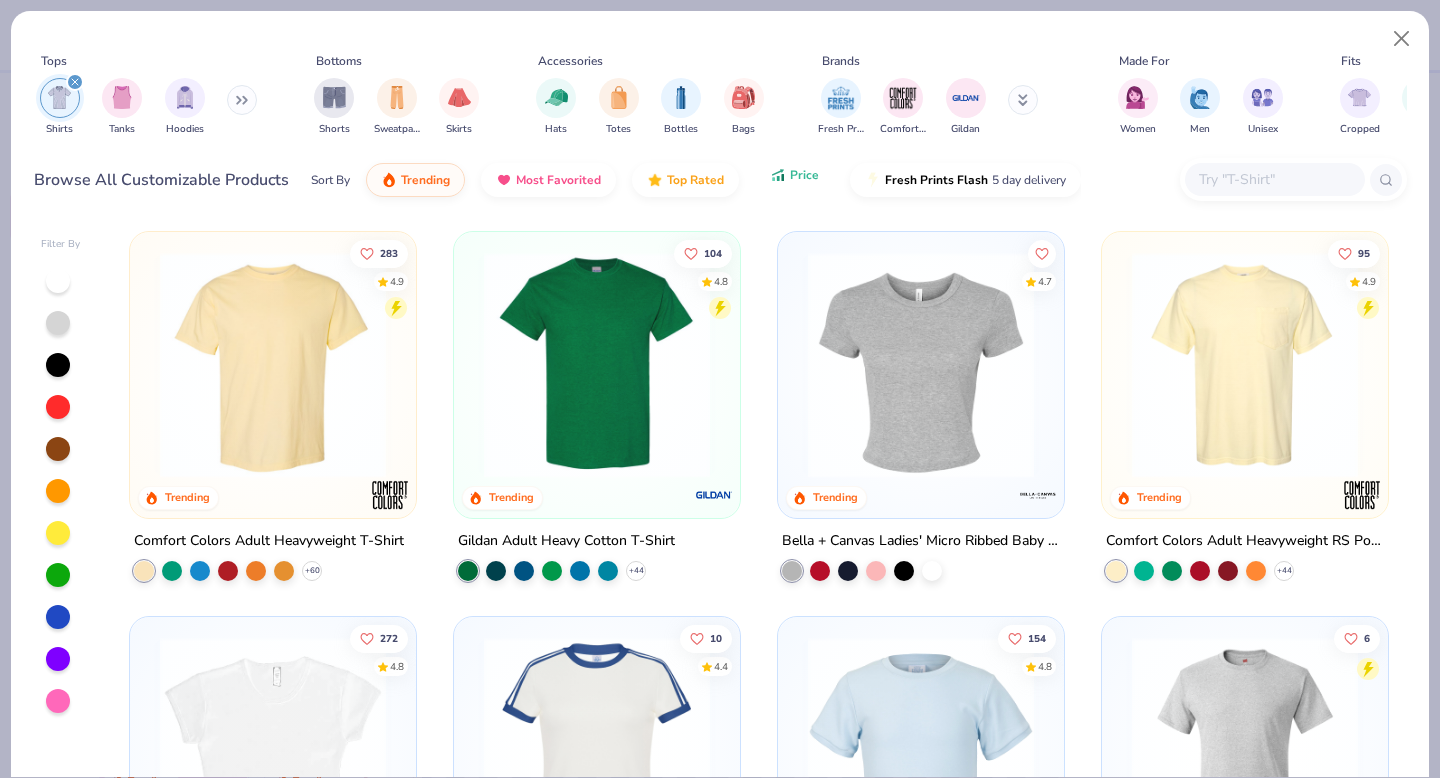 click on "Price" at bounding box center [794, 175] 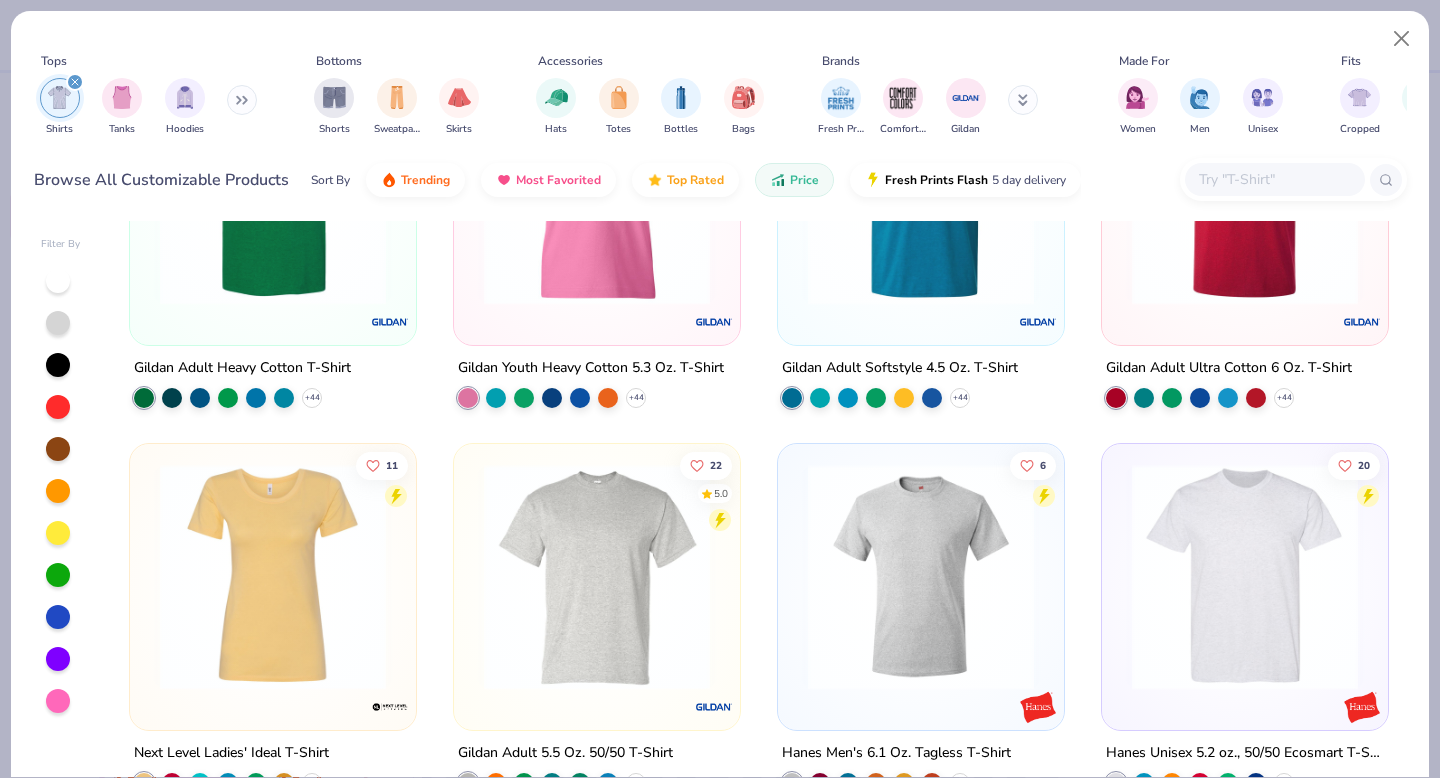 scroll, scrollTop: 0, scrollLeft: 0, axis: both 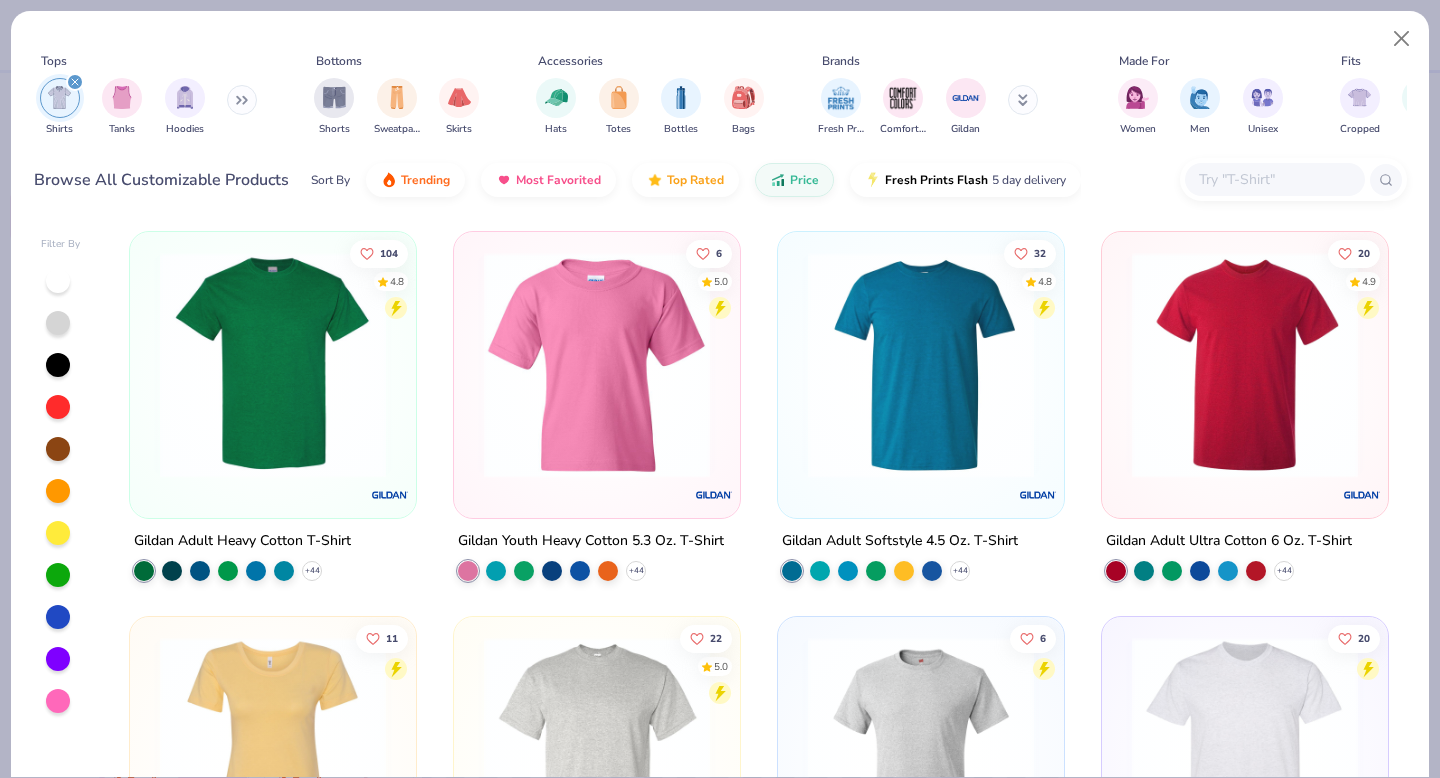 click at bounding box center [273, 365] 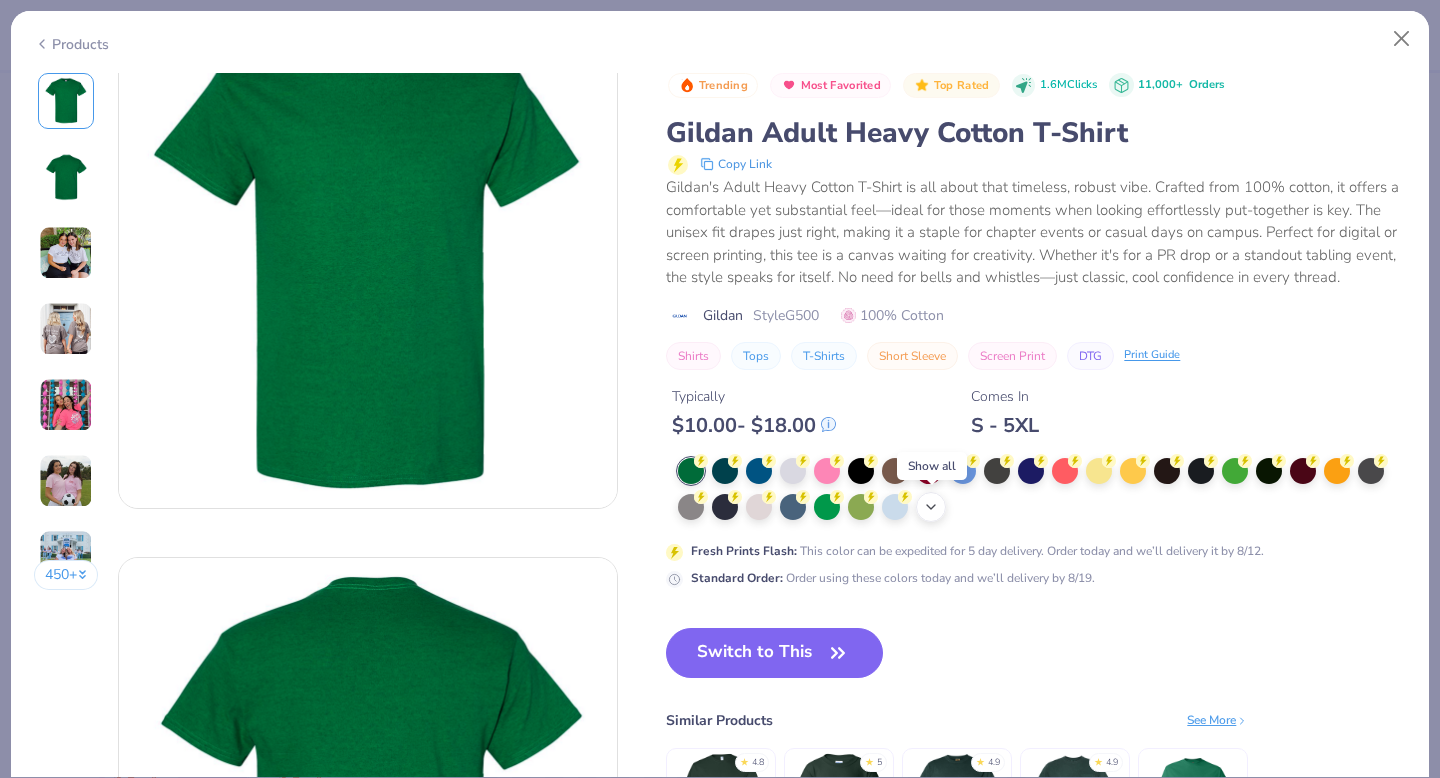 scroll, scrollTop: 66, scrollLeft: 0, axis: vertical 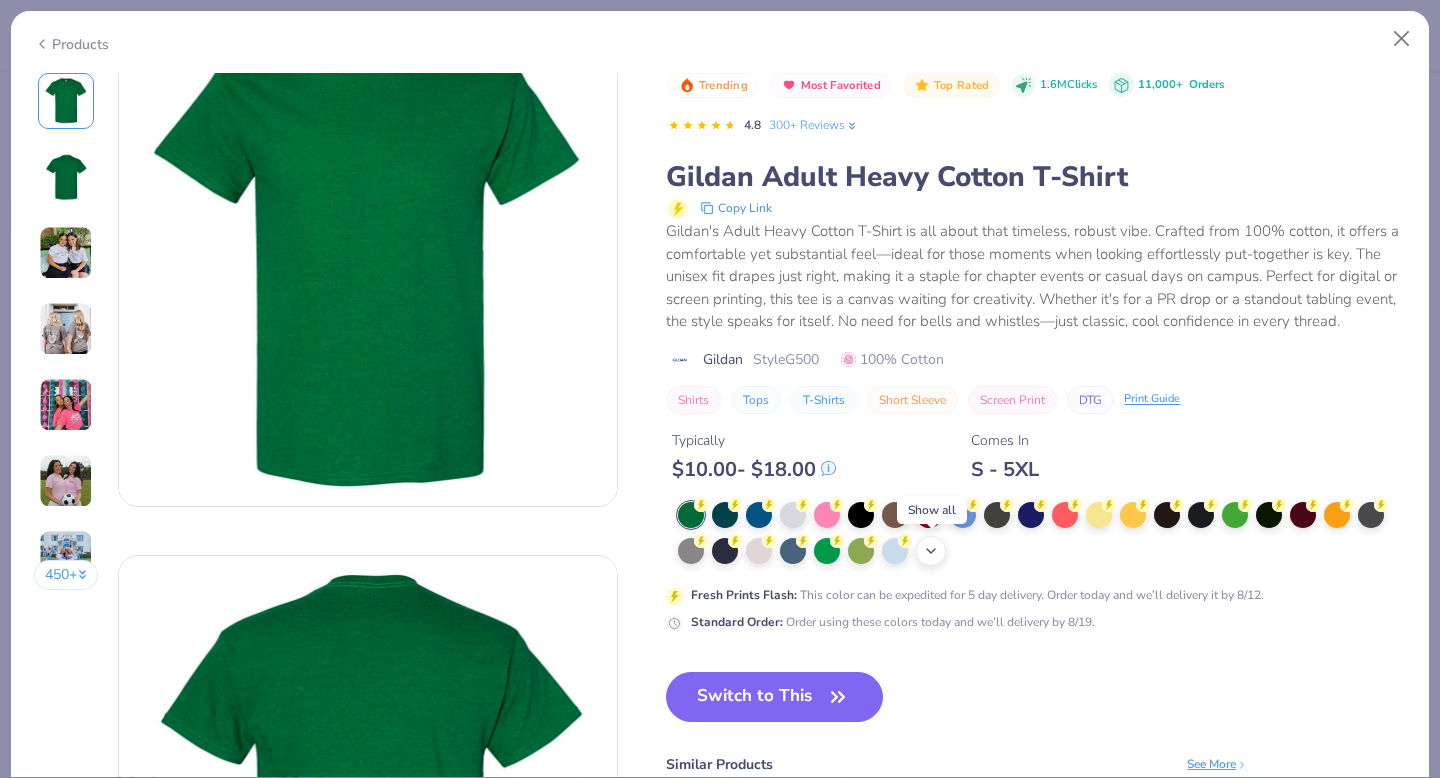 click on "+ 22" at bounding box center [931, 551] 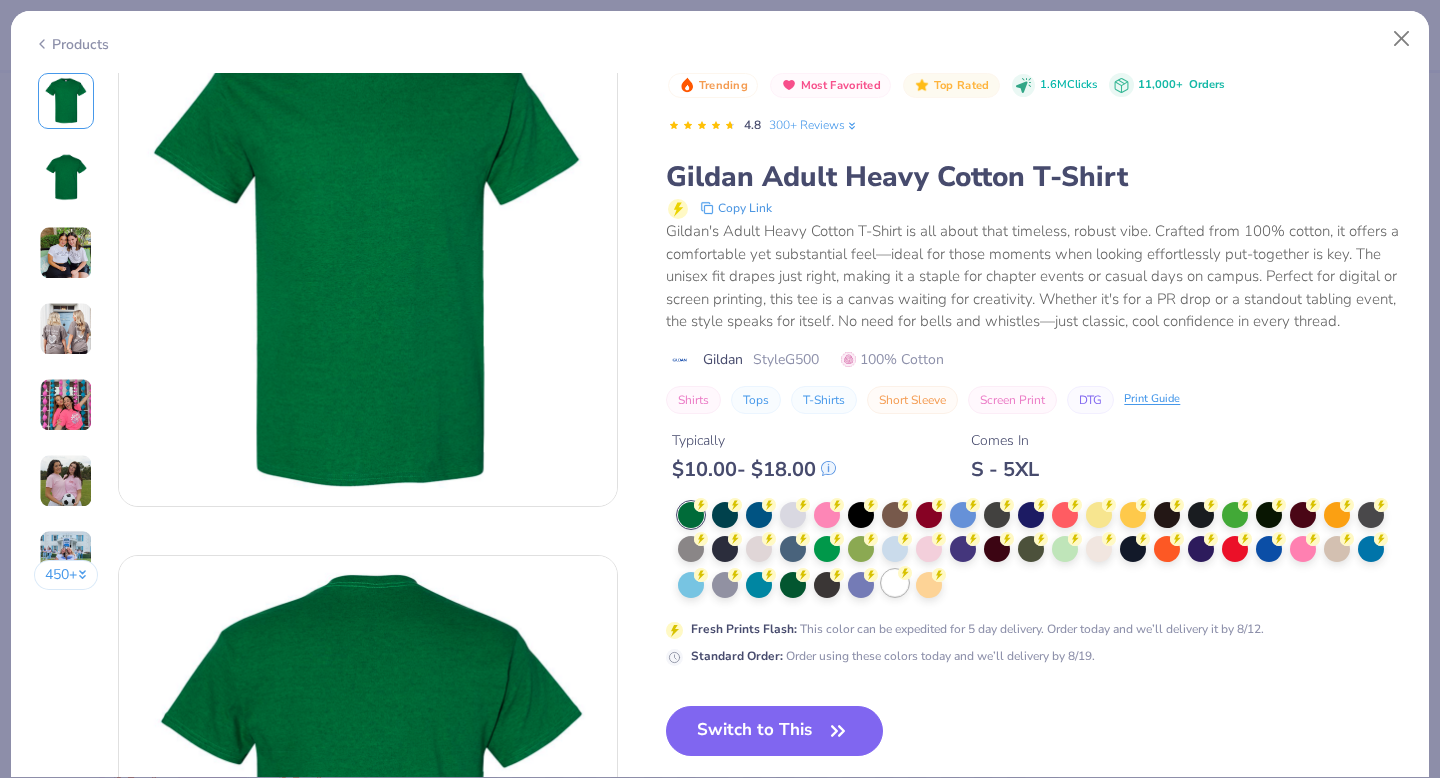 click at bounding box center (895, 583) 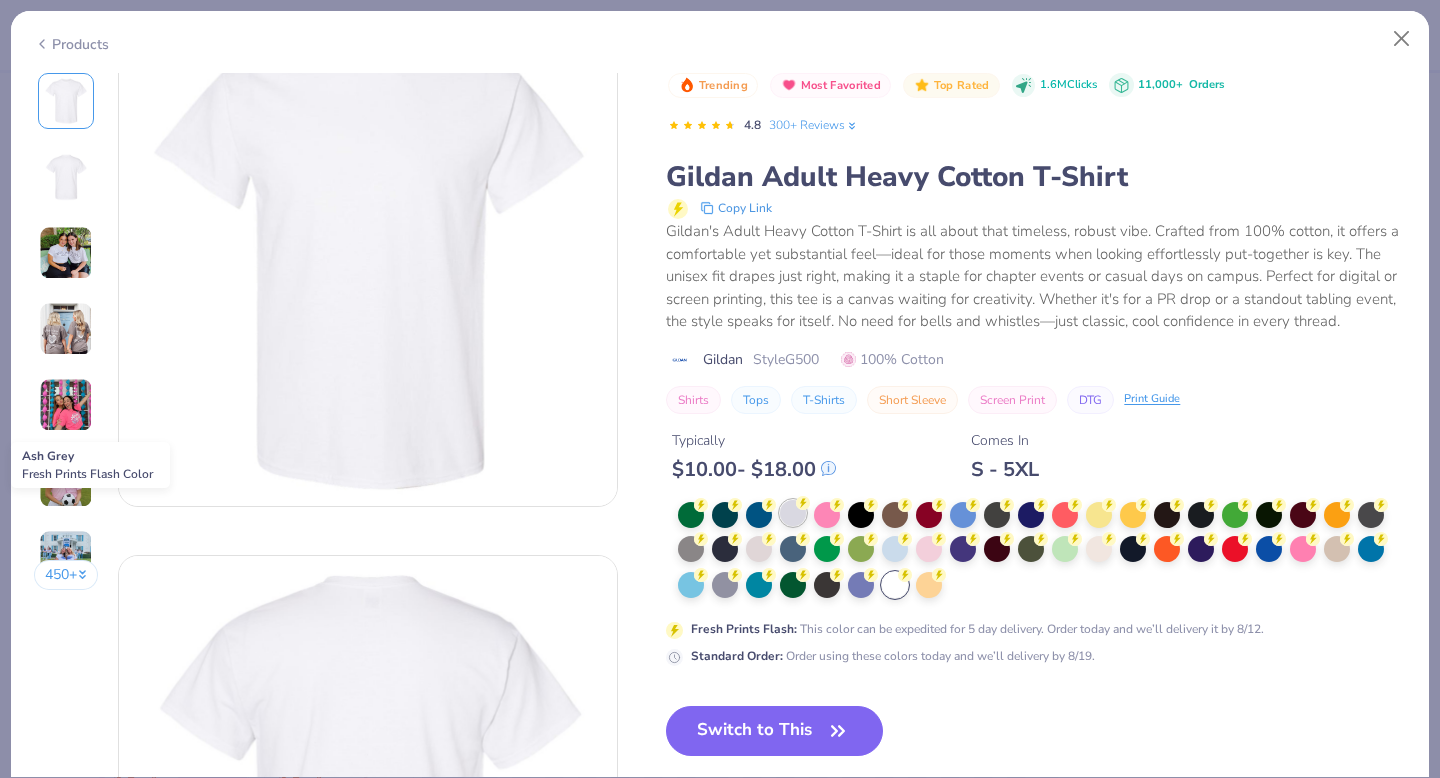 click at bounding box center [793, 513] 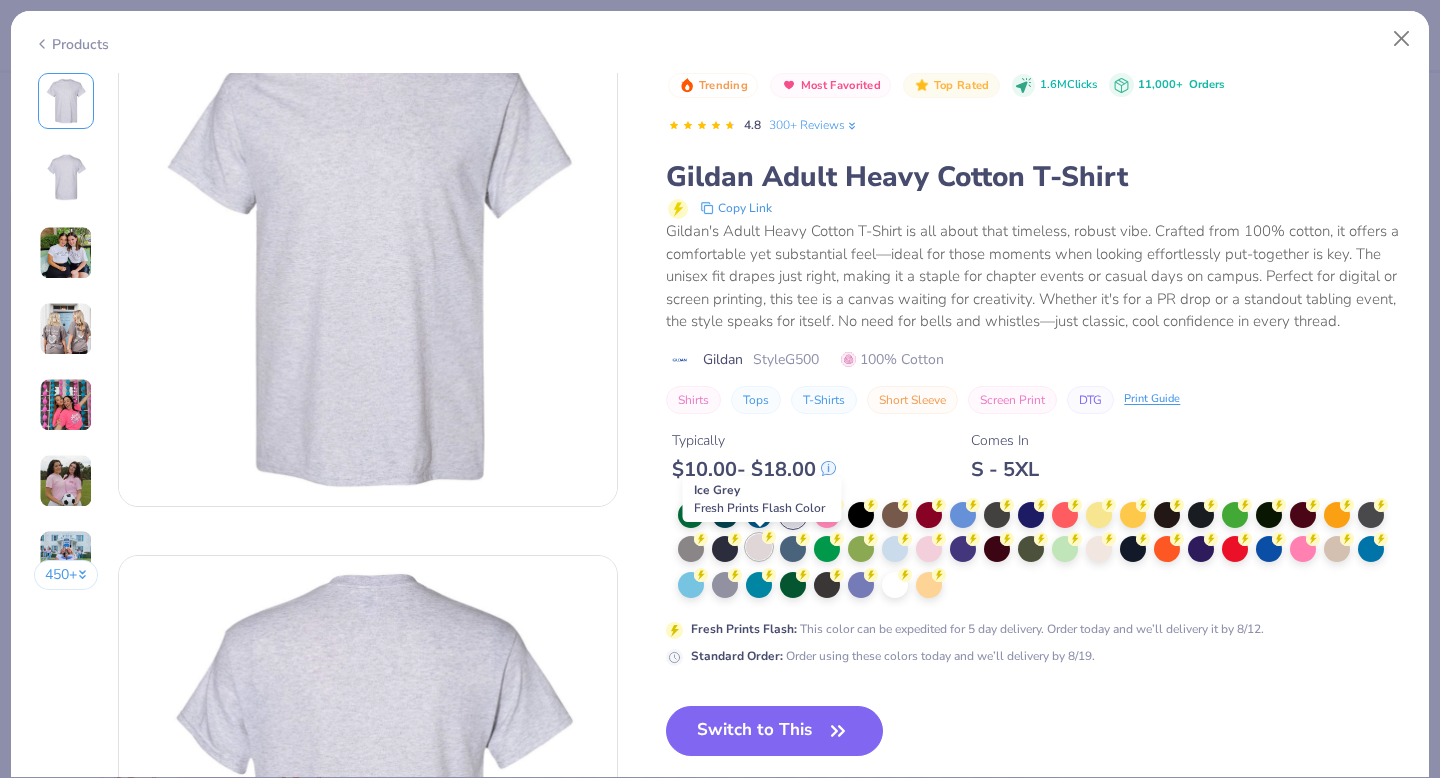 click at bounding box center (759, 547) 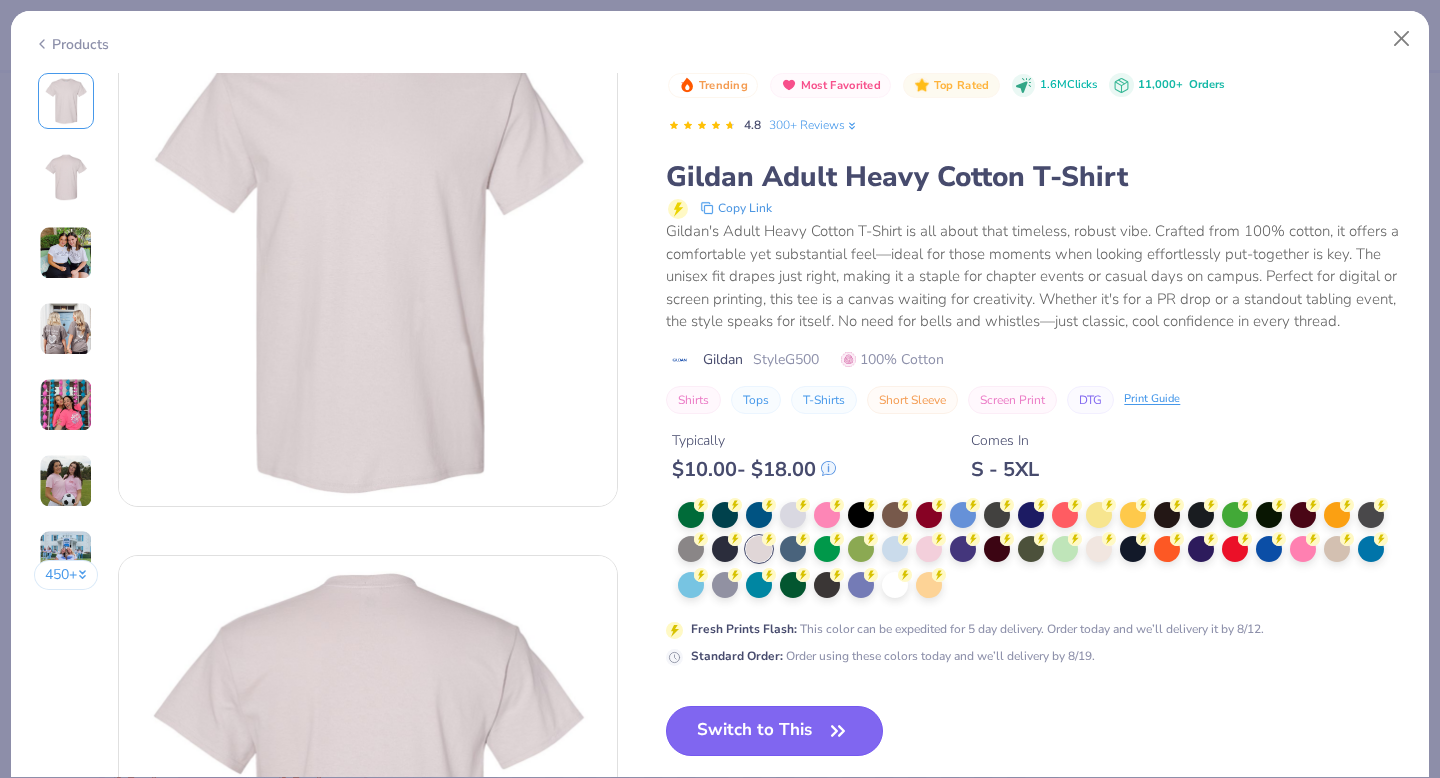 click on "Switch to This" at bounding box center [774, 731] 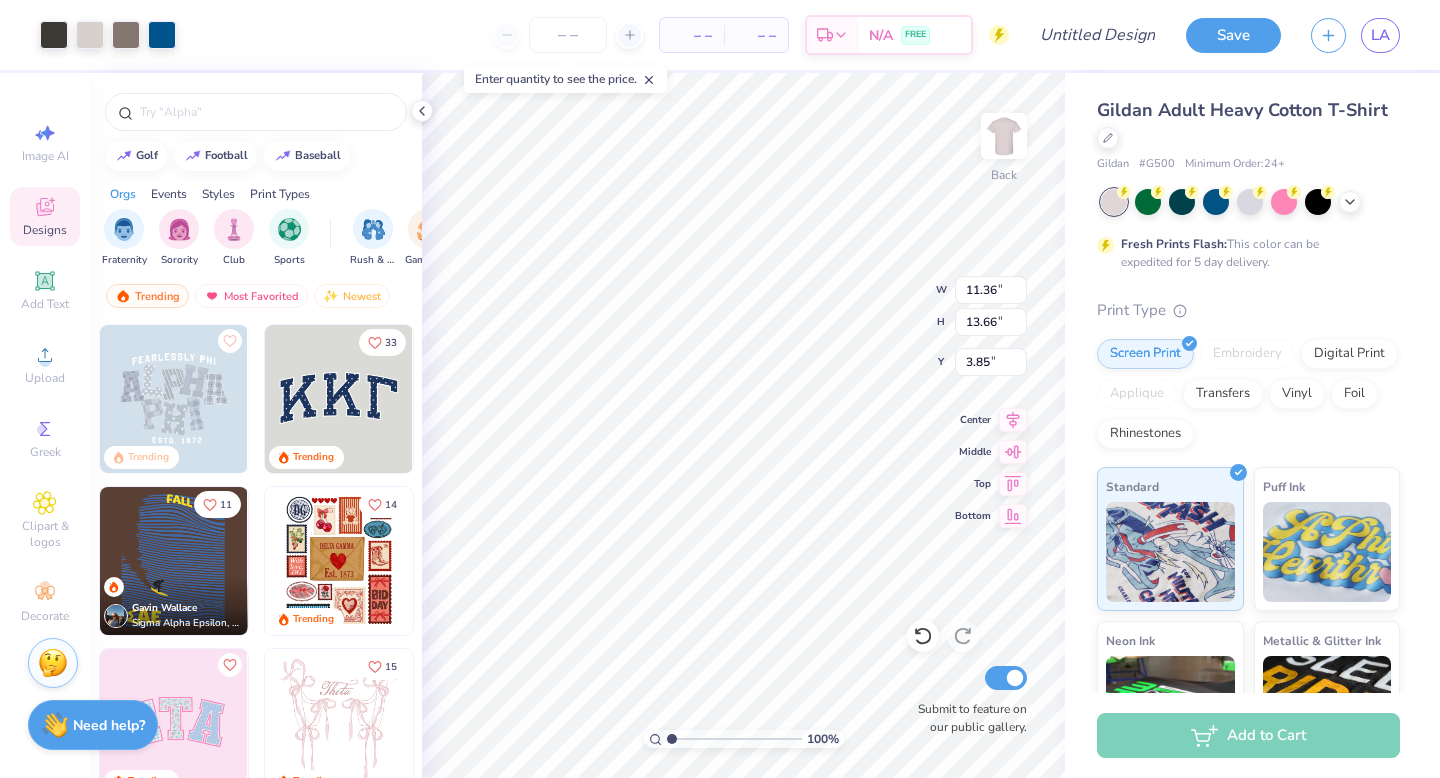 type on "3.85" 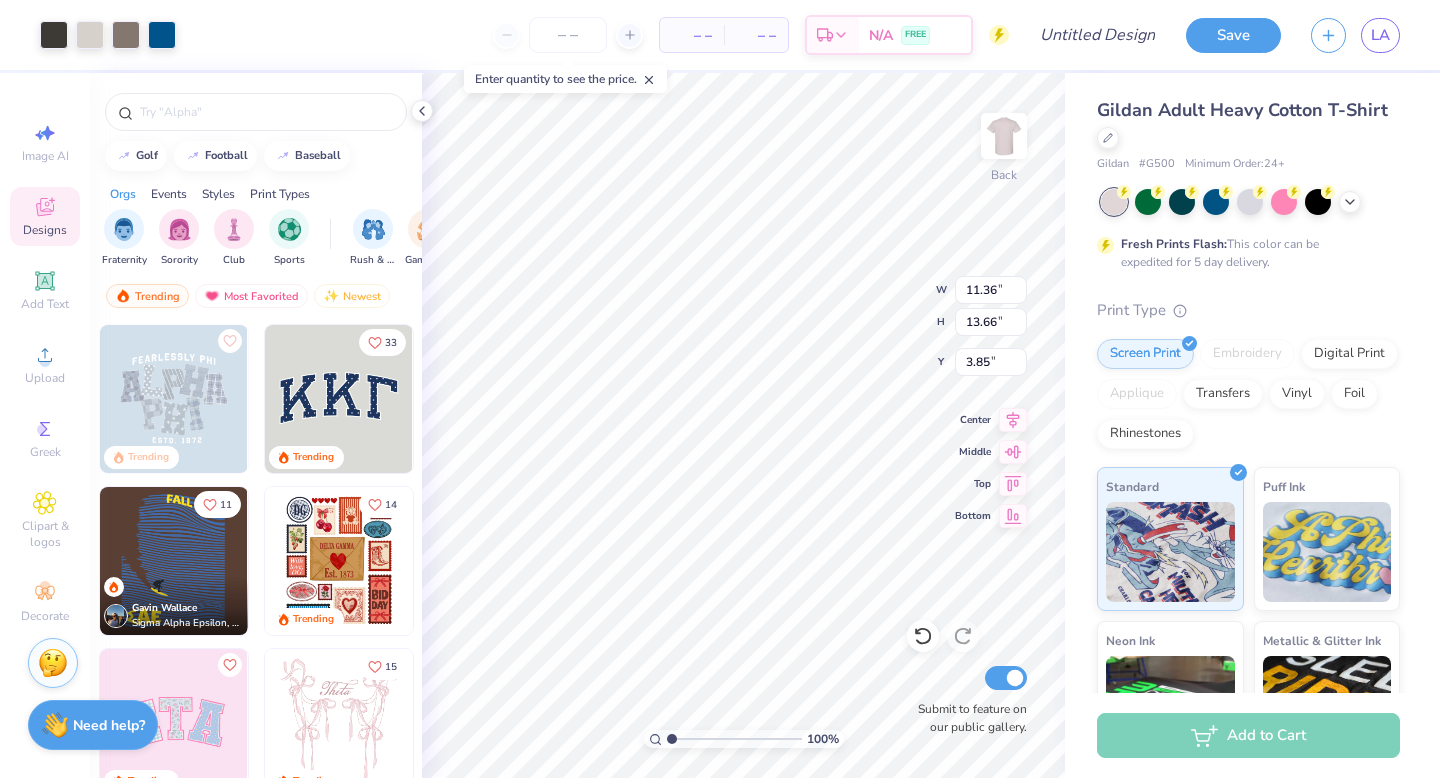 type on "12.19" 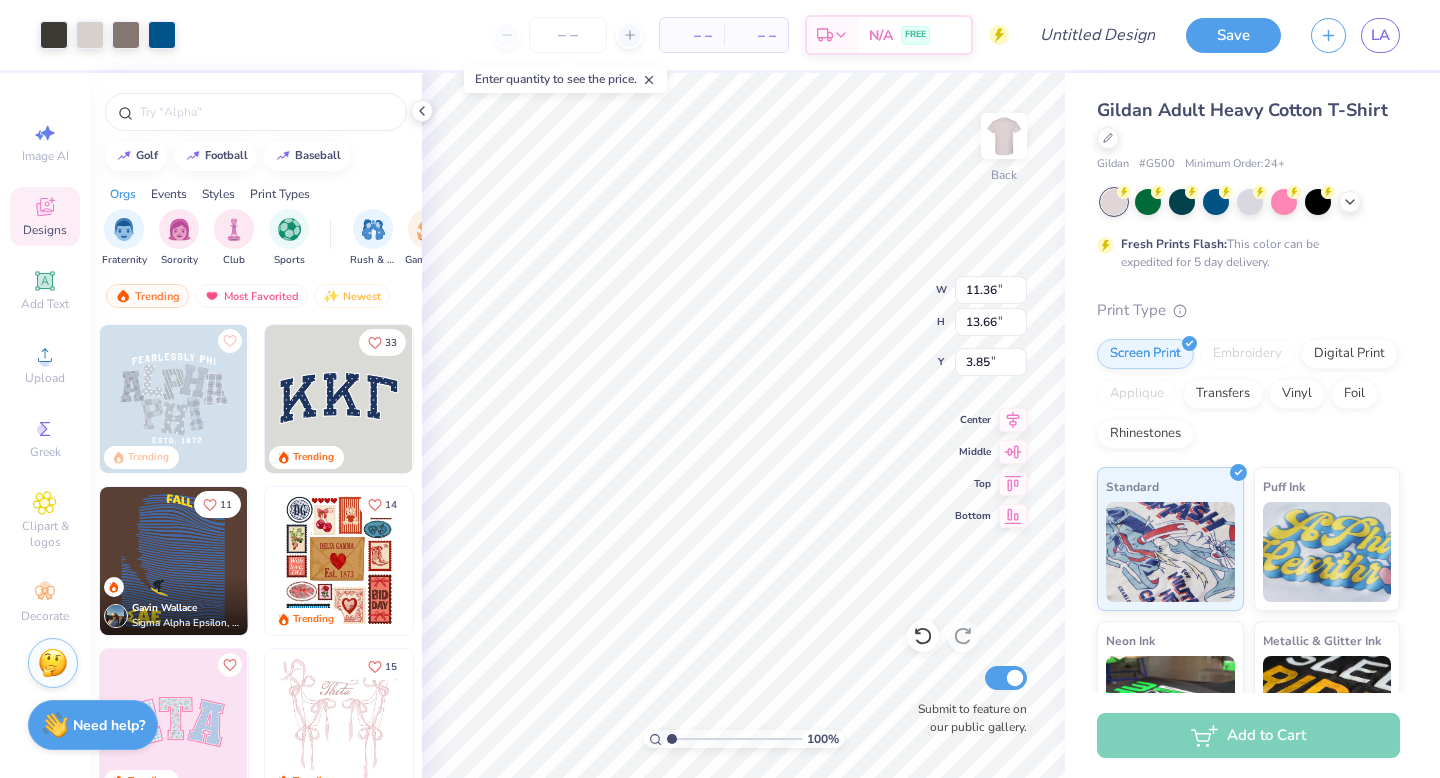 type on "14.67" 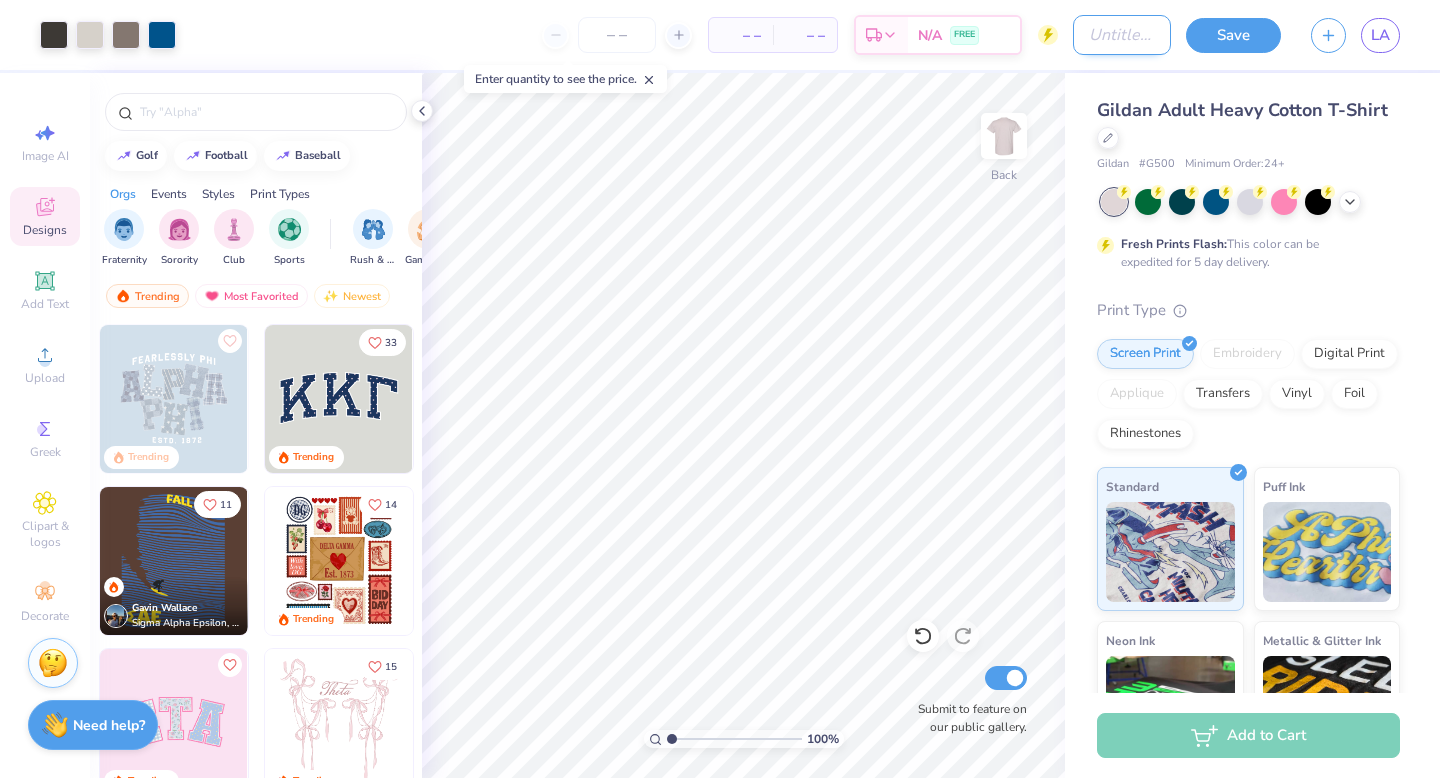 click on "Design Title" at bounding box center [1122, 35] 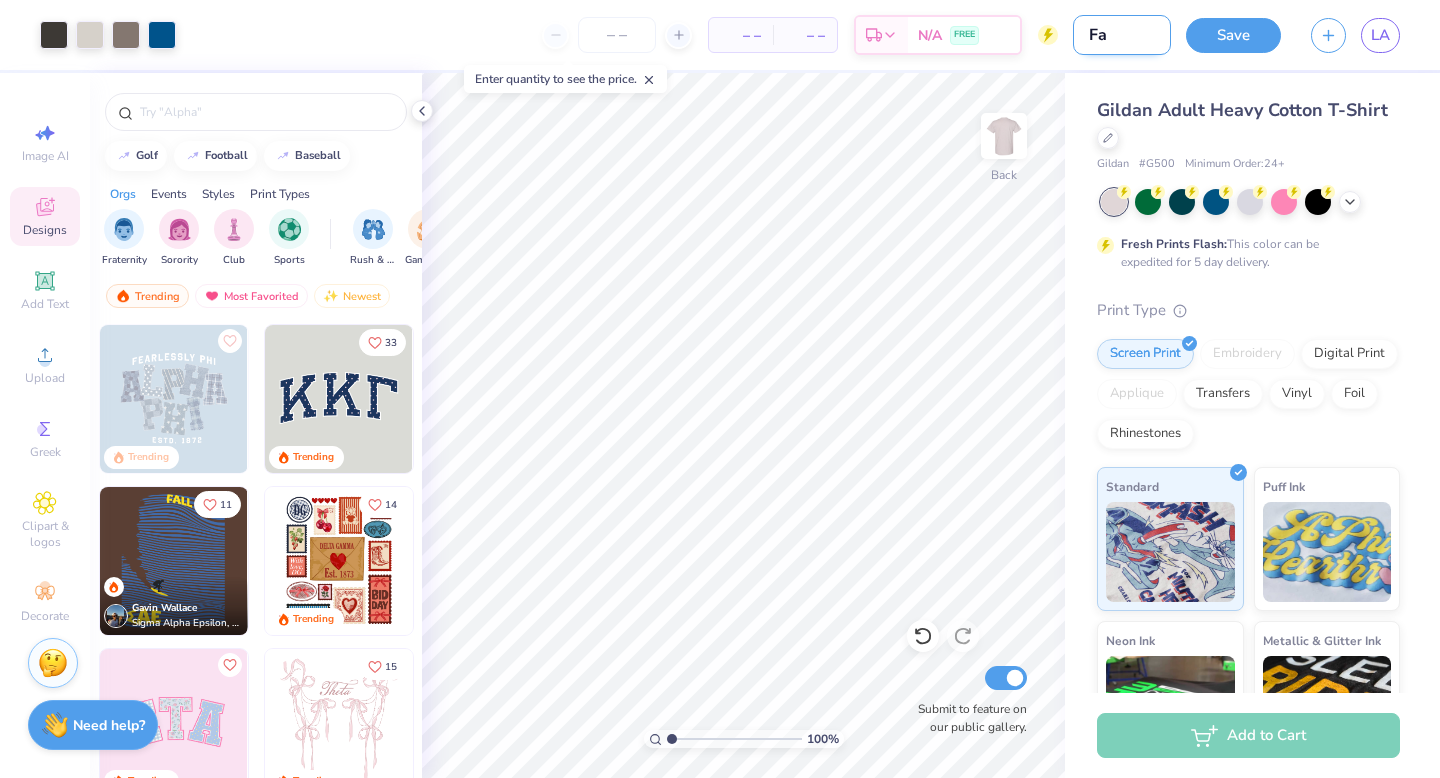 type on "F" 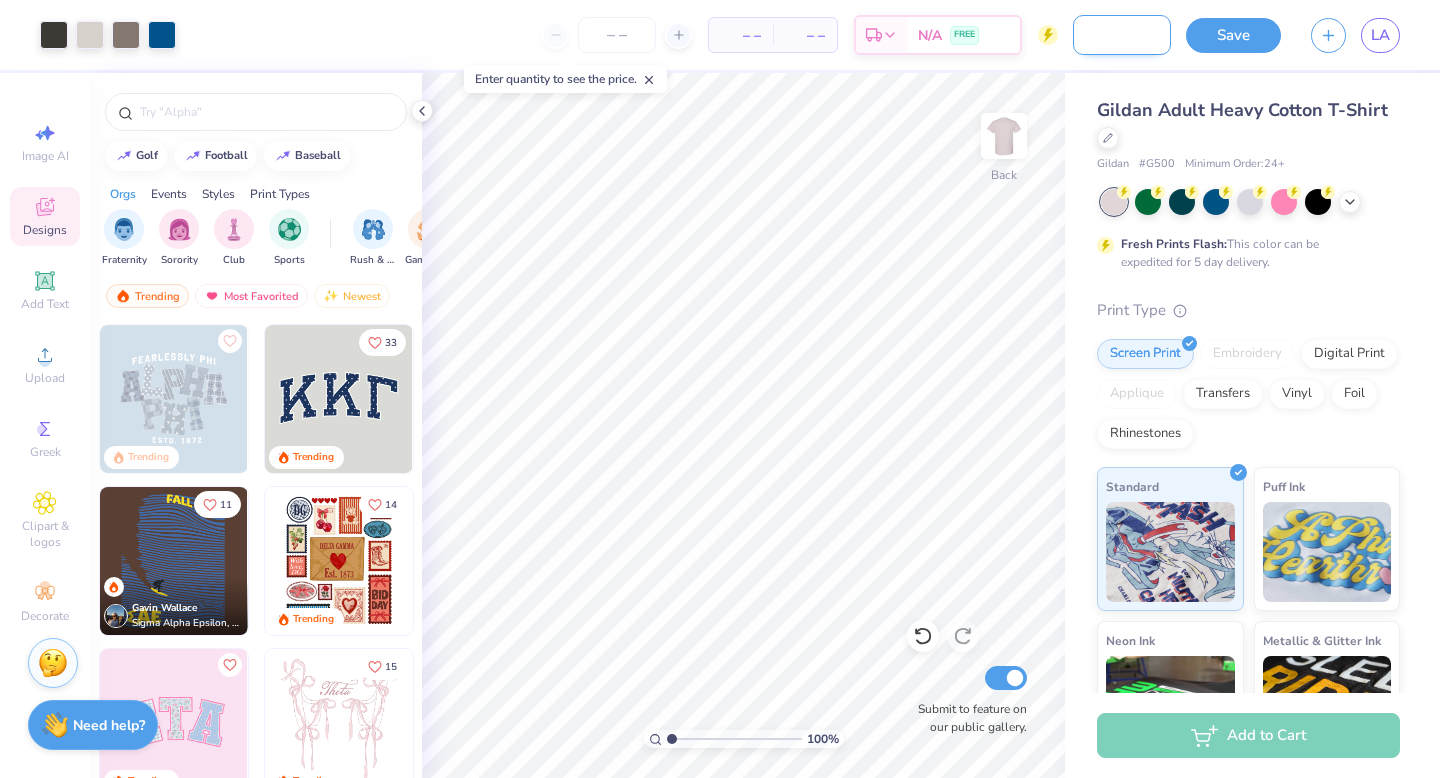 scroll, scrollTop: 0, scrollLeft: 162, axis: horizontal 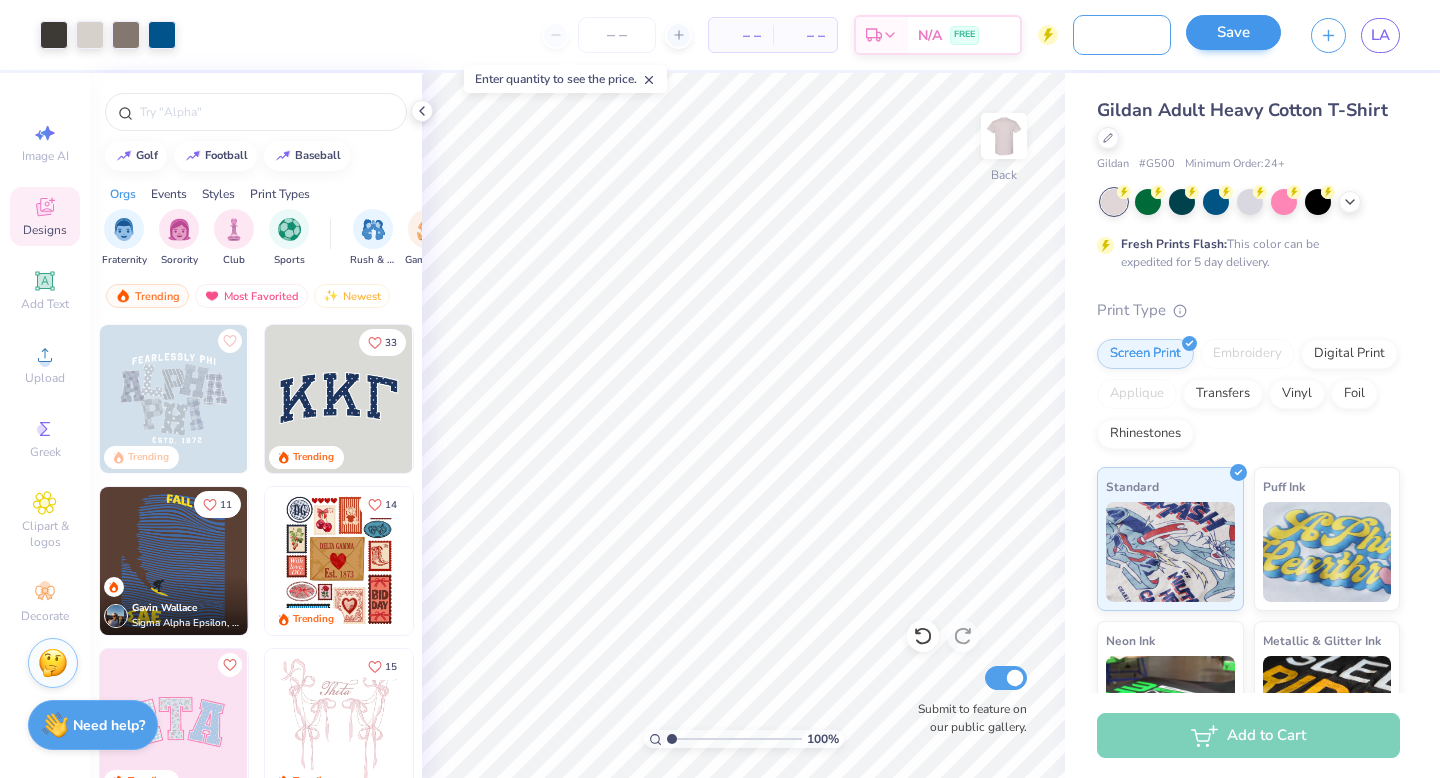 type on "Gimme Gimme Lammies! (F25)" 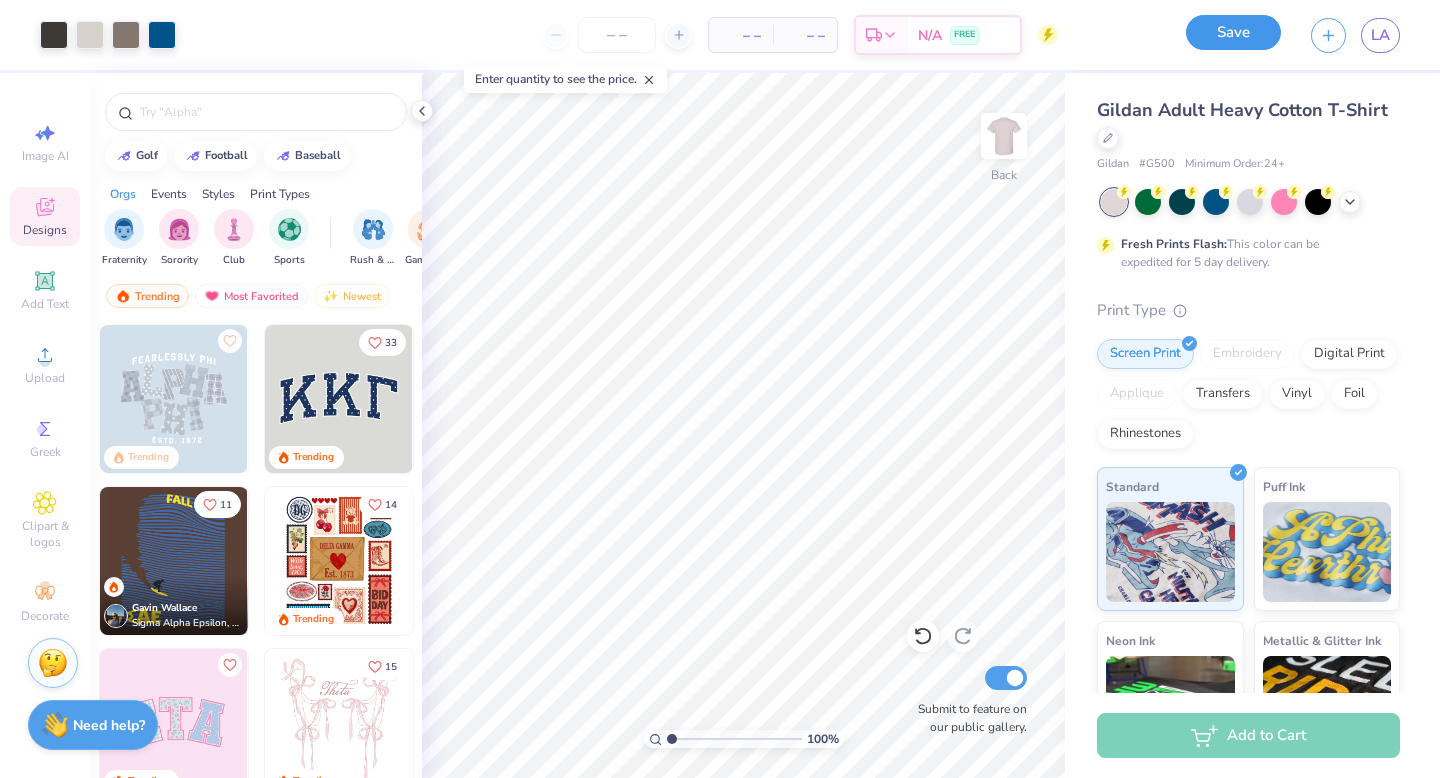 scroll, scrollTop: 0, scrollLeft: 0, axis: both 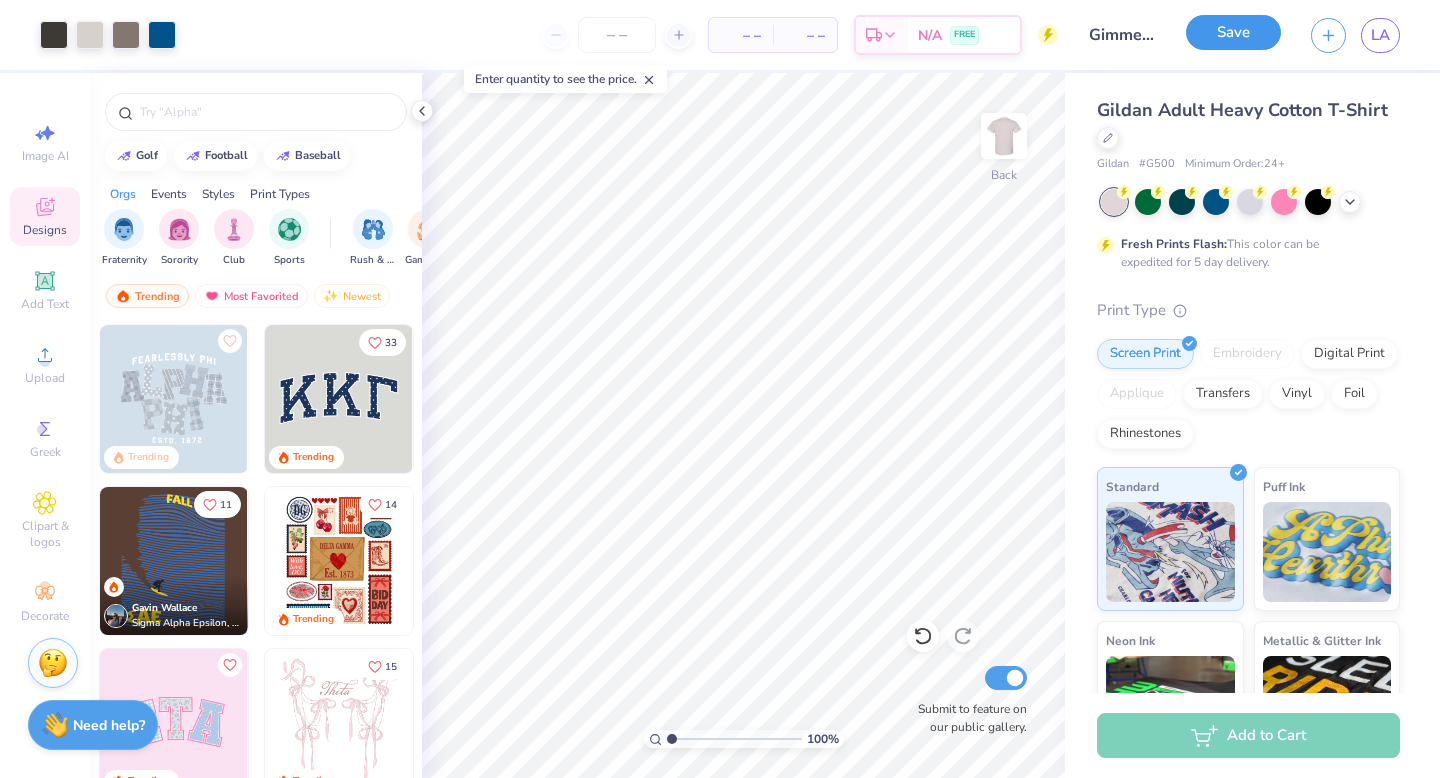 click on "Save" at bounding box center [1233, 32] 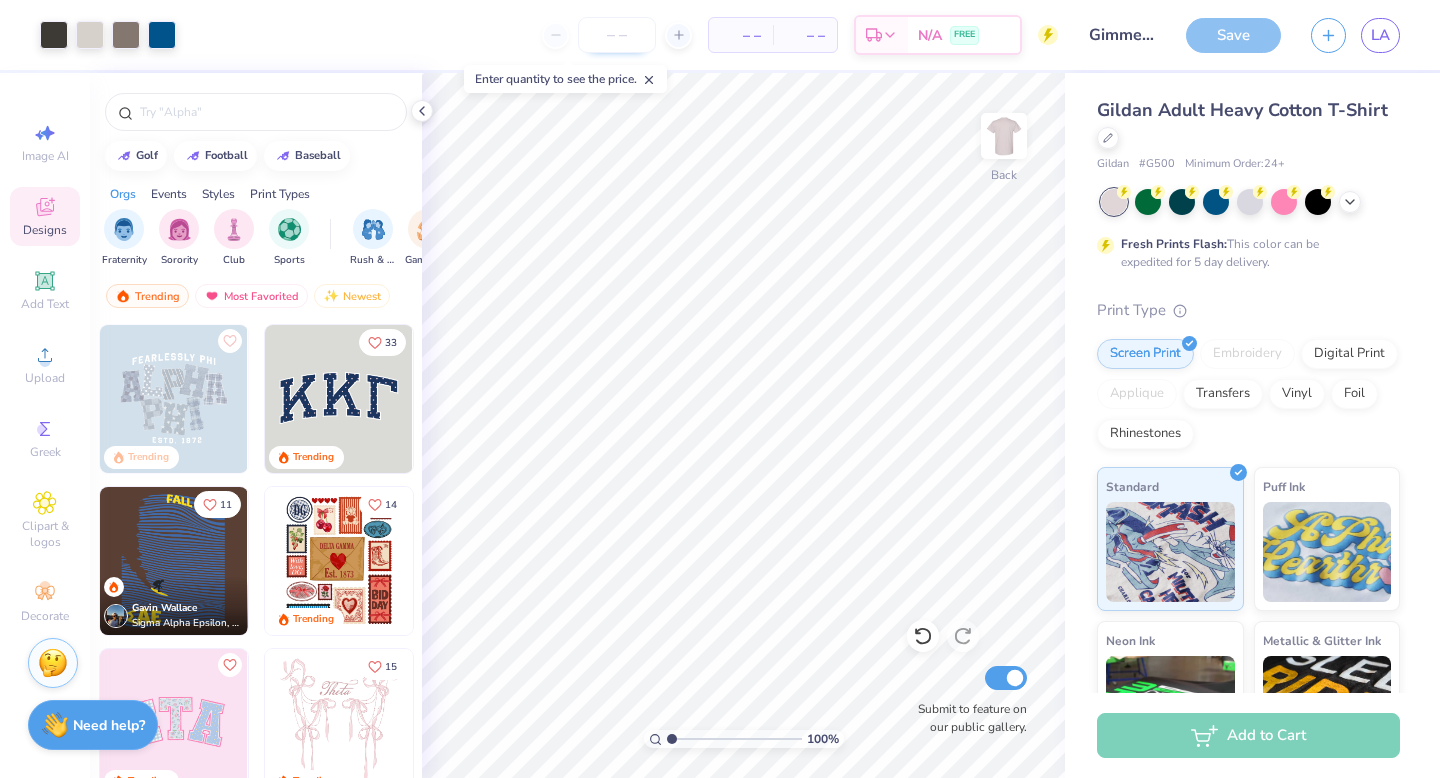 click at bounding box center (617, 35) 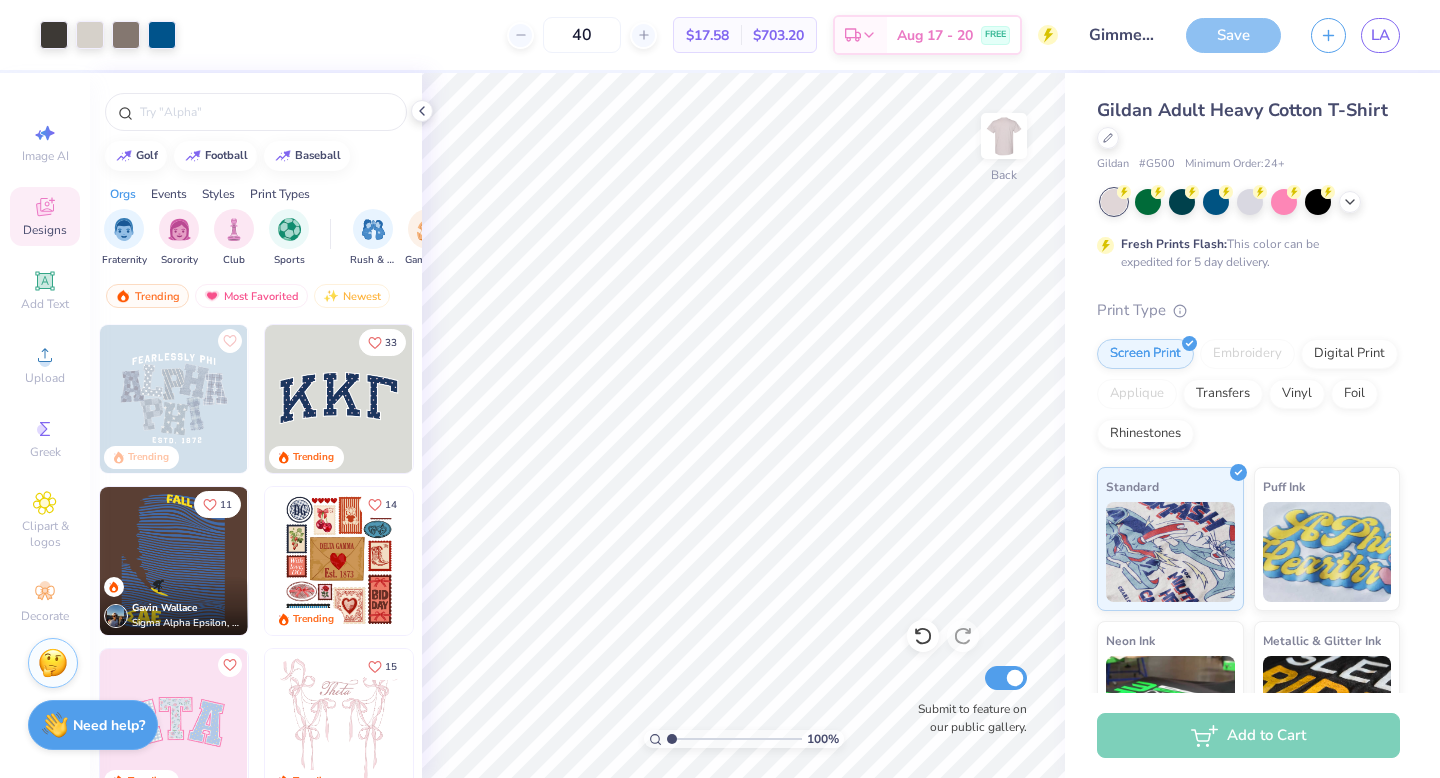 type on "40" 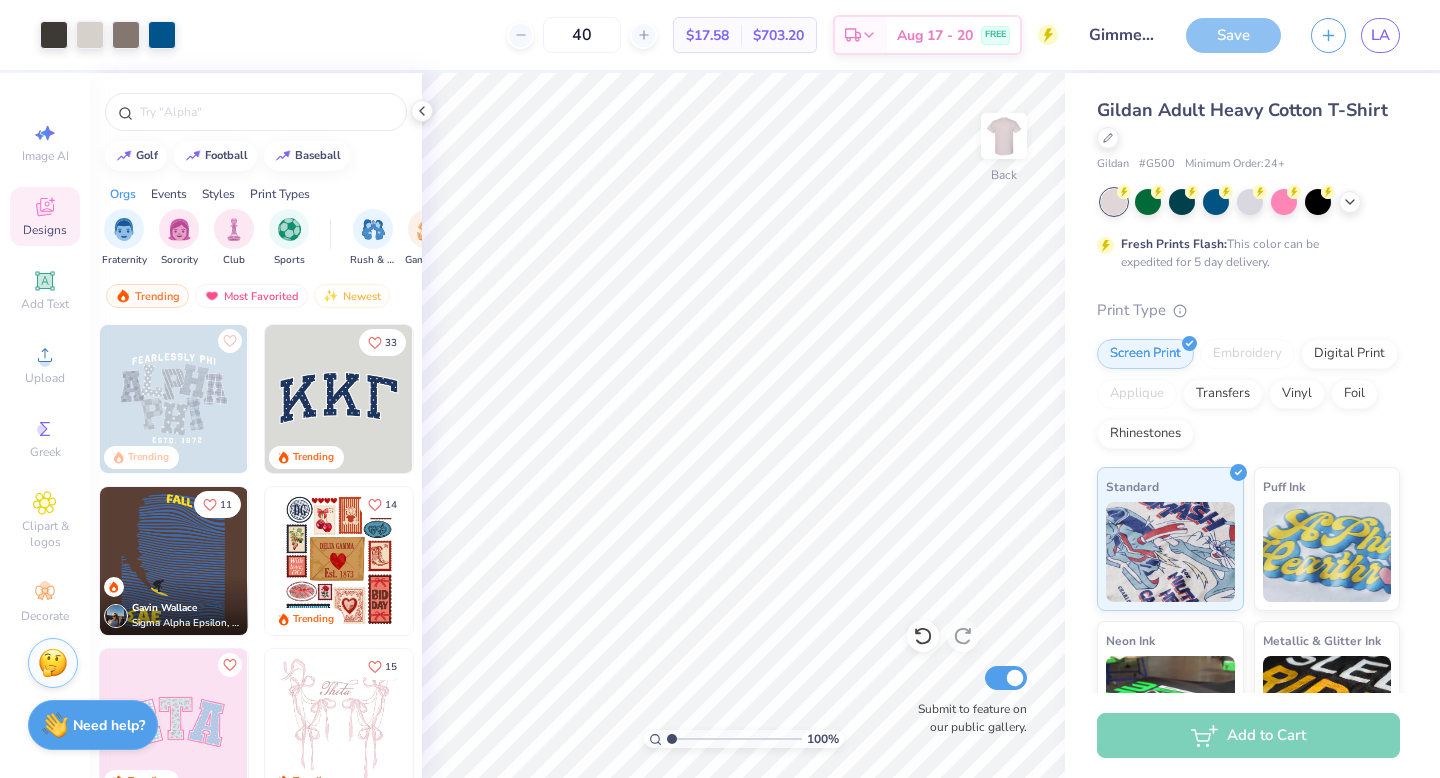 click on "40 $17.58 Per Item $703.20 Total Est. Delivery Aug 17 - 20 FREE" at bounding box center [624, 35] 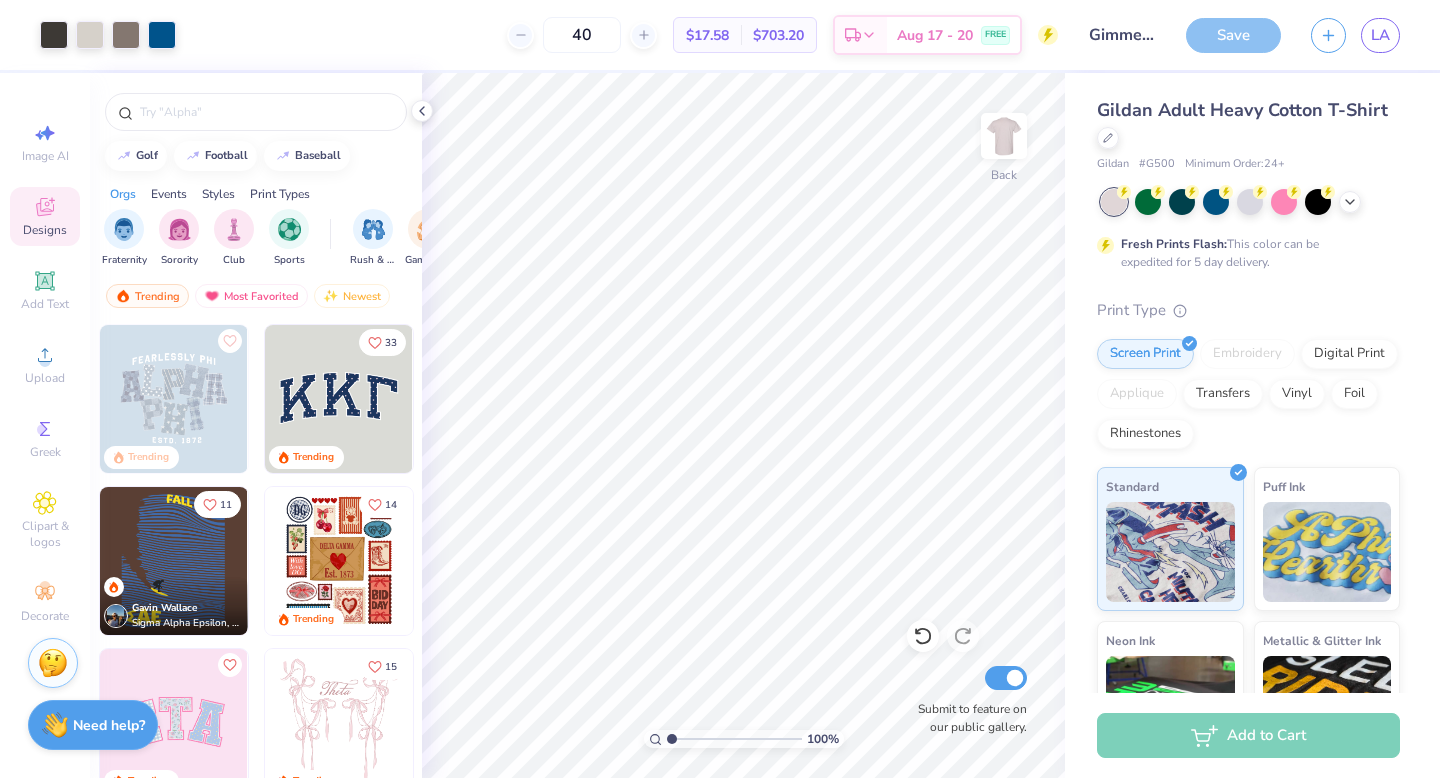 click on "40 $17.58 Per Item $703.20 Total Est. Delivery Aug 17 - 20 FREE" at bounding box center (624, 35) 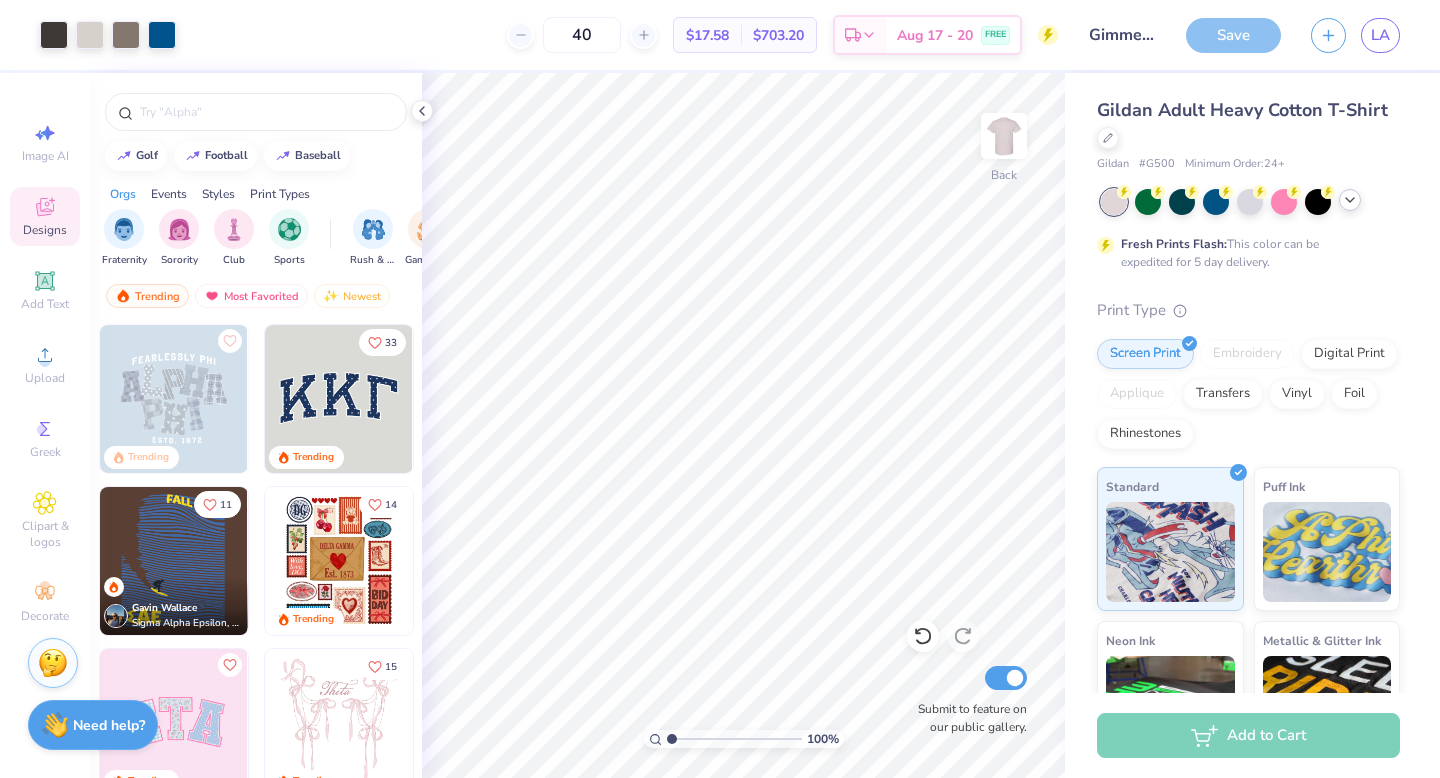 click 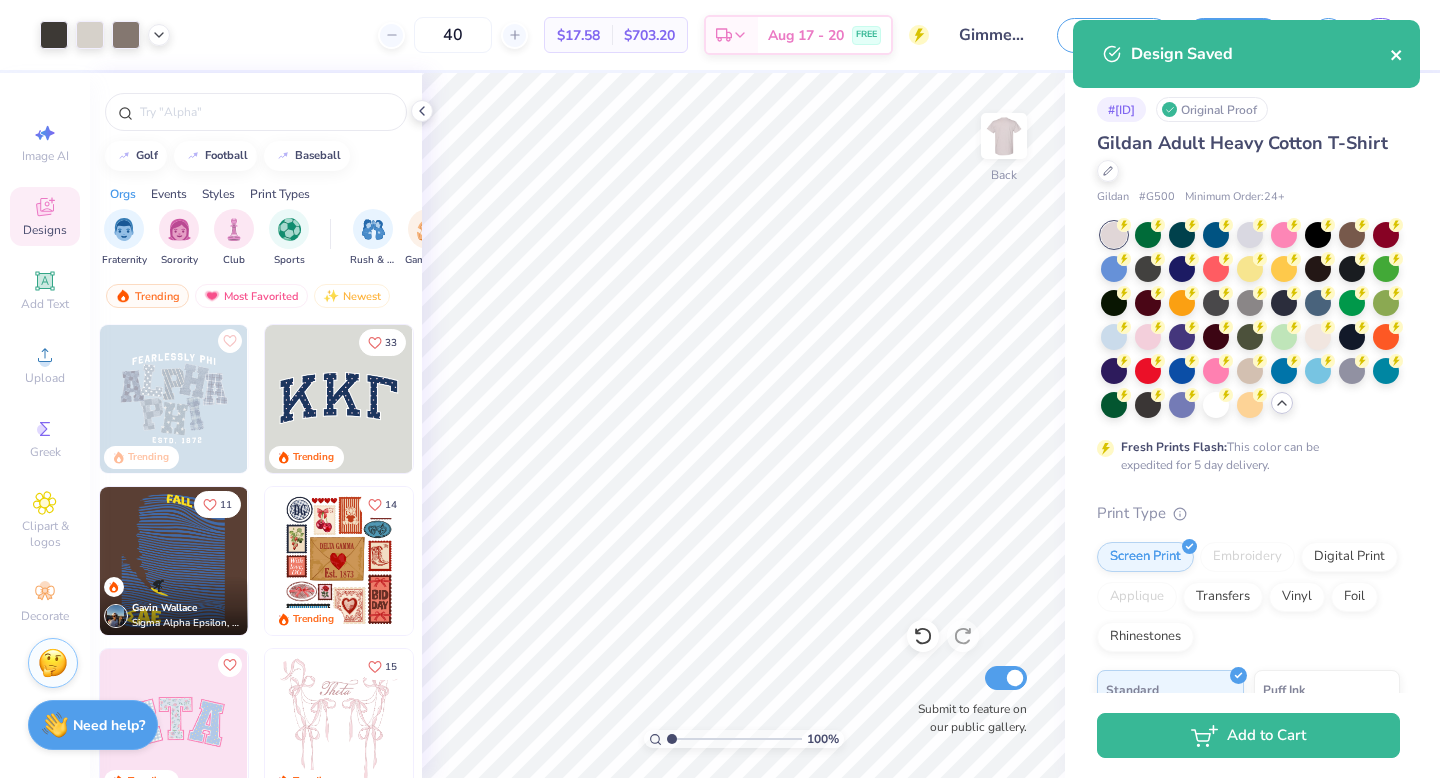 click 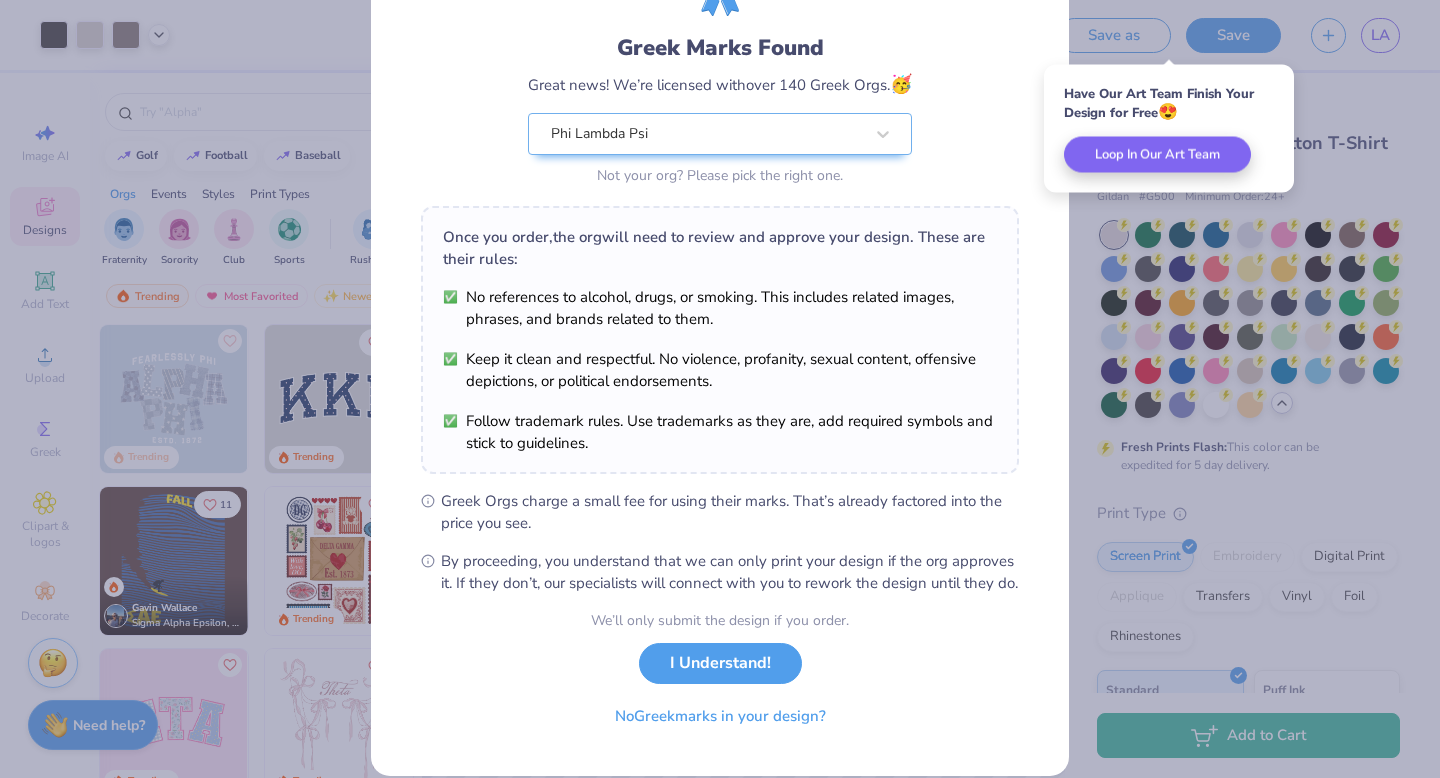 scroll, scrollTop: 158, scrollLeft: 0, axis: vertical 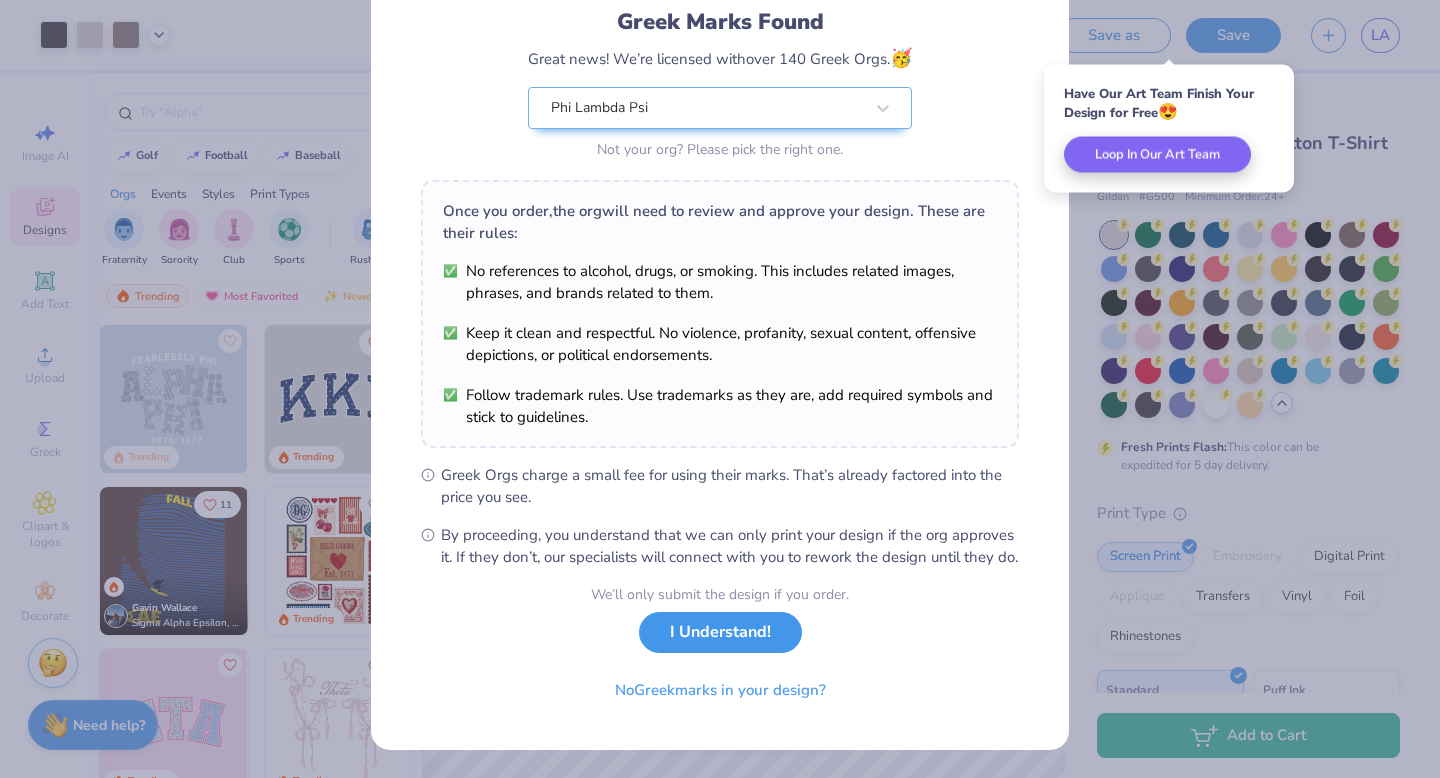 click on "I Understand!" at bounding box center (720, 632) 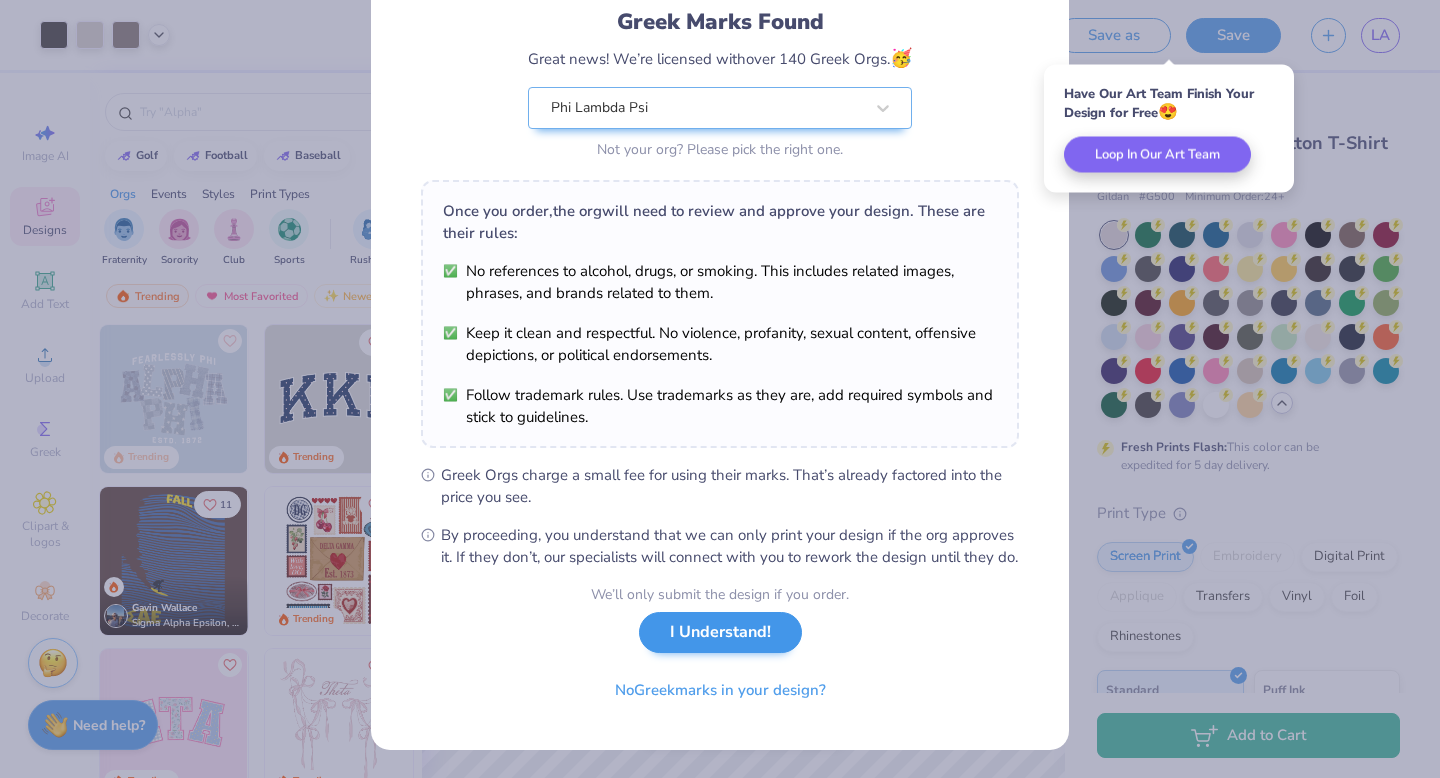 scroll, scrollTop: 0, scrollLeft: 0, axis: both 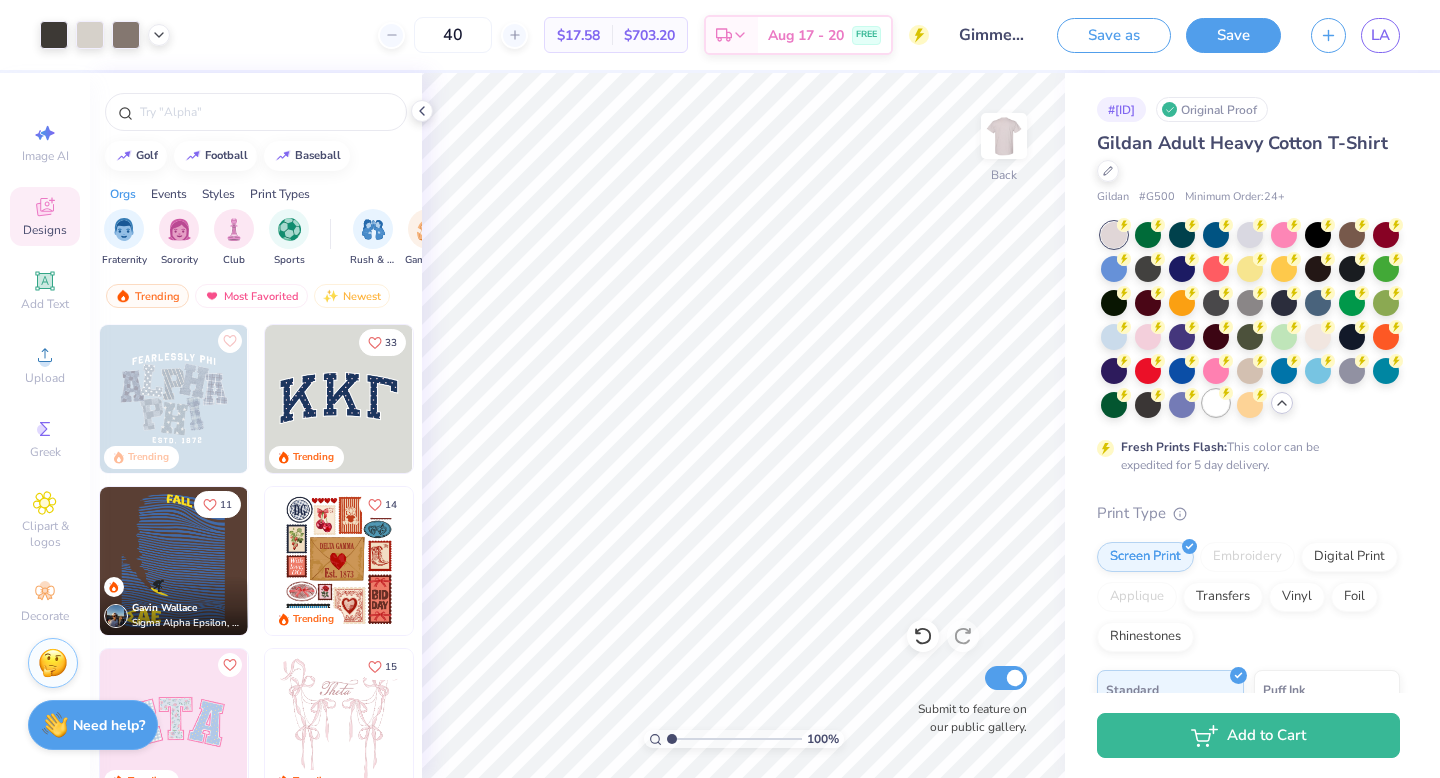 click at bounding box center [1216, 403] 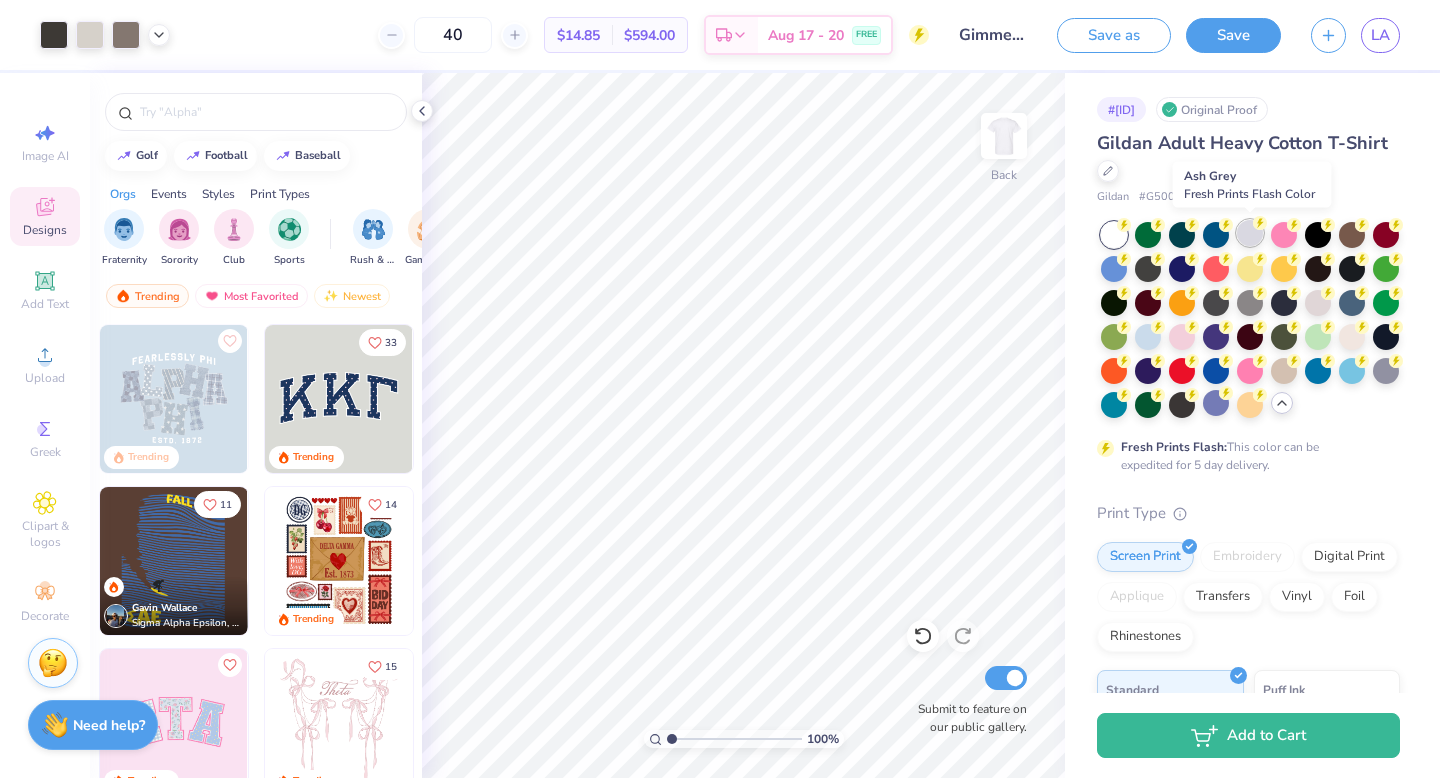 click at bounding box center [1250, 233] 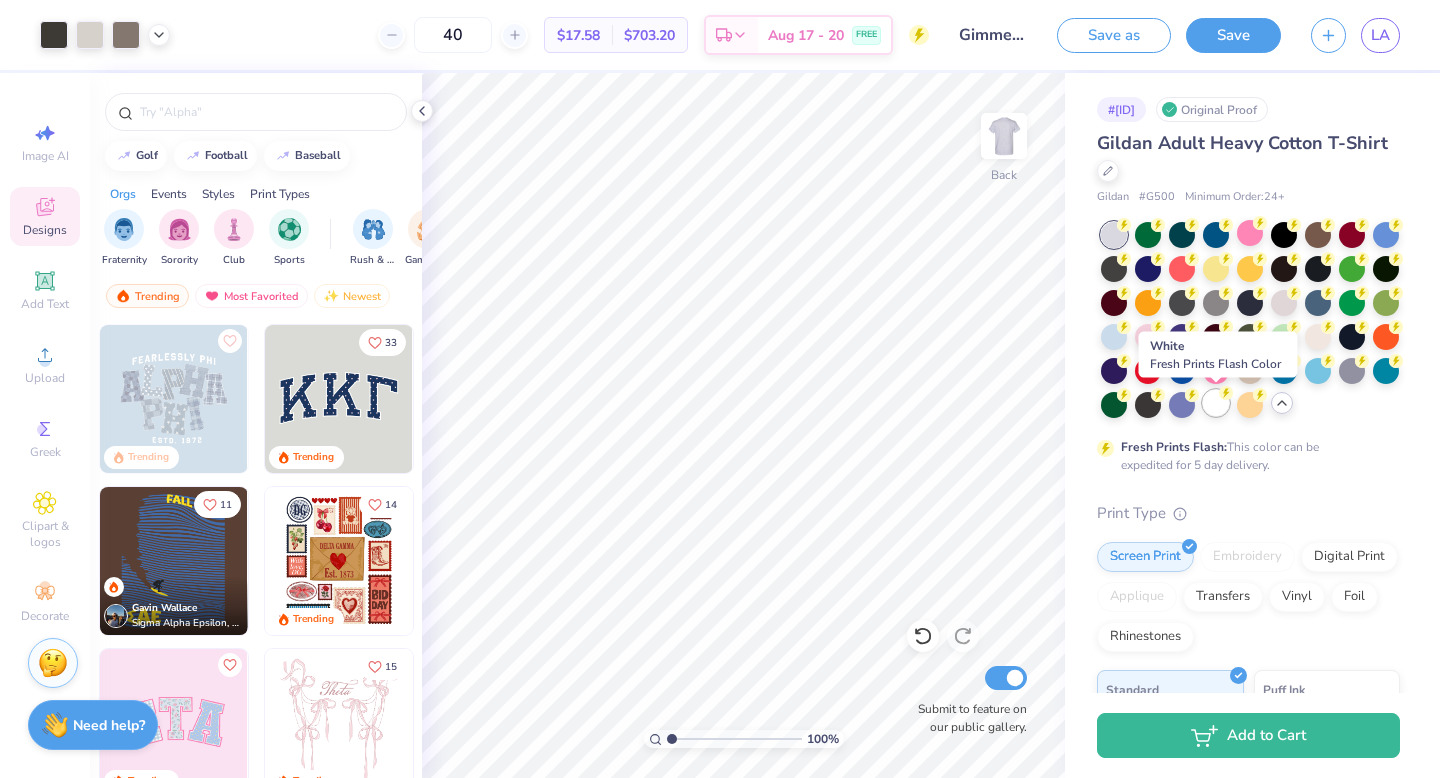 click at bounding box center [1216, 403] 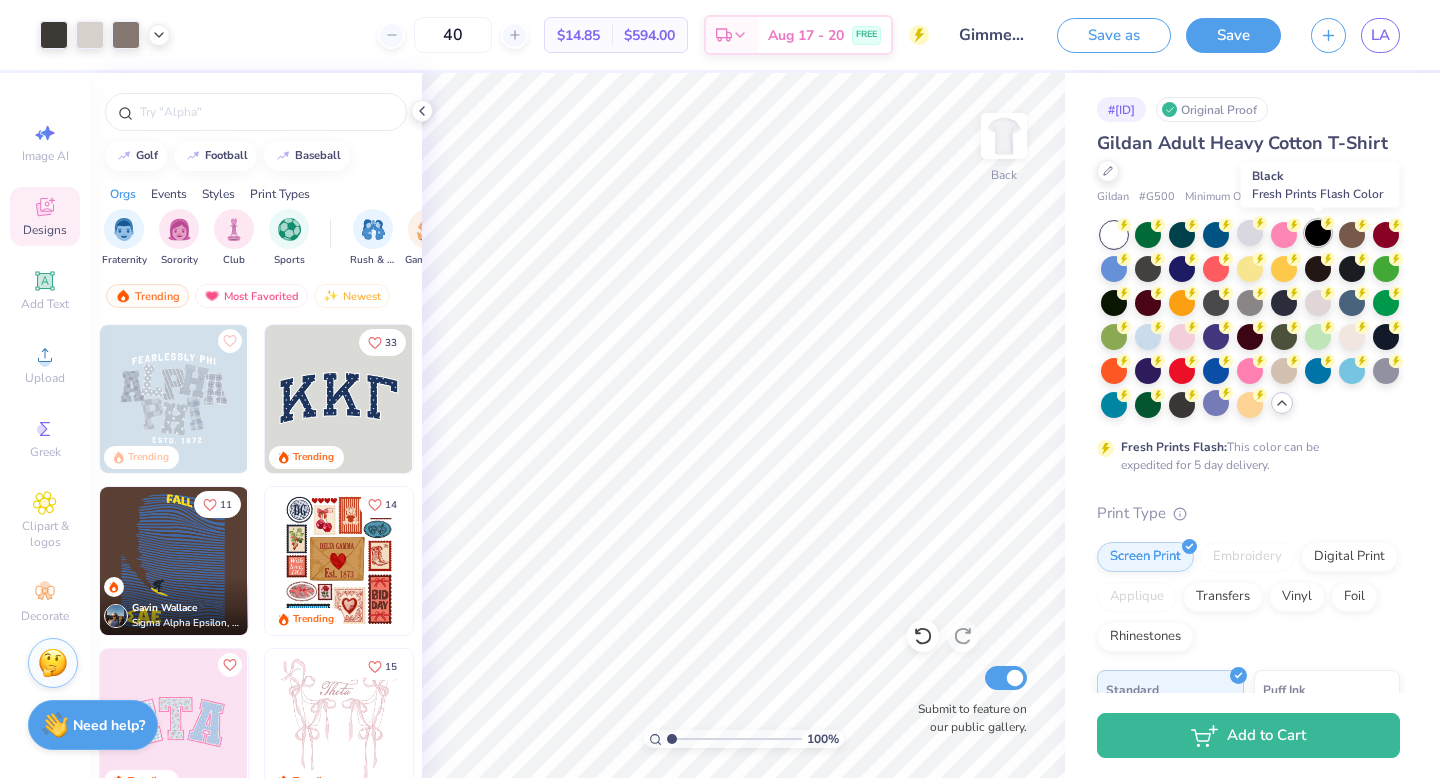 click at bounding box center (1318, 233) 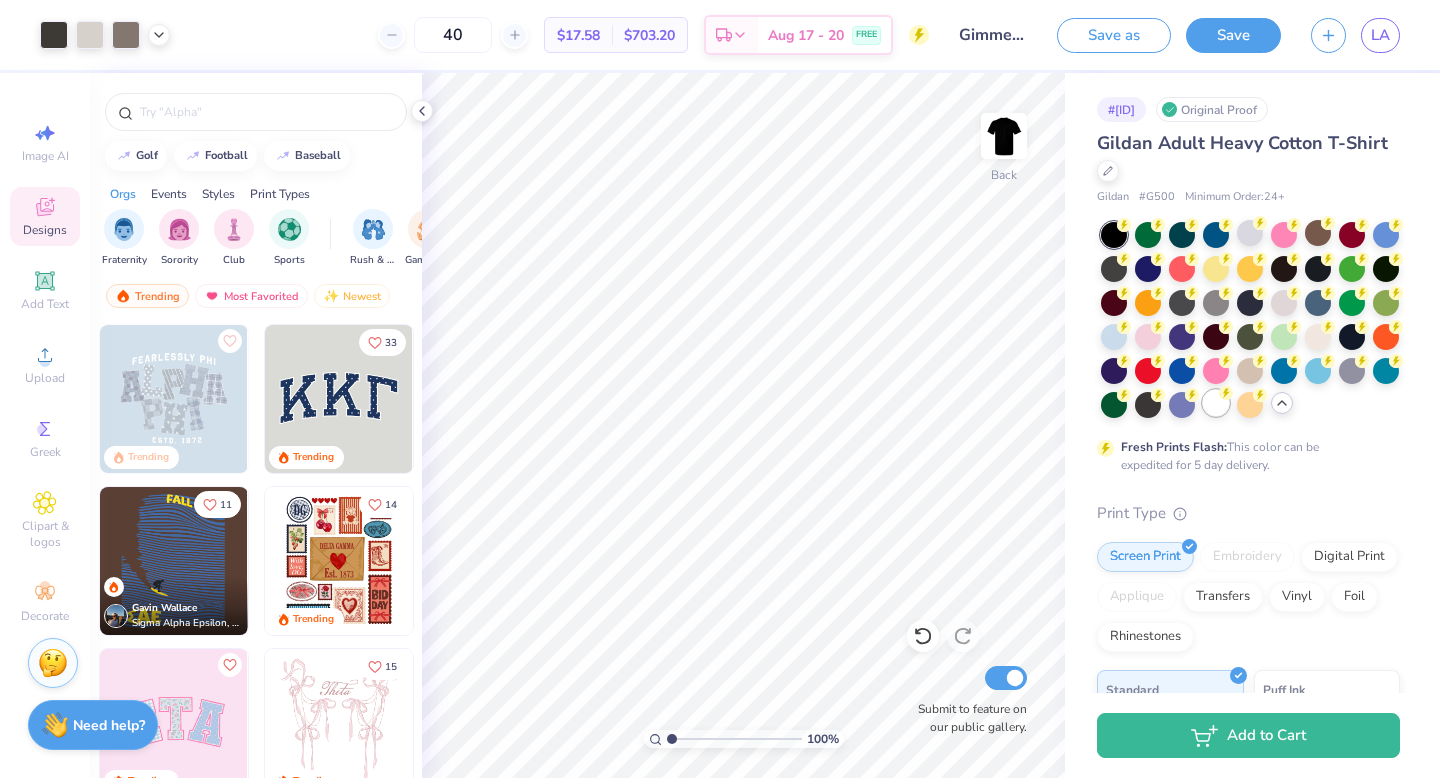 click at bounding box center [1216, 403] 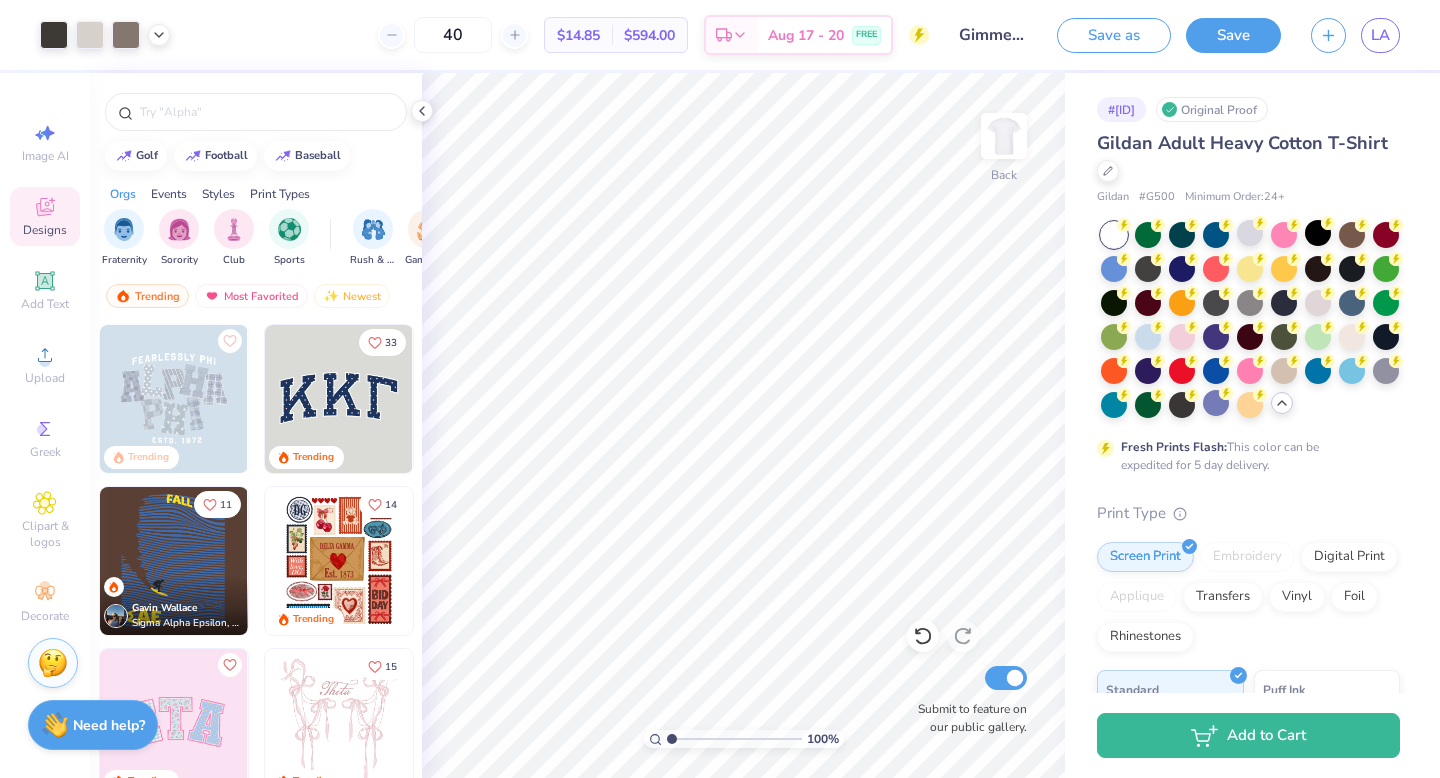 click on "Fresh Prints Flash:  This color can be expedited for 5 day delivery." at bounding box center (1248, 348) 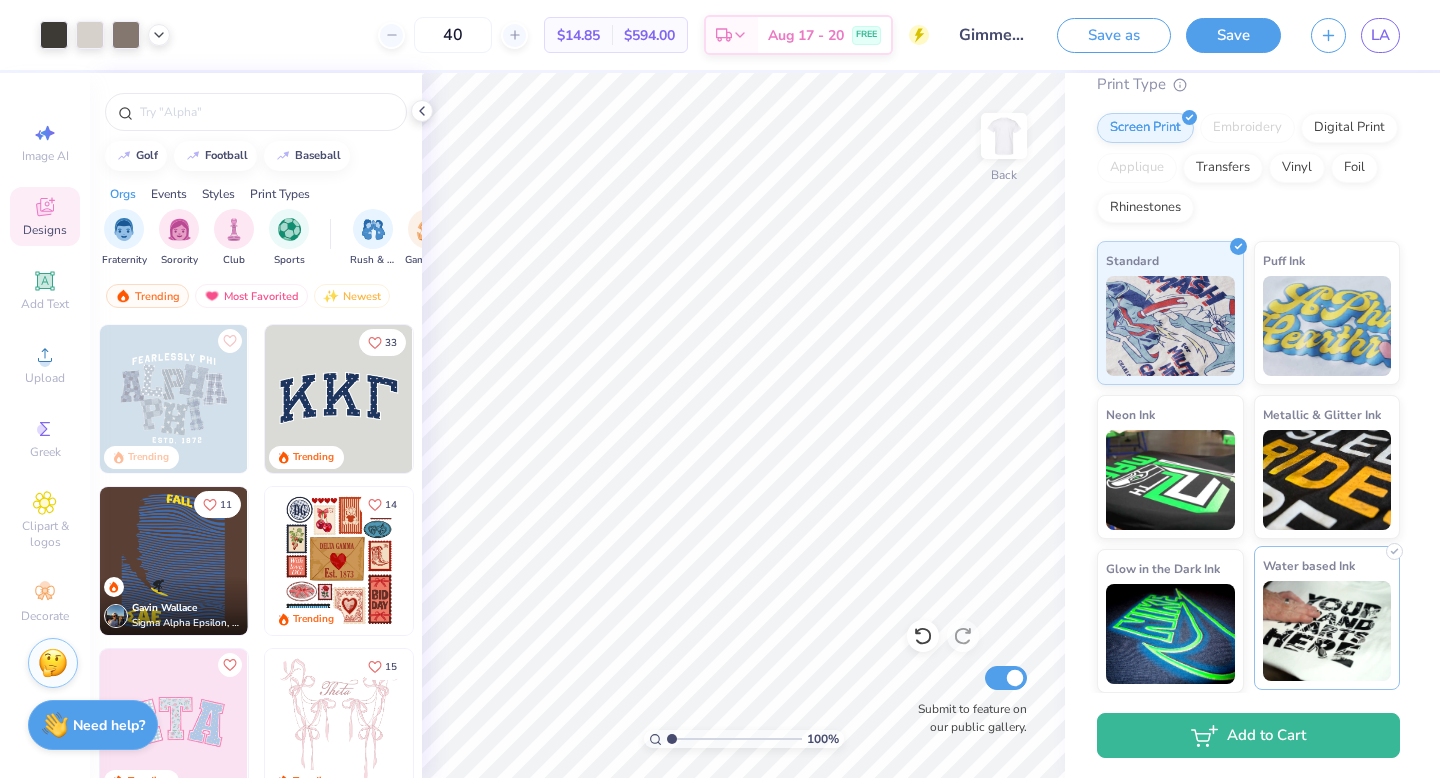 scroll, scrollTop: 0, scrollLeft: 0, axis: both 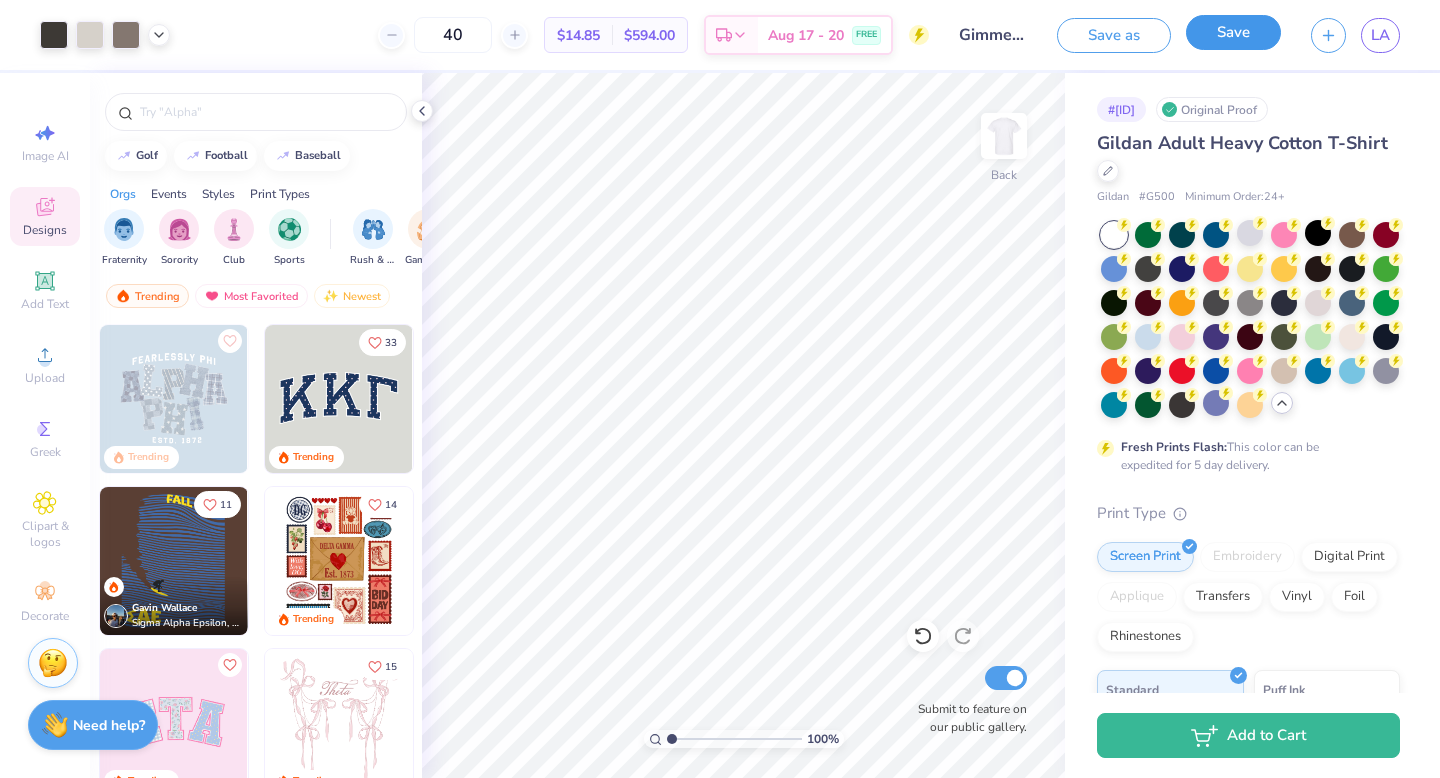 click on "Save" at bounding box center [1233, 32] 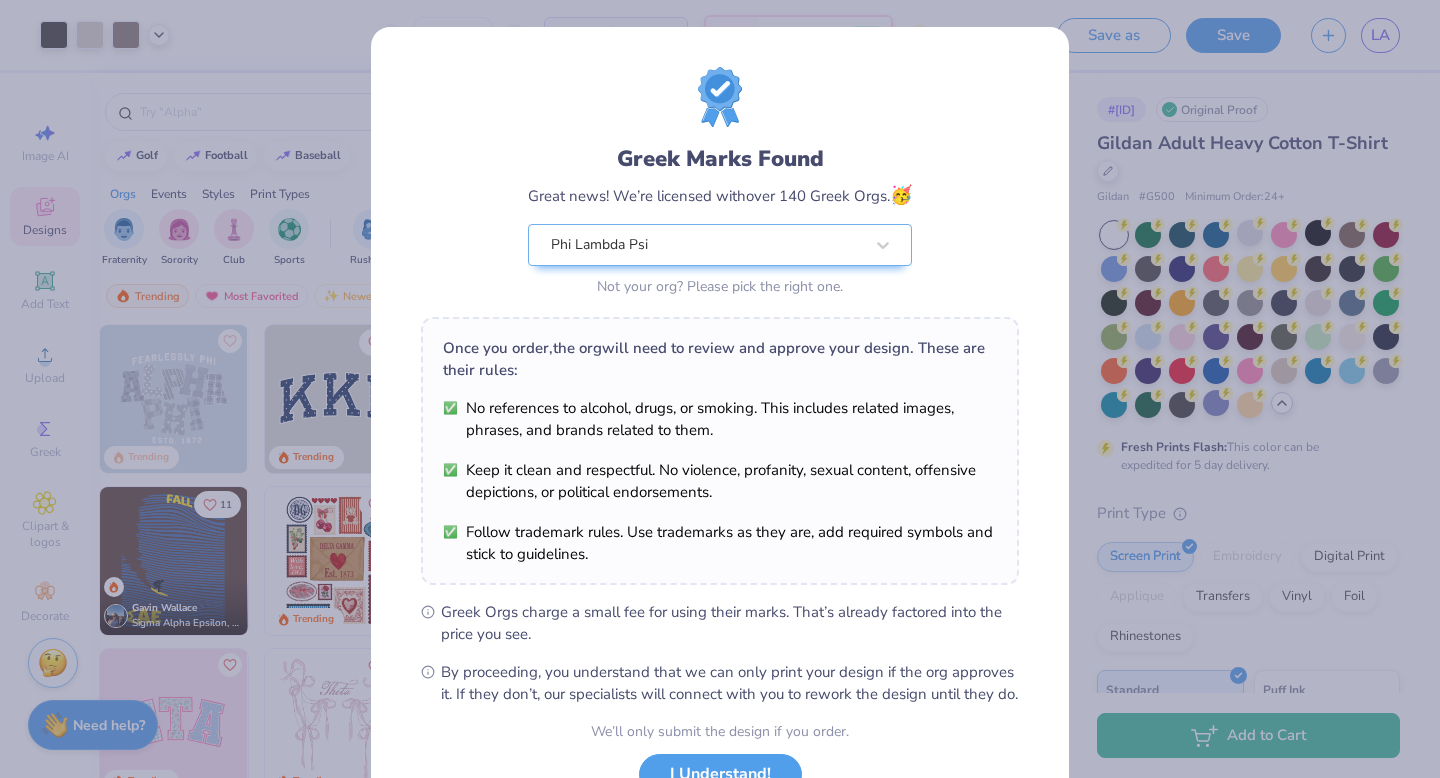 scroll, scrollTop: 158, scrollLeft: 0, axis: vertical 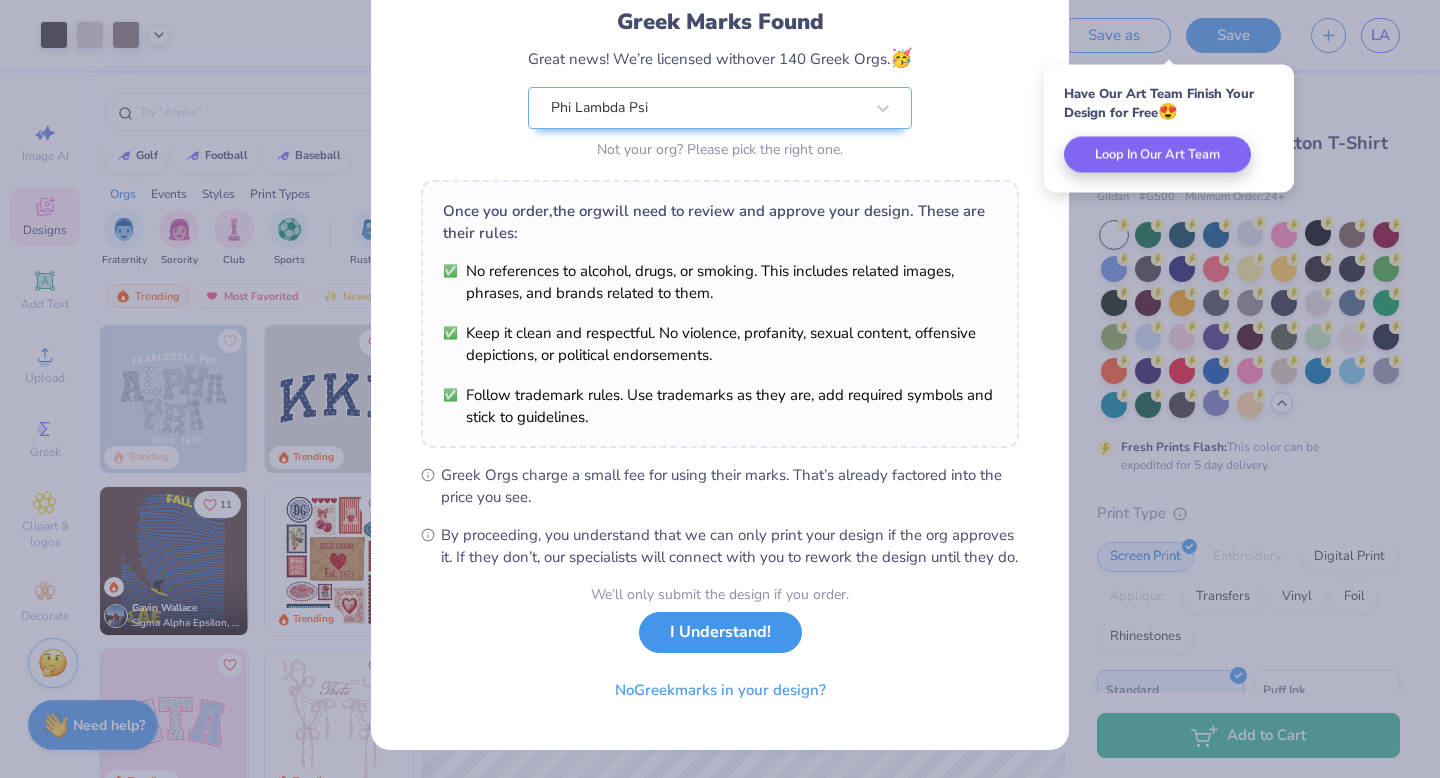 click on "I Understand!" at bounding box center (720, 632) 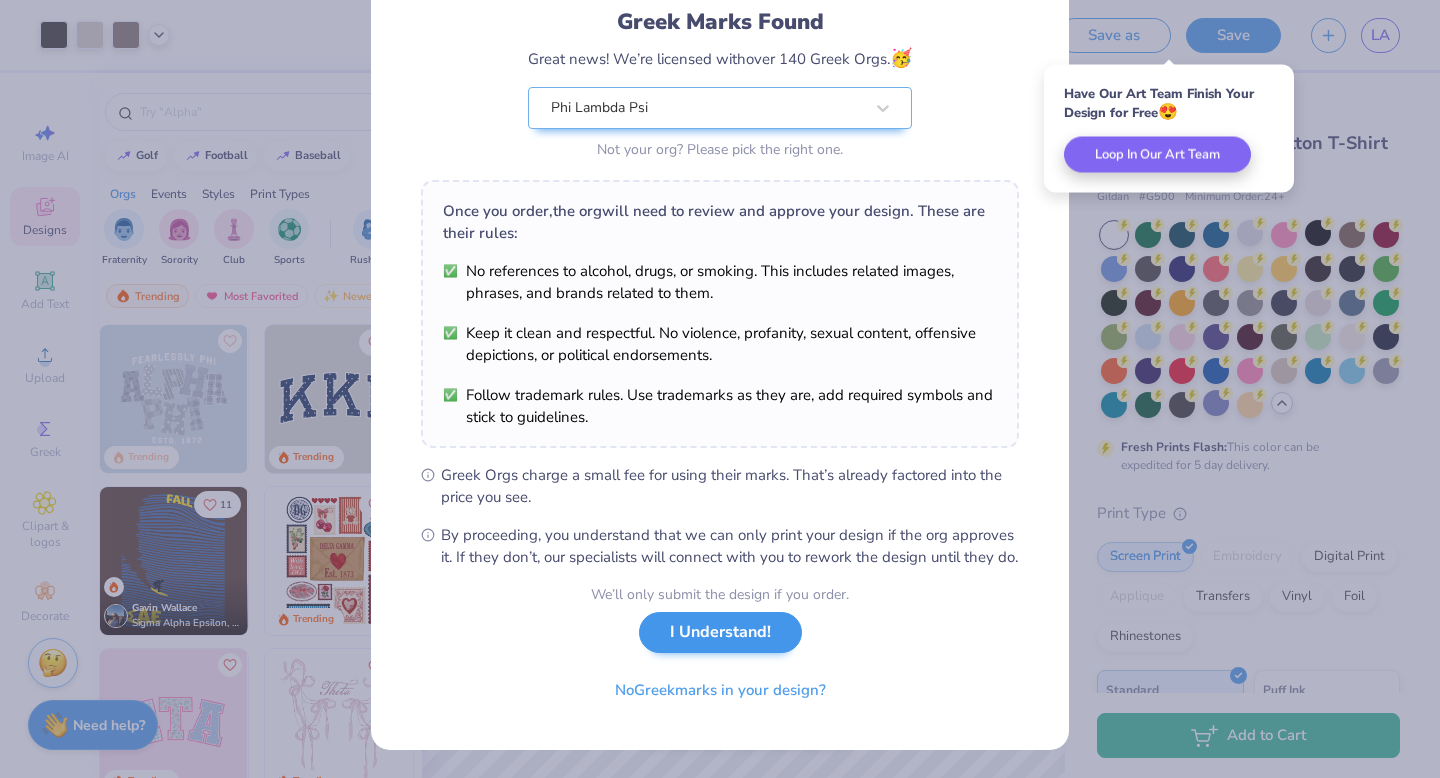 scroll, scrollTop: 0, scrollLeft: 0, axis: both 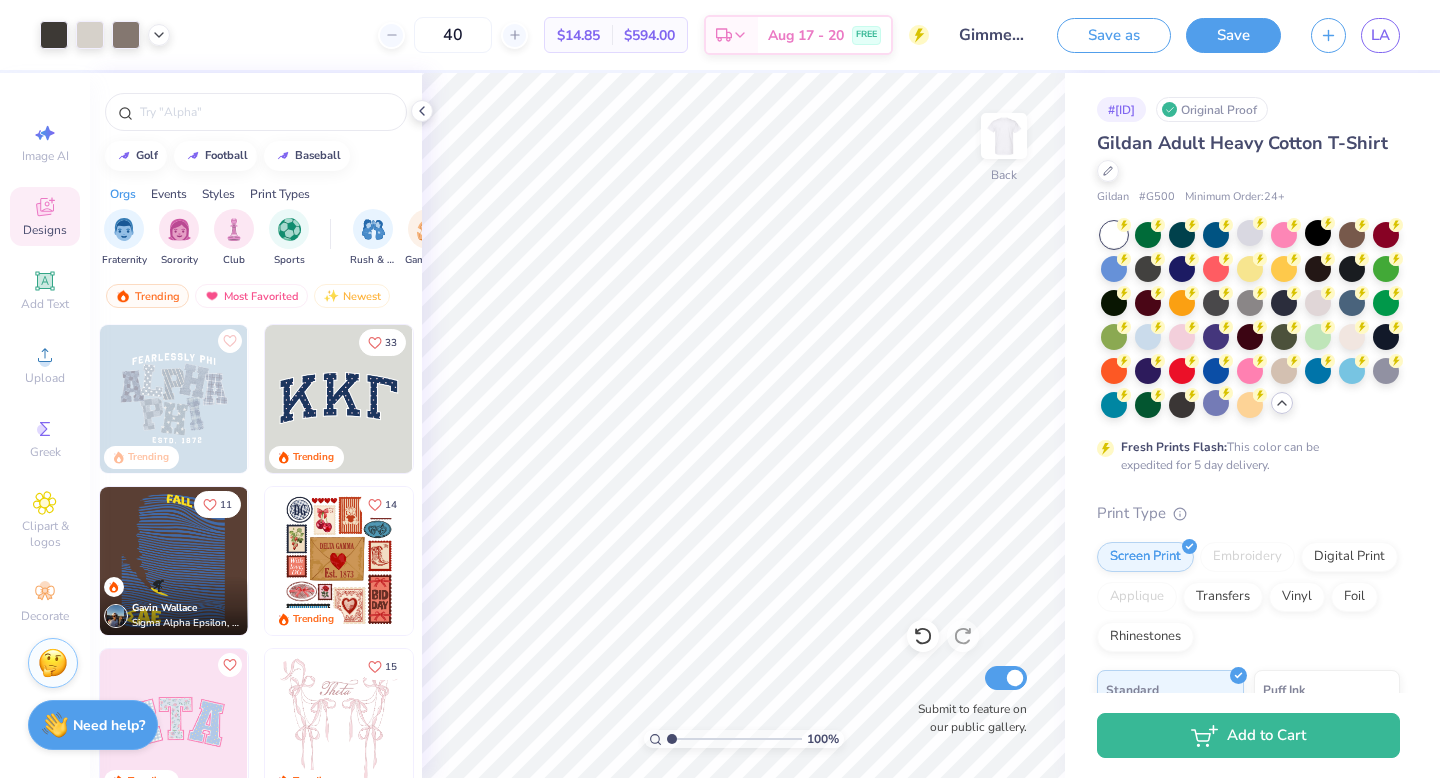 click on "Gildan Adult Heavy Cotton T-Shirt Gildan # G500 Minimum Order: 24 + Fresh Prints Flash: This color can be expedited for 5 day delivery. Print Type Screen Print Embroidery Digital Print Applique Transfers Vinyl Foil Rhinestones Standard Puff Ink Neon Ink Metallic & Glitter Ink Glow in the Dark Ink Water based Ink" at bounding box center [1248, 626] 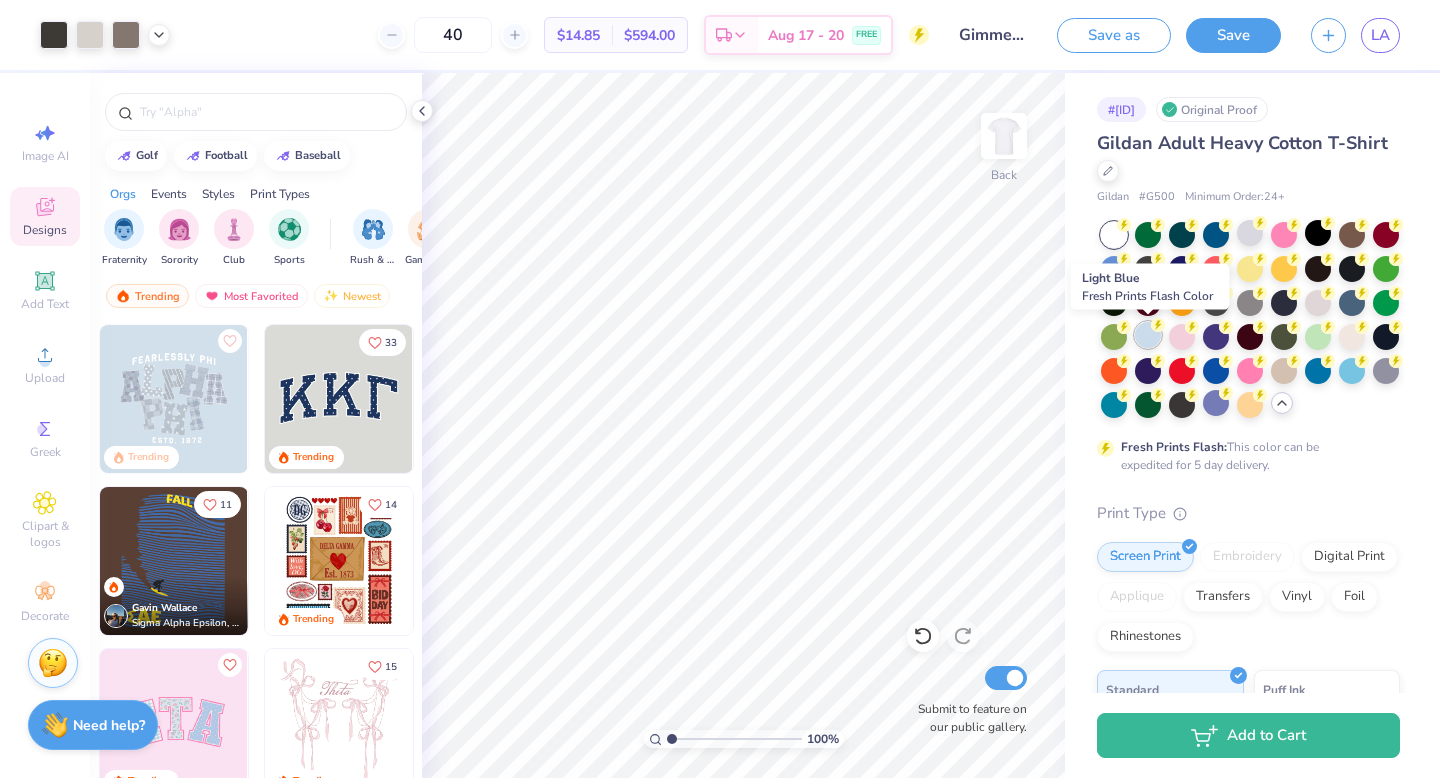 click at bounding box center (1148, 335) 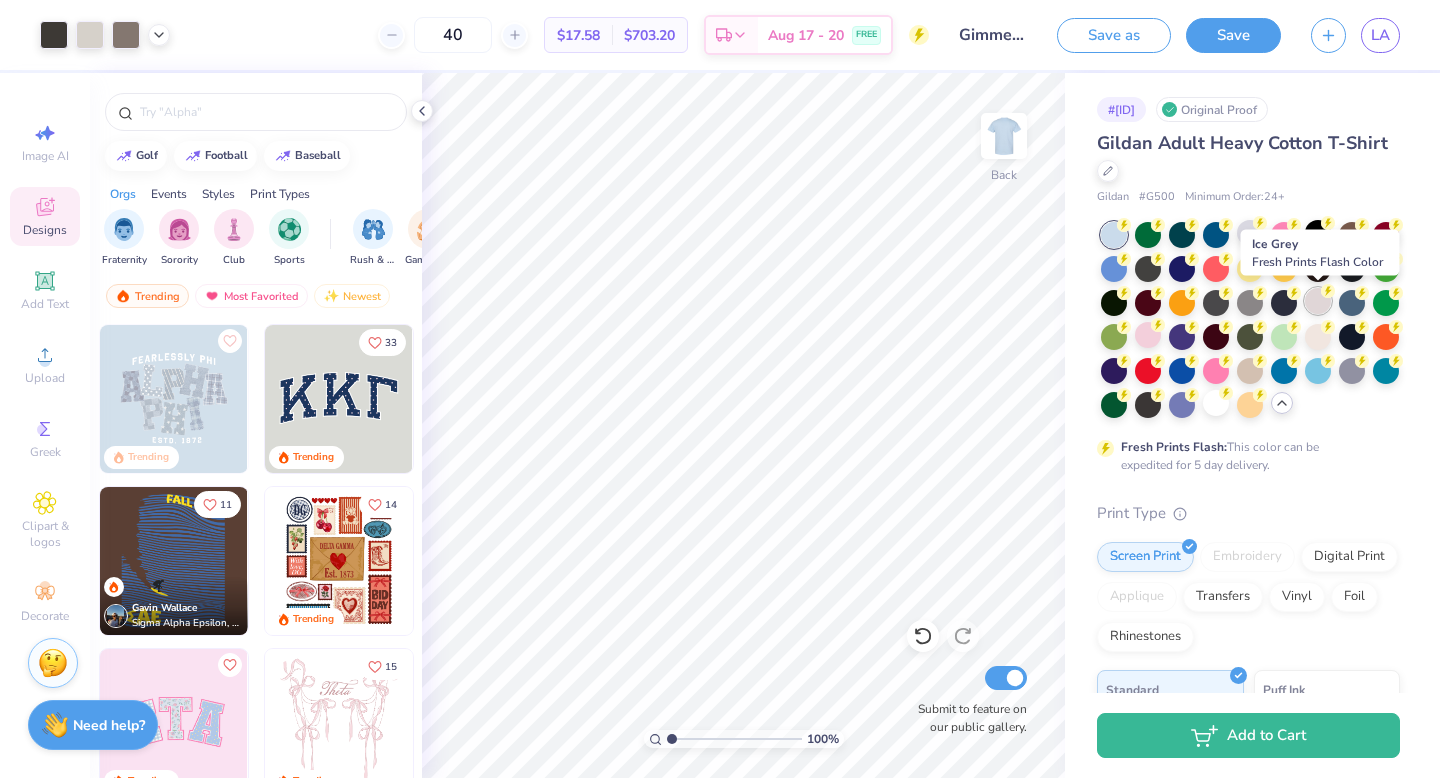click at bounding box center [1318, 301] 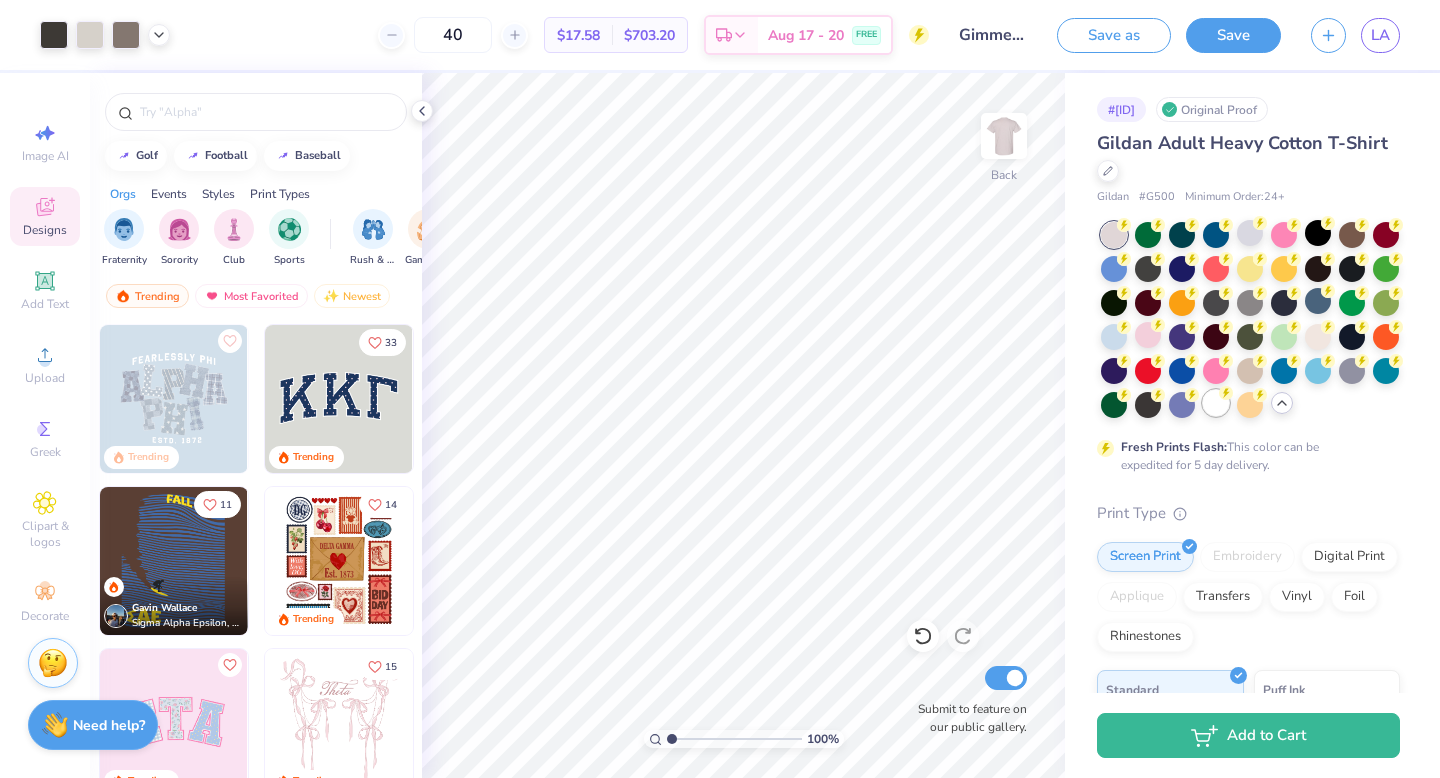 click at bounding box center [1216, 403] 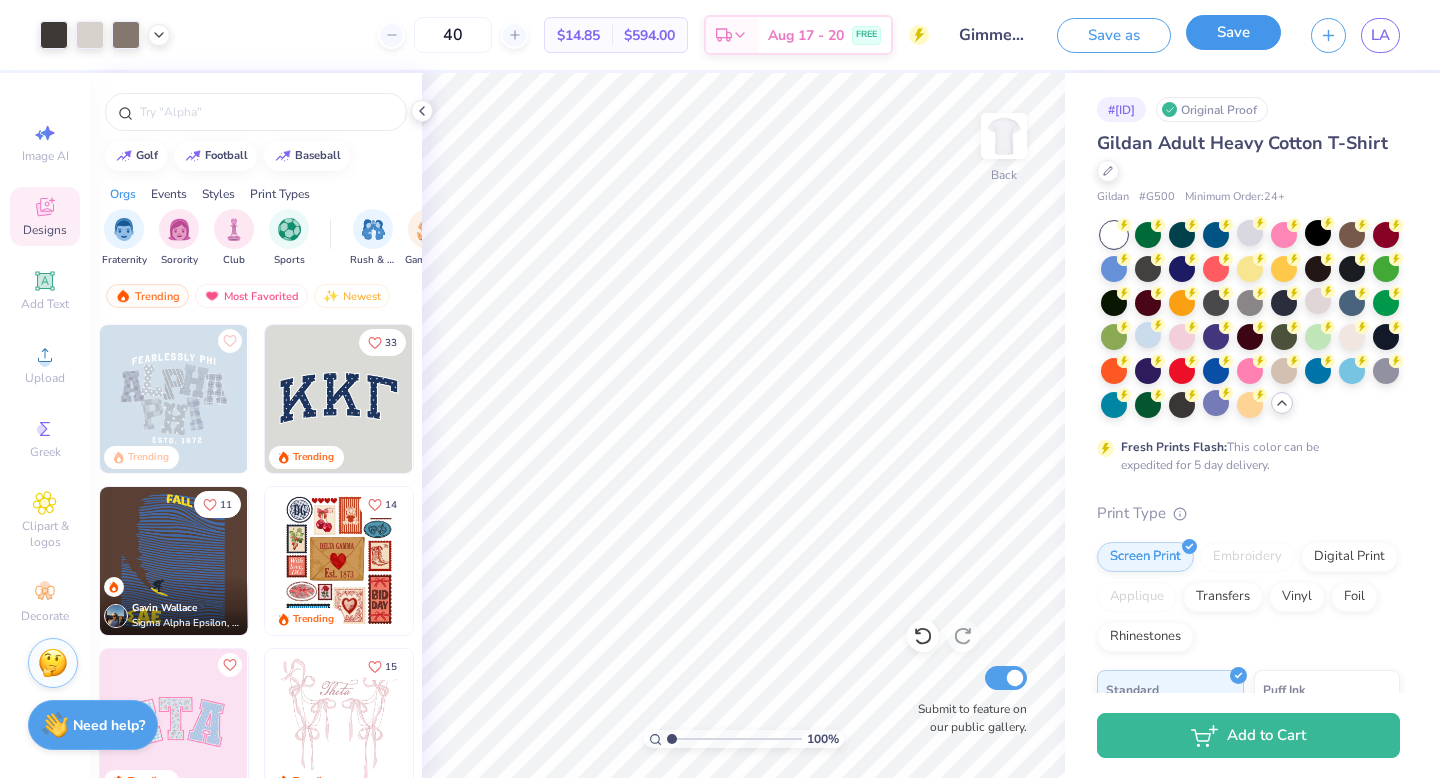 click on "Save" at bounding box center (1233, 32) 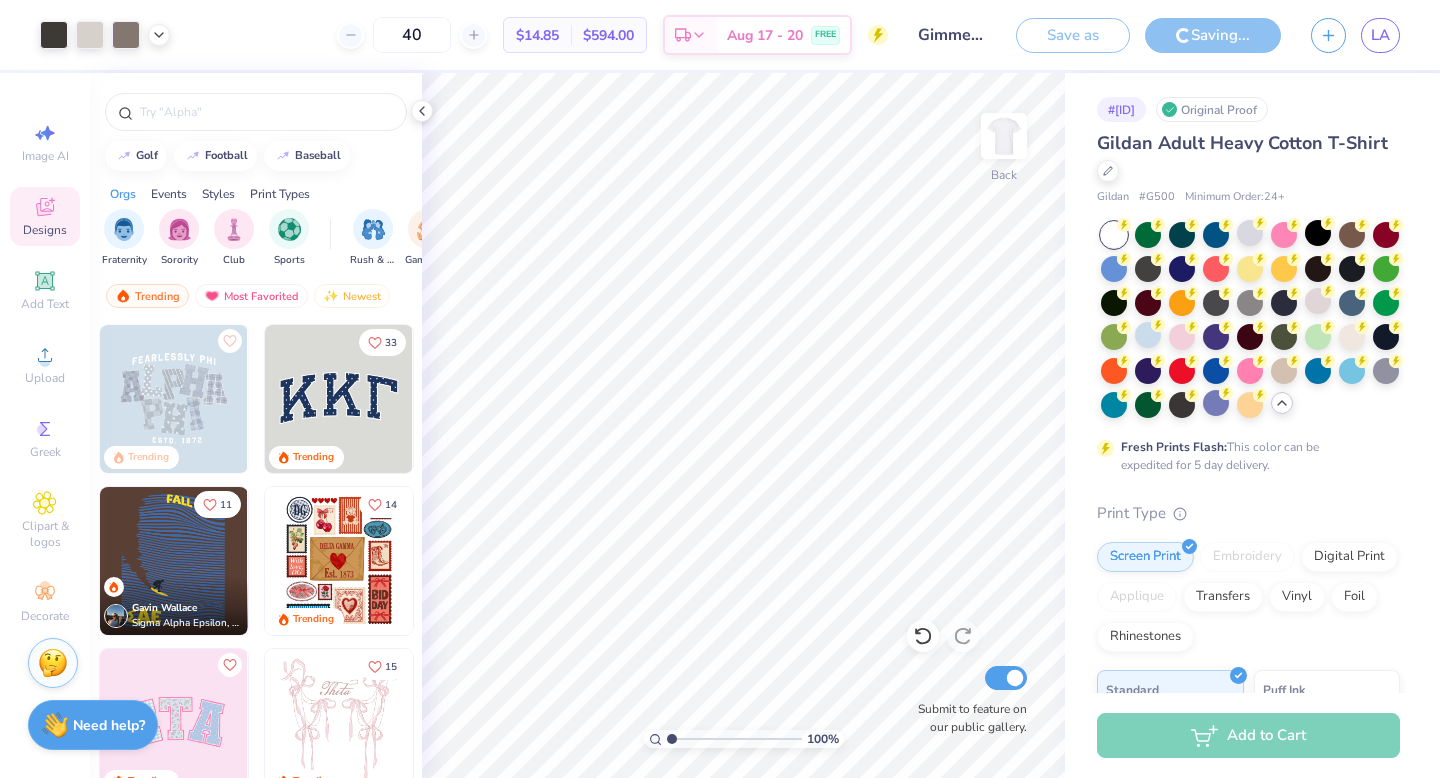 click on "# 504512A Original Proof Gildan Adult Heavy Cotton T-Shirt Gildan # G500 Minimum Order: 24 + Fresh Prints Flash: This color can be expedited for 5 day delivery. Print Type Screen Print Embroidery Digital Print Applique Transfers Vinyl Foil Rhinestones Standard Puff Ink Neon Ink Metallic & Glitter Ink Glow in the Dark Ink Water based Ink" at bounding box center [1252, 597] 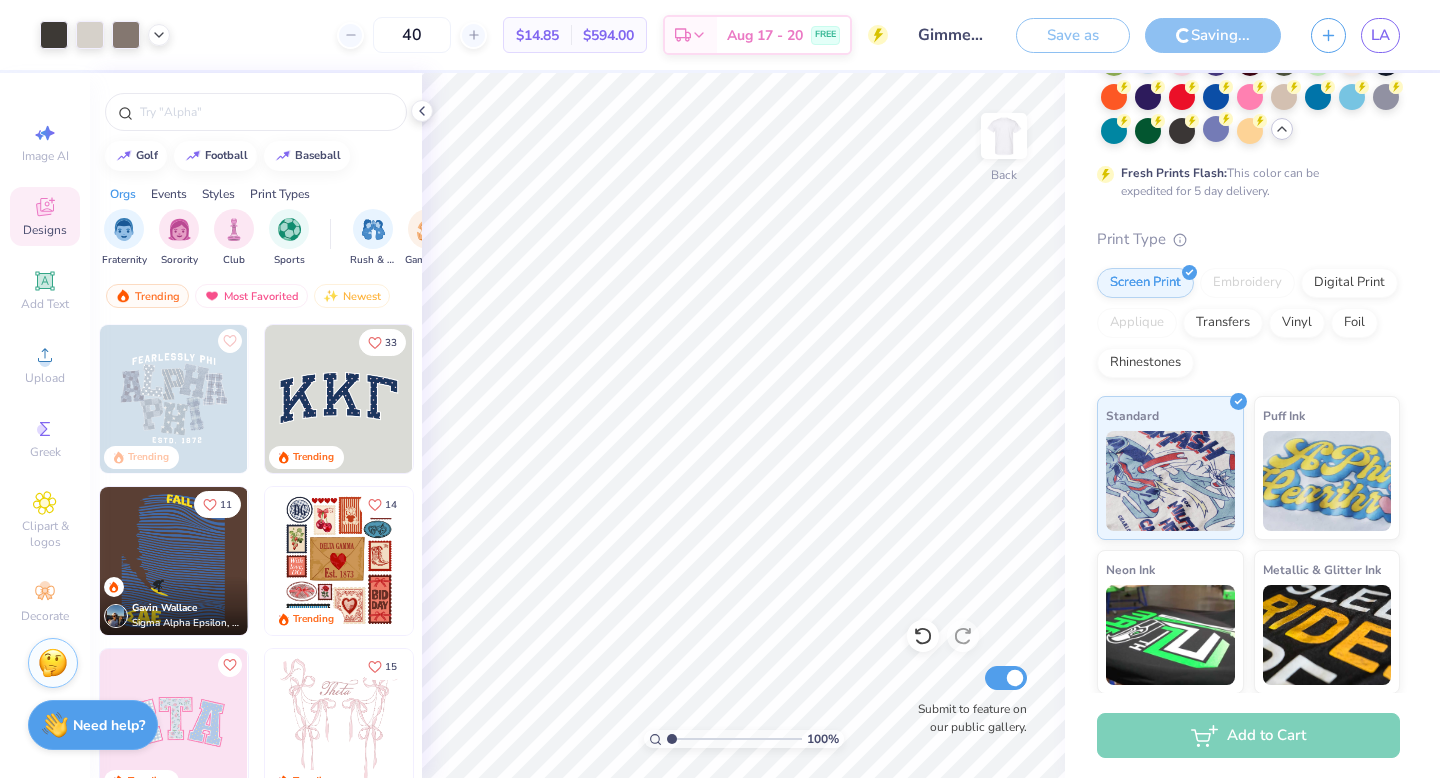 scroll, scrollTop: 0, scrollLeft: 0, axis: both 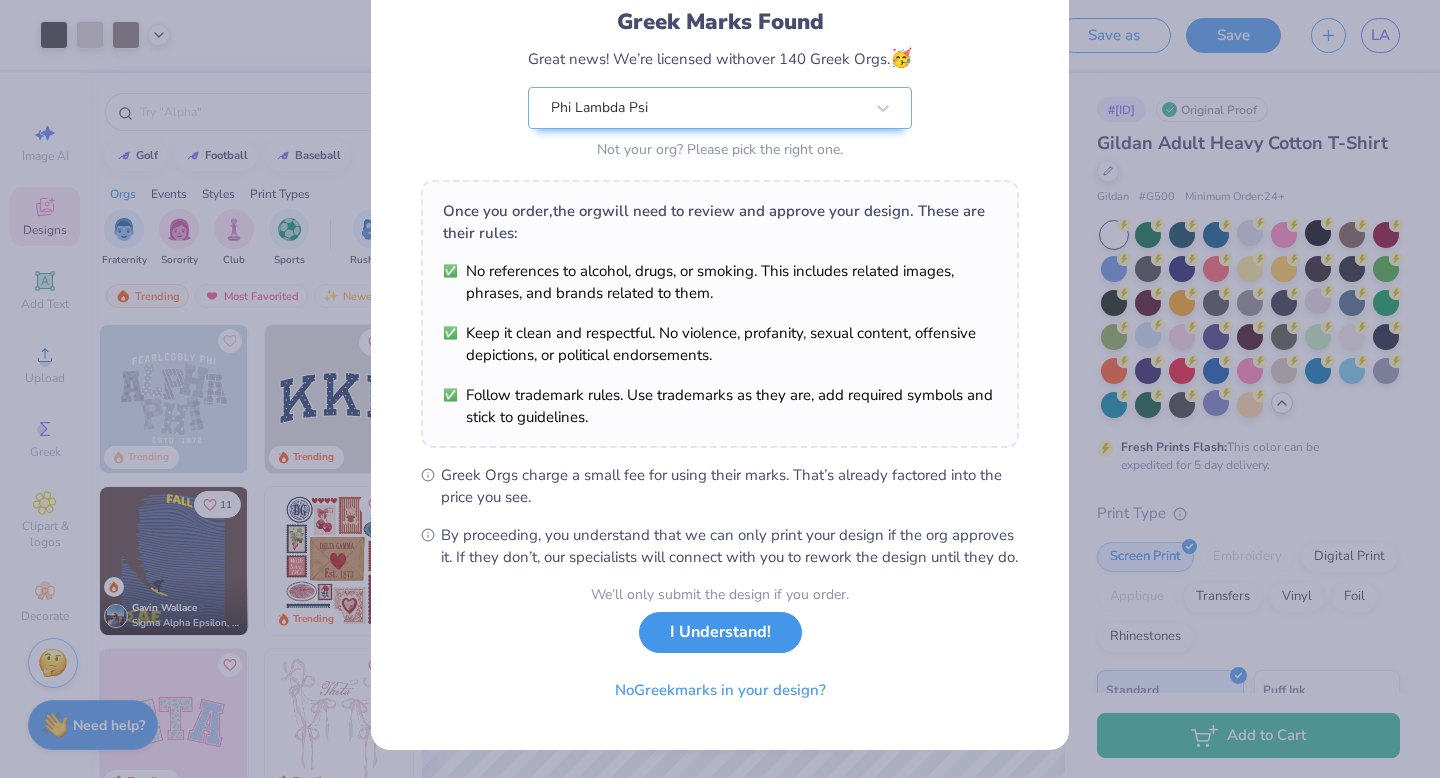 click on "I Understand!" at bounding box center [720, 632] 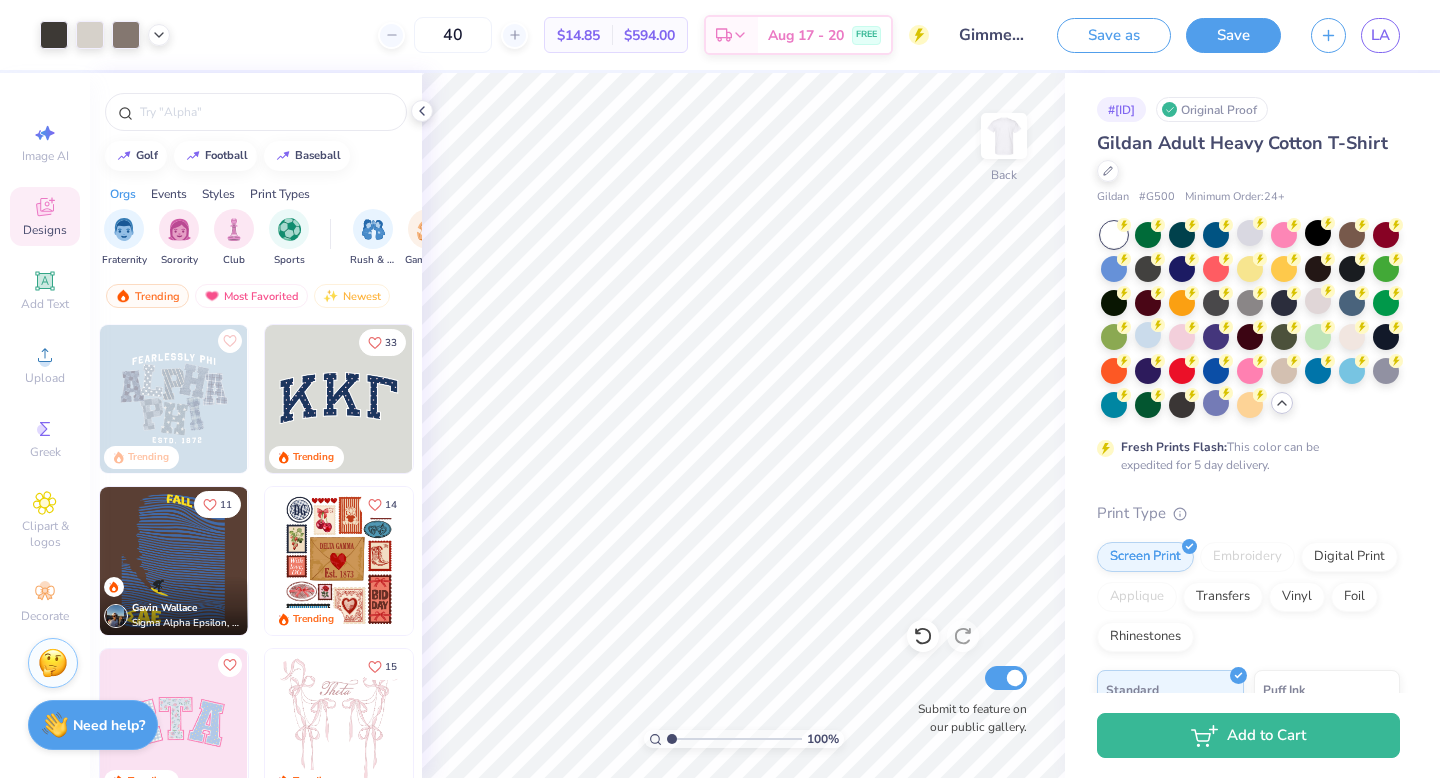 scroll, scrollTop: 0, scrollLeft: 0, axis: both 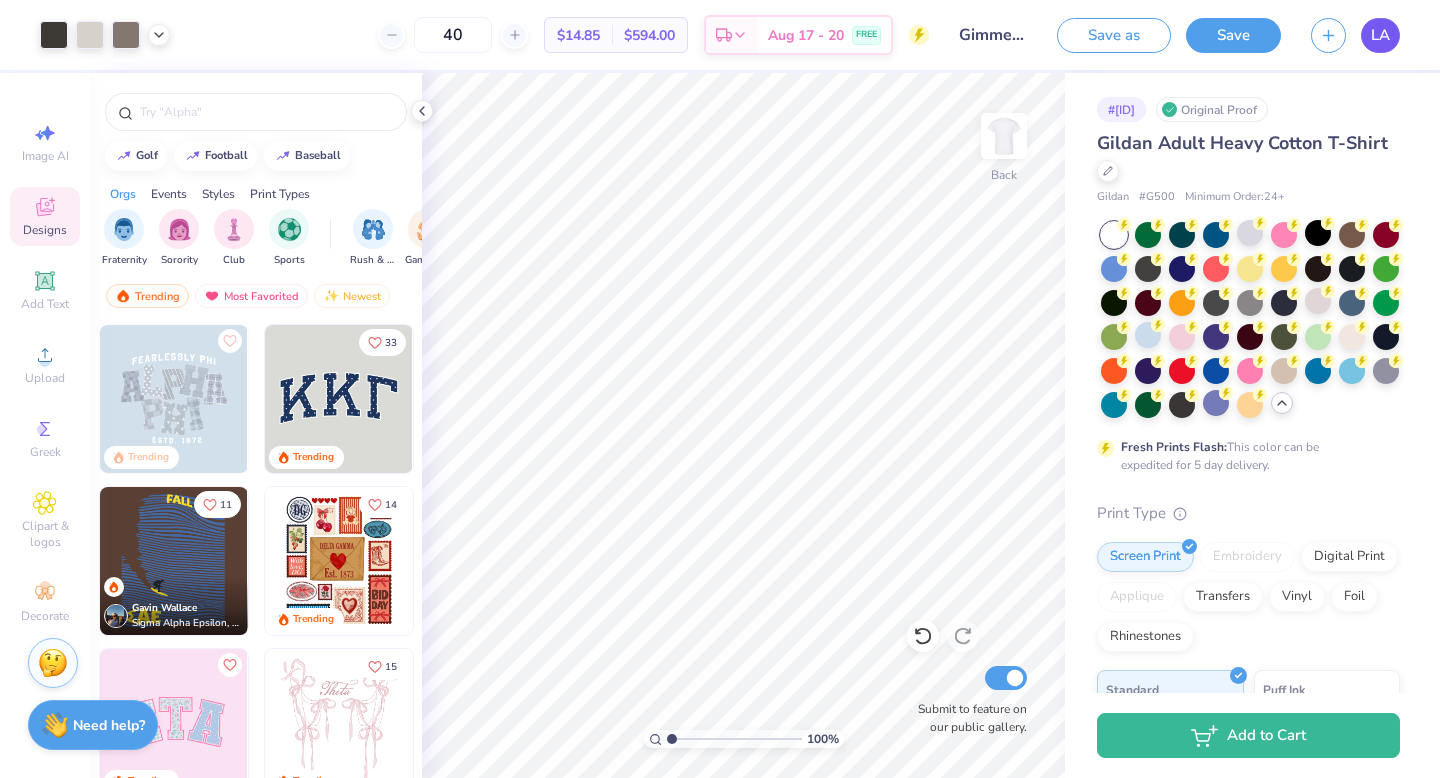click on "LA" at bounding box center (1380, 35) 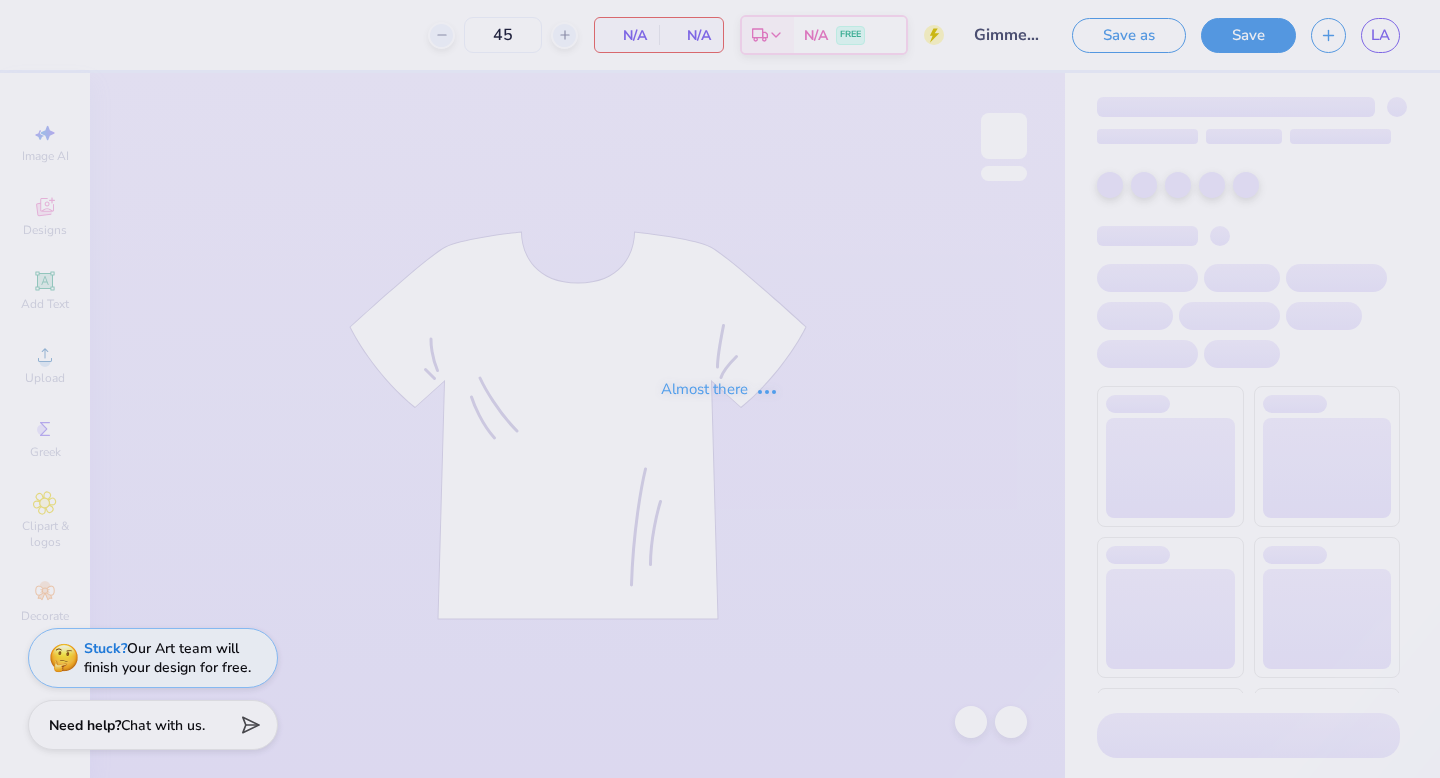 scroll, scrollTop: 0, scrollLeft: 0, axis: both 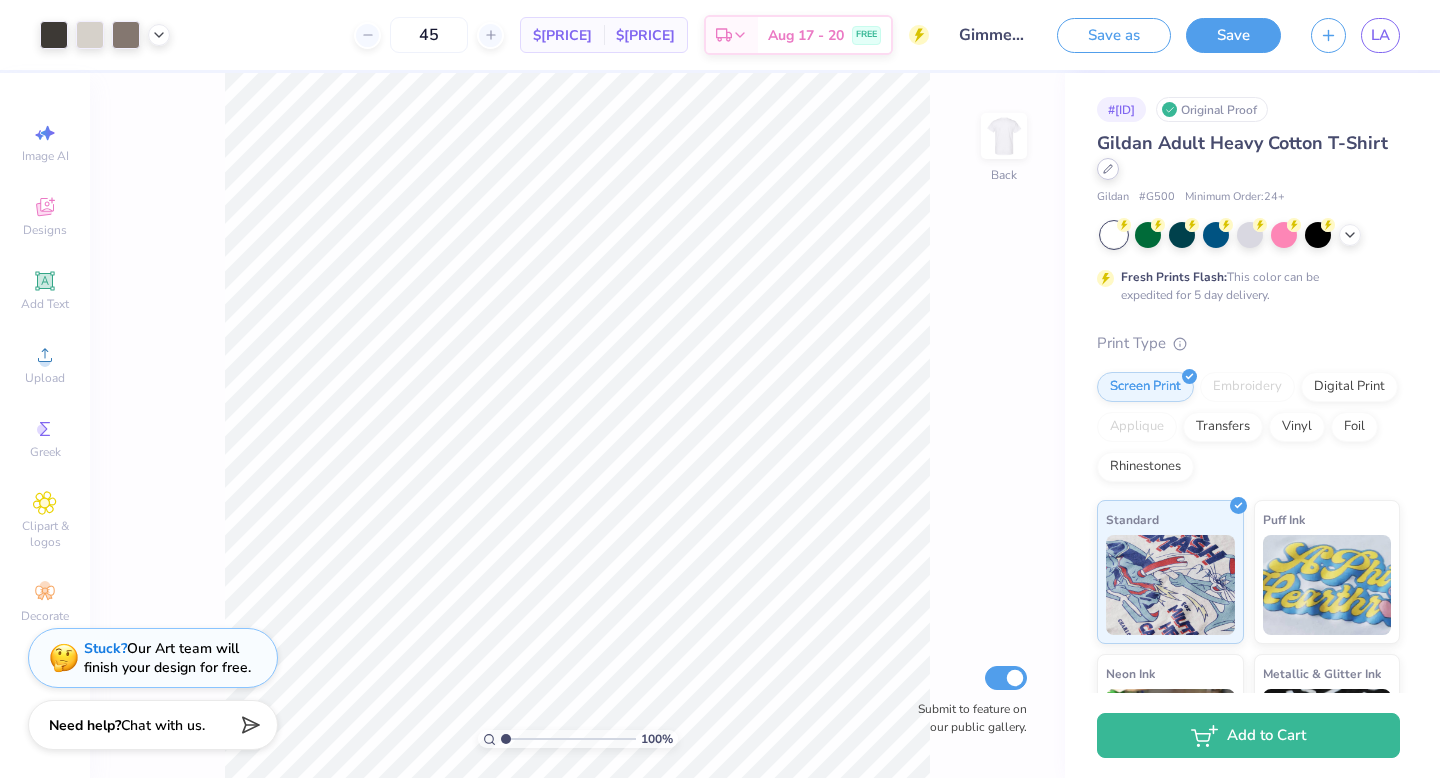 click 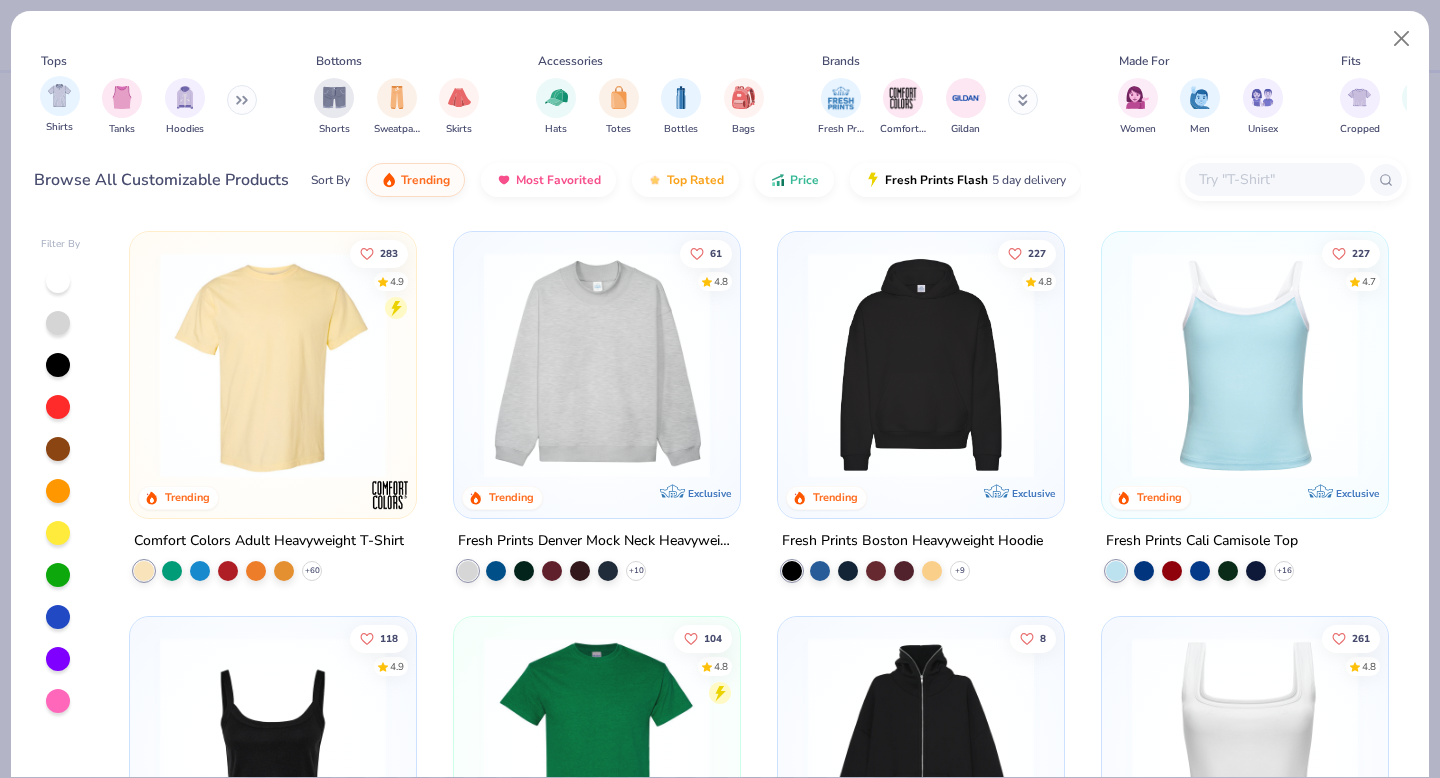 click on "Shirts" at bounding box center (60, 105) 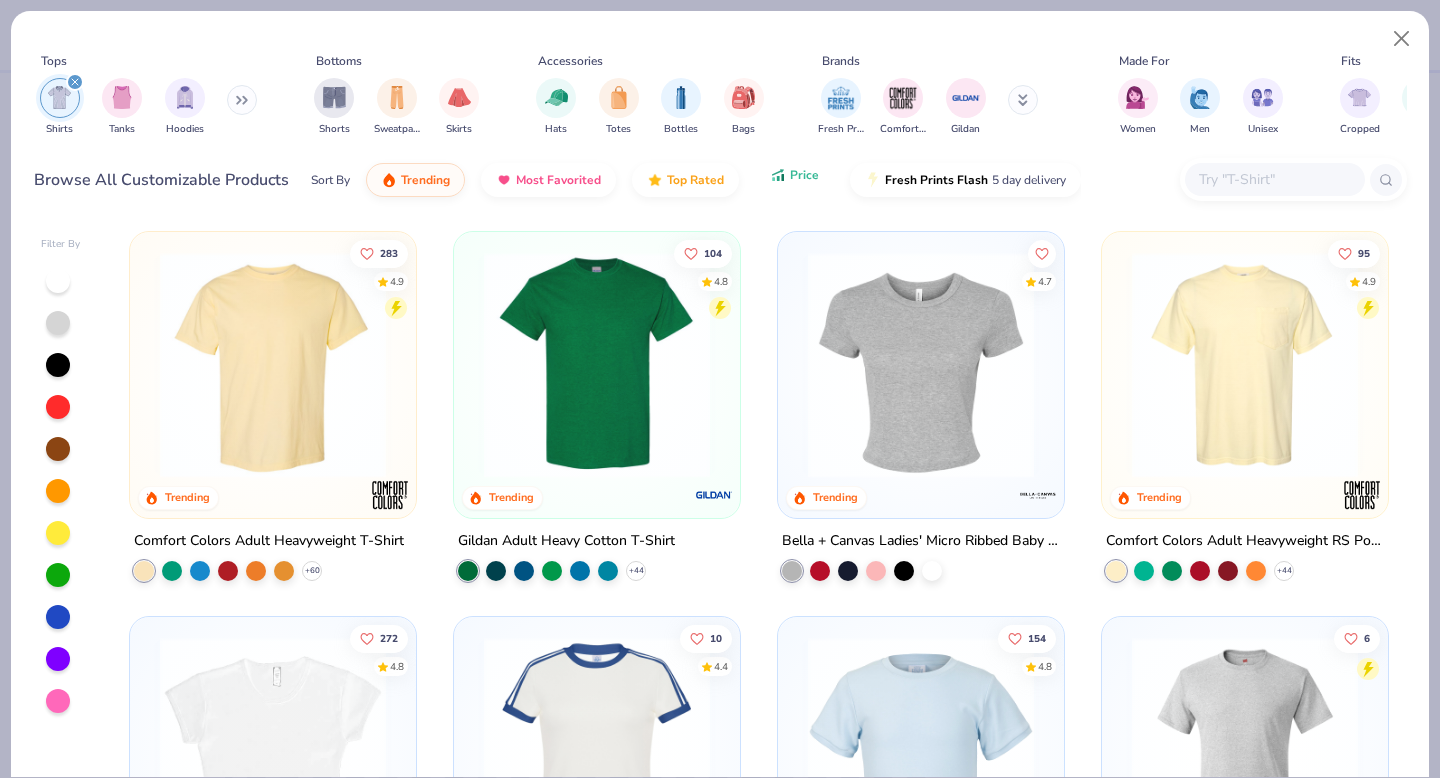 click on "Price" at bounding box center (794, 175) 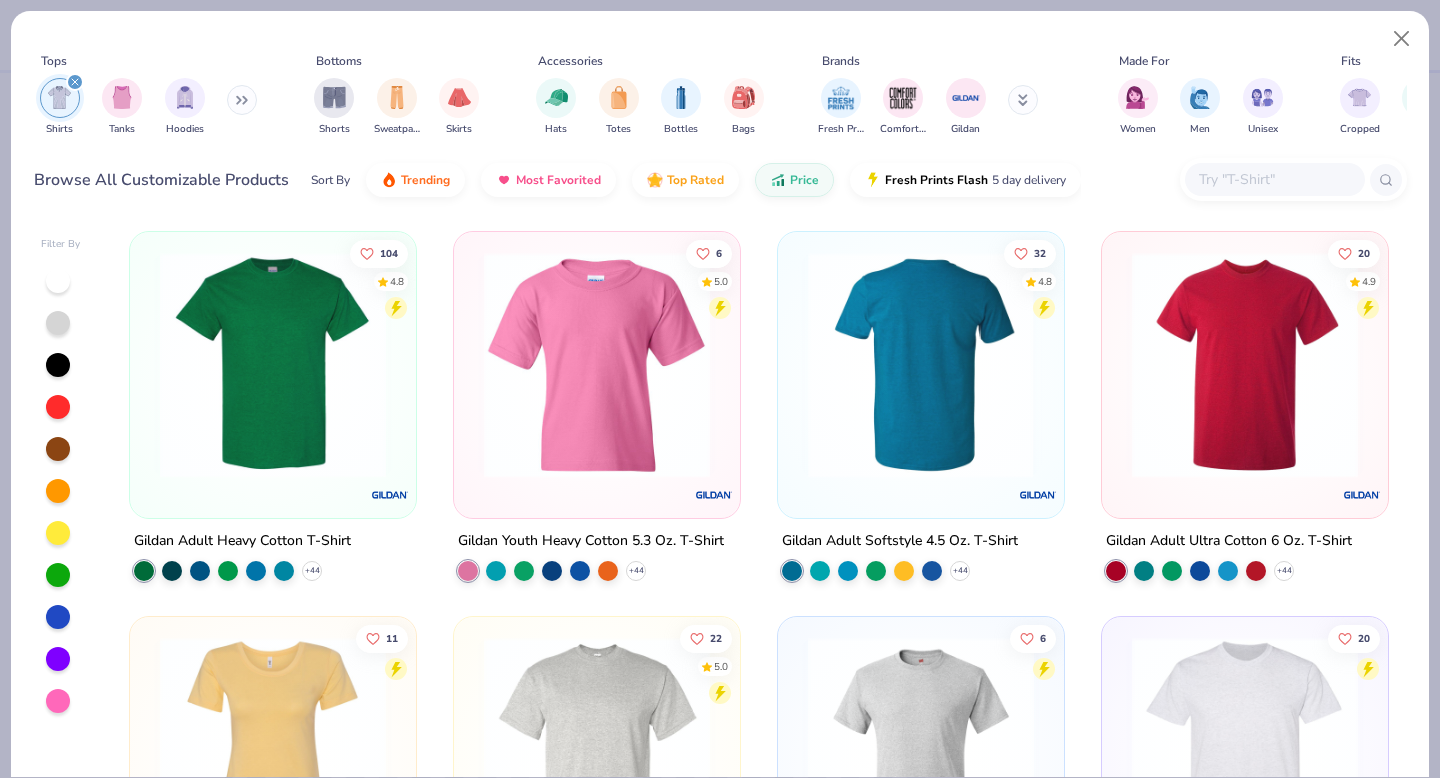 click at bounding box center [921, 365] 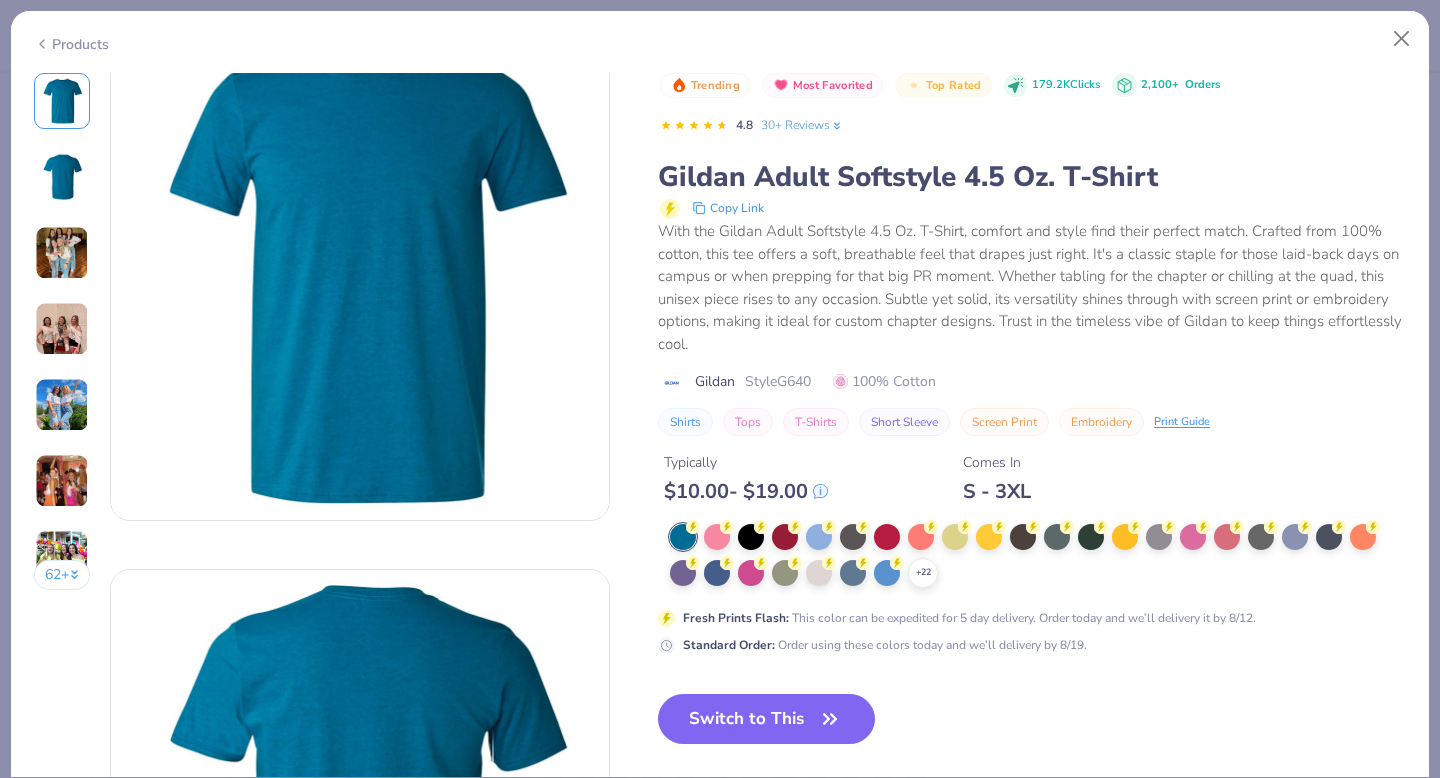 scroll, scrollTop: 55, scrollLeft: 0, axis: vertical 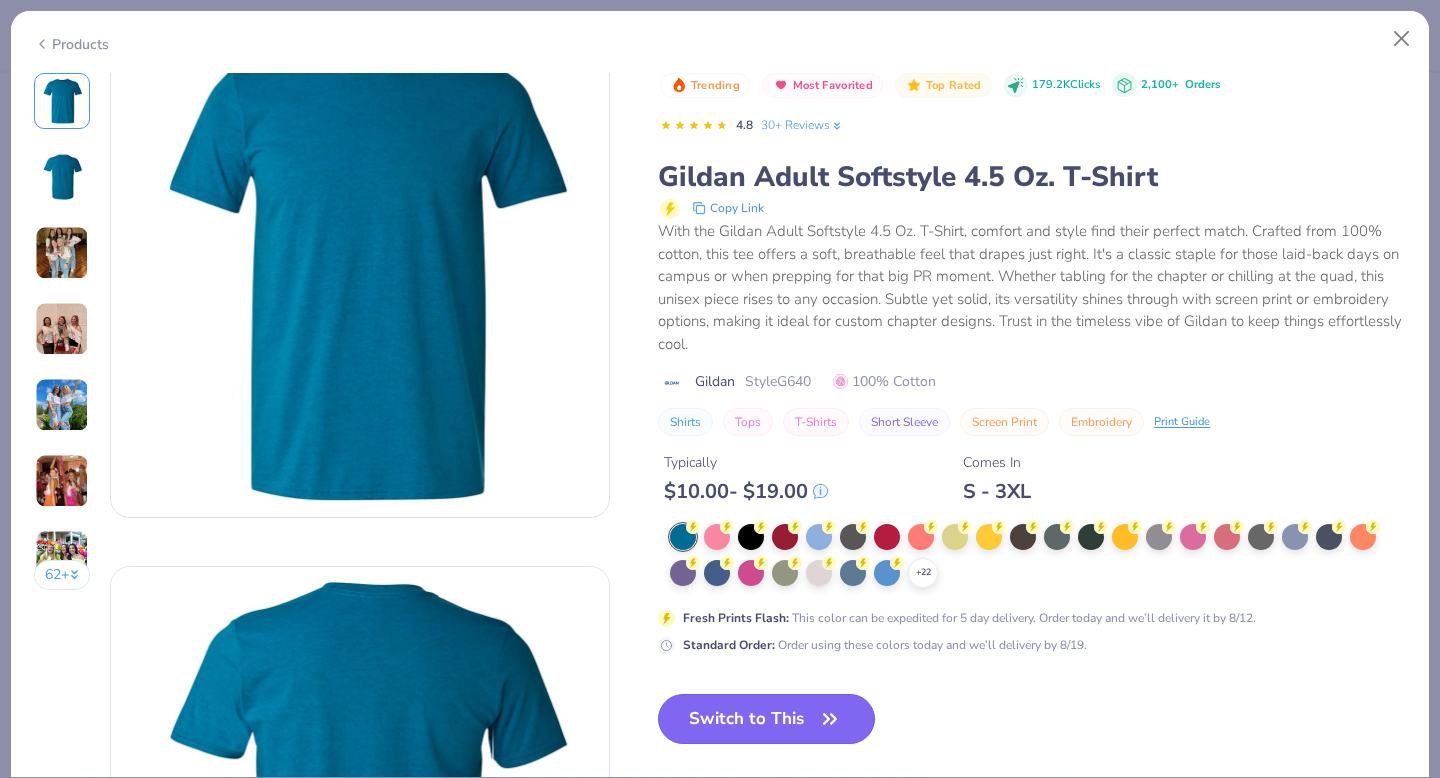 click on "Switch to This" at bounding box center [766, 719] 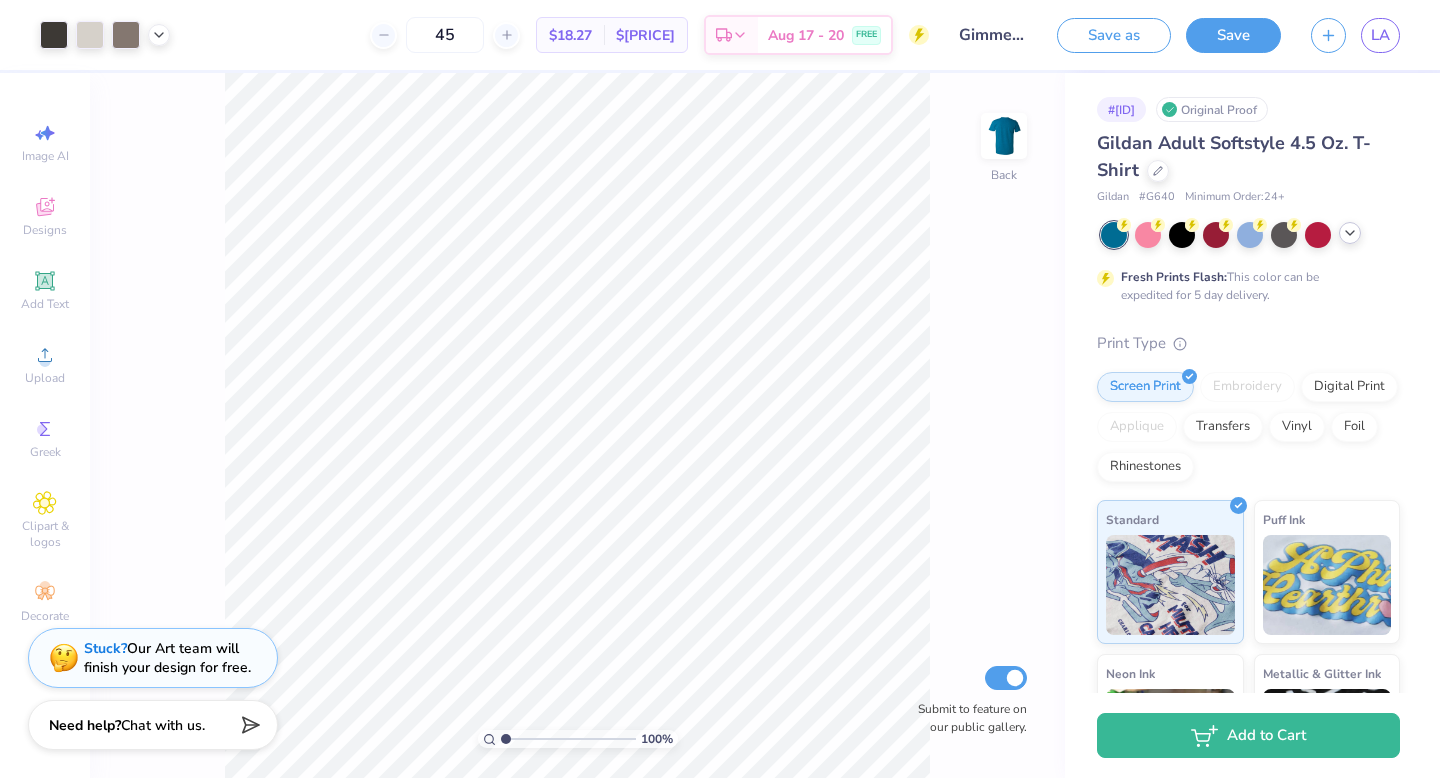 click 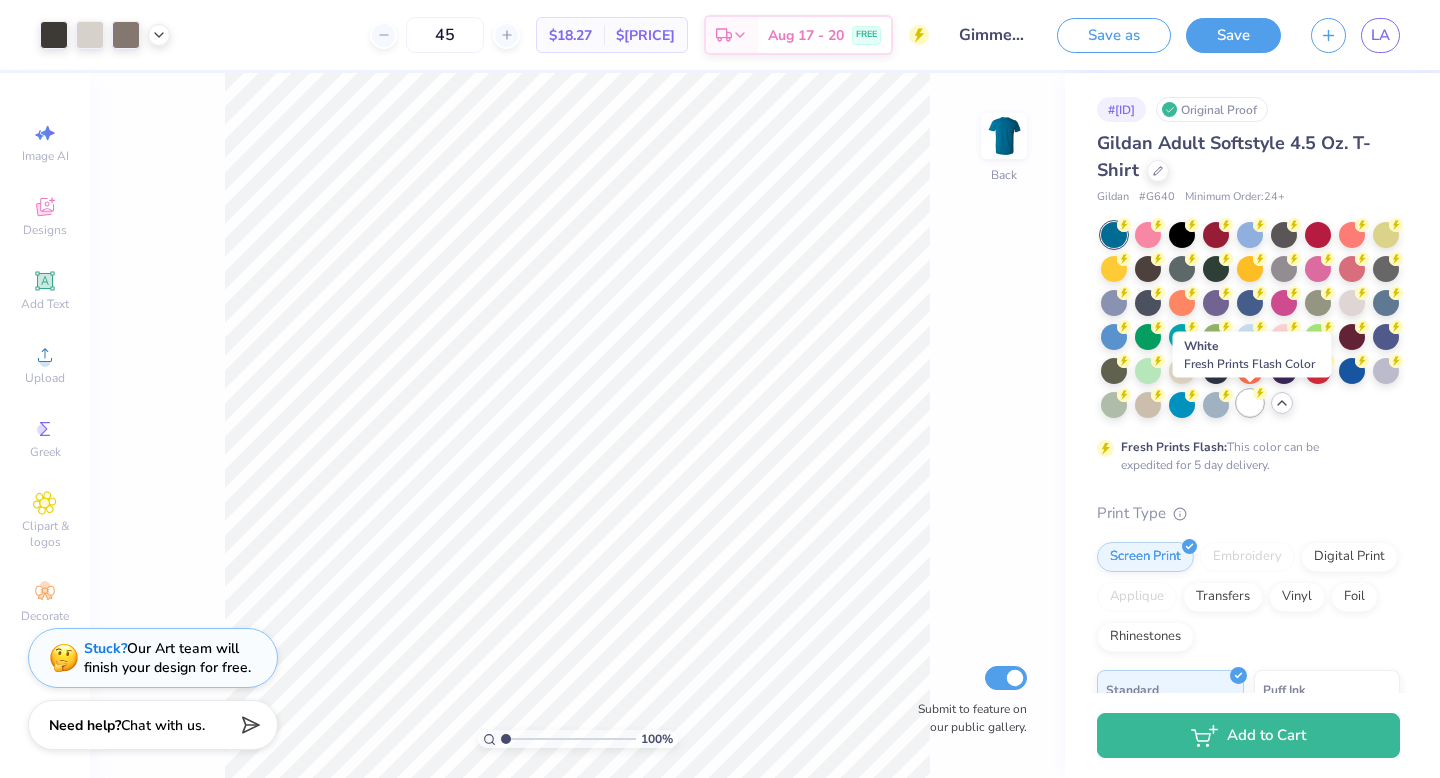 click at bounding box center (1250, 403) 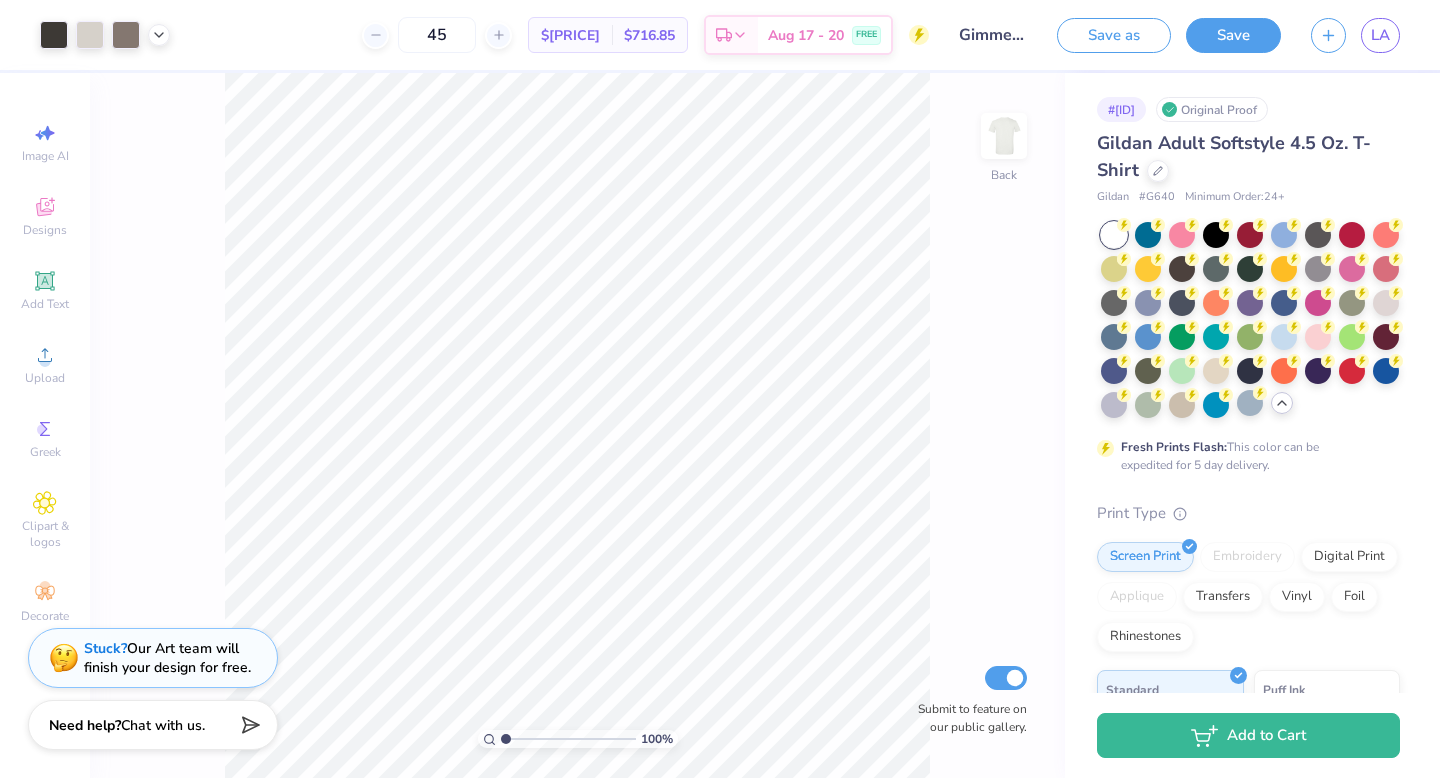 click on "Gildan Adult Softstyle 4.5 Oz. T-Shirt" at bounding box center [1248, 157] 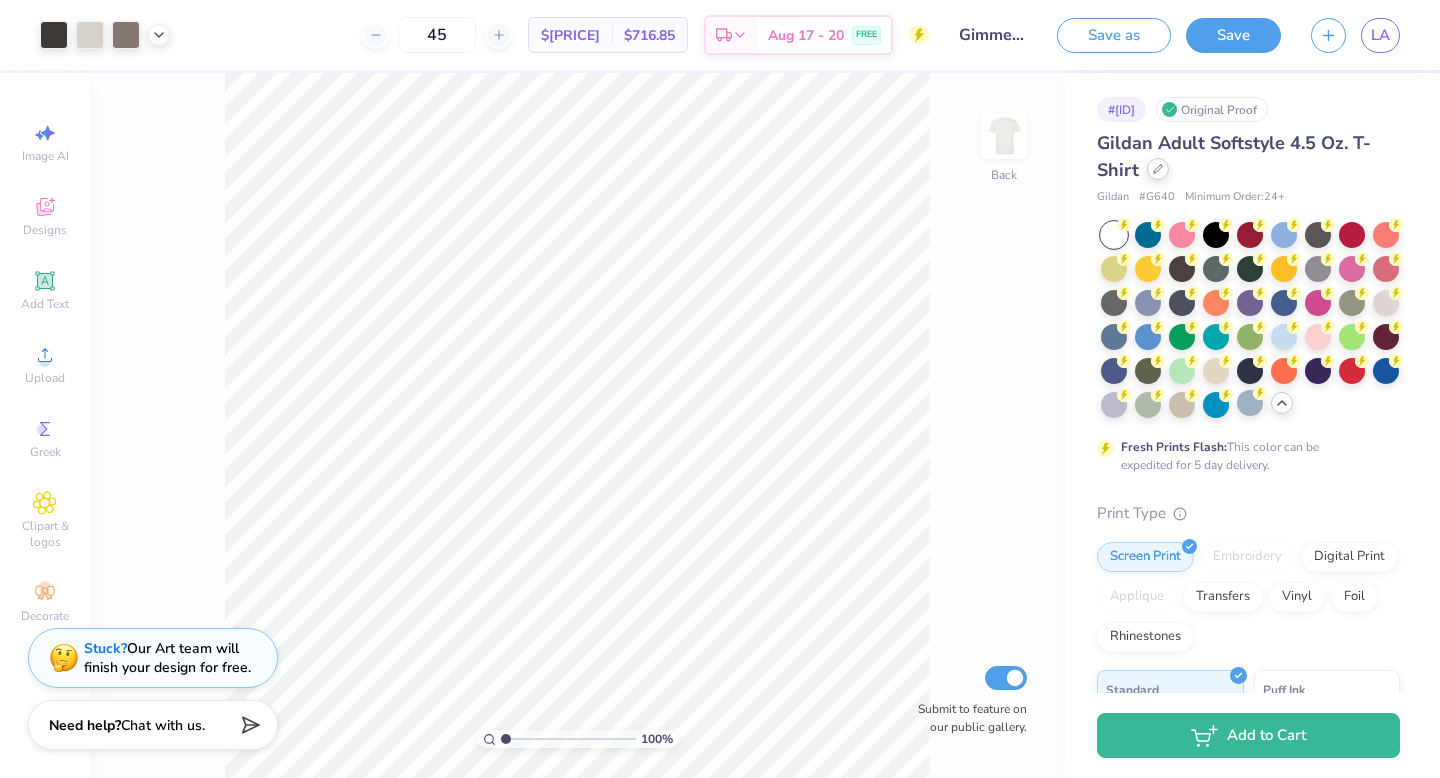 click at bounding box center [1158, 169] 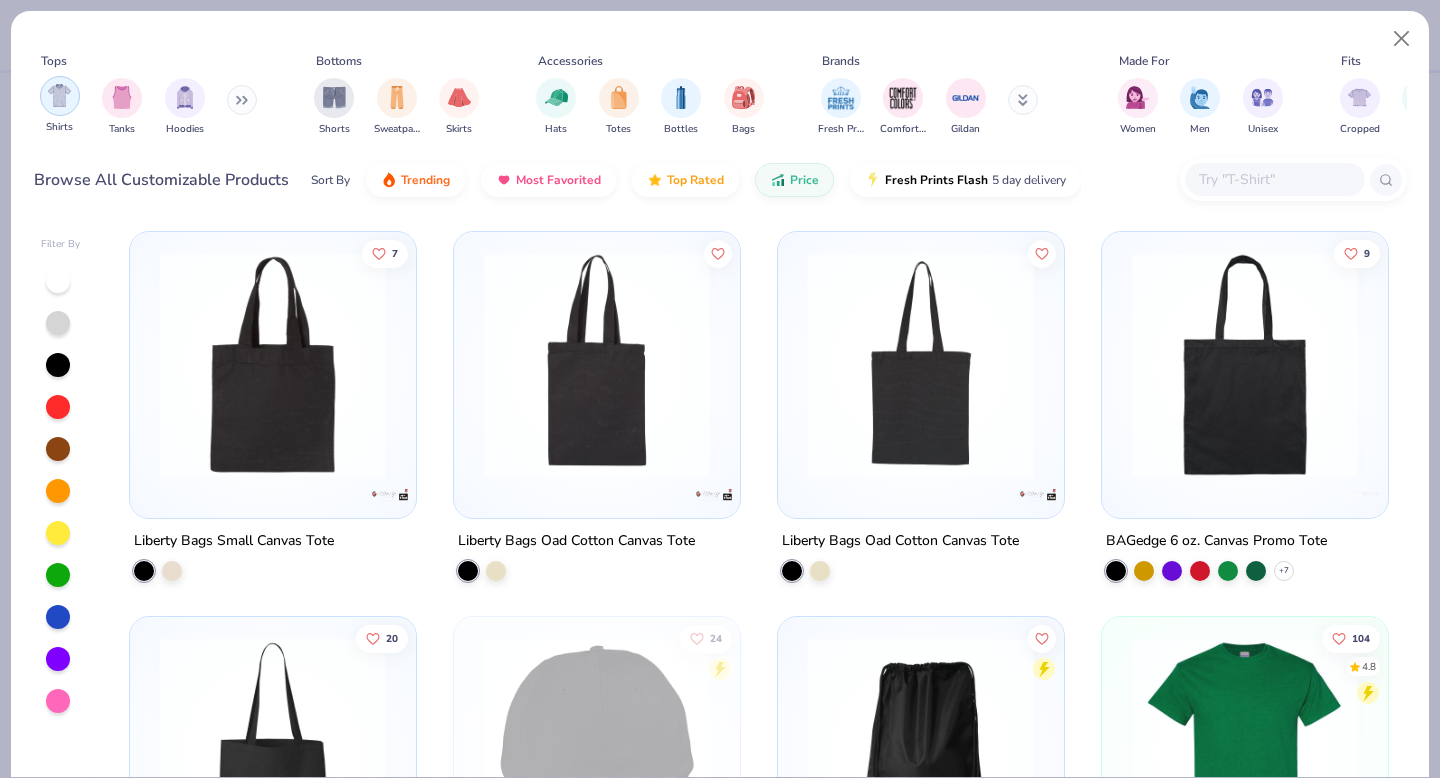 click at bounding box center (59, 95) 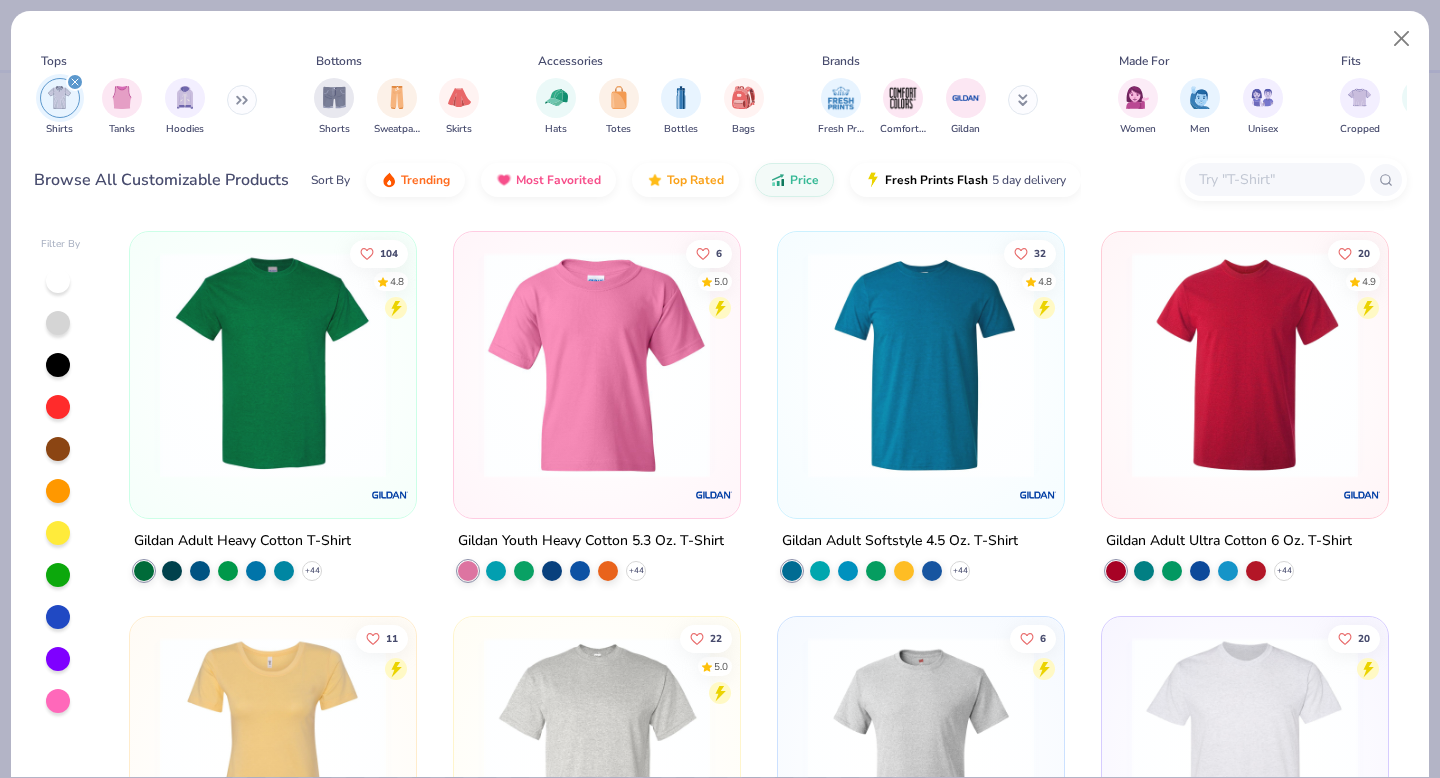 click at bounding box center [273, 365] 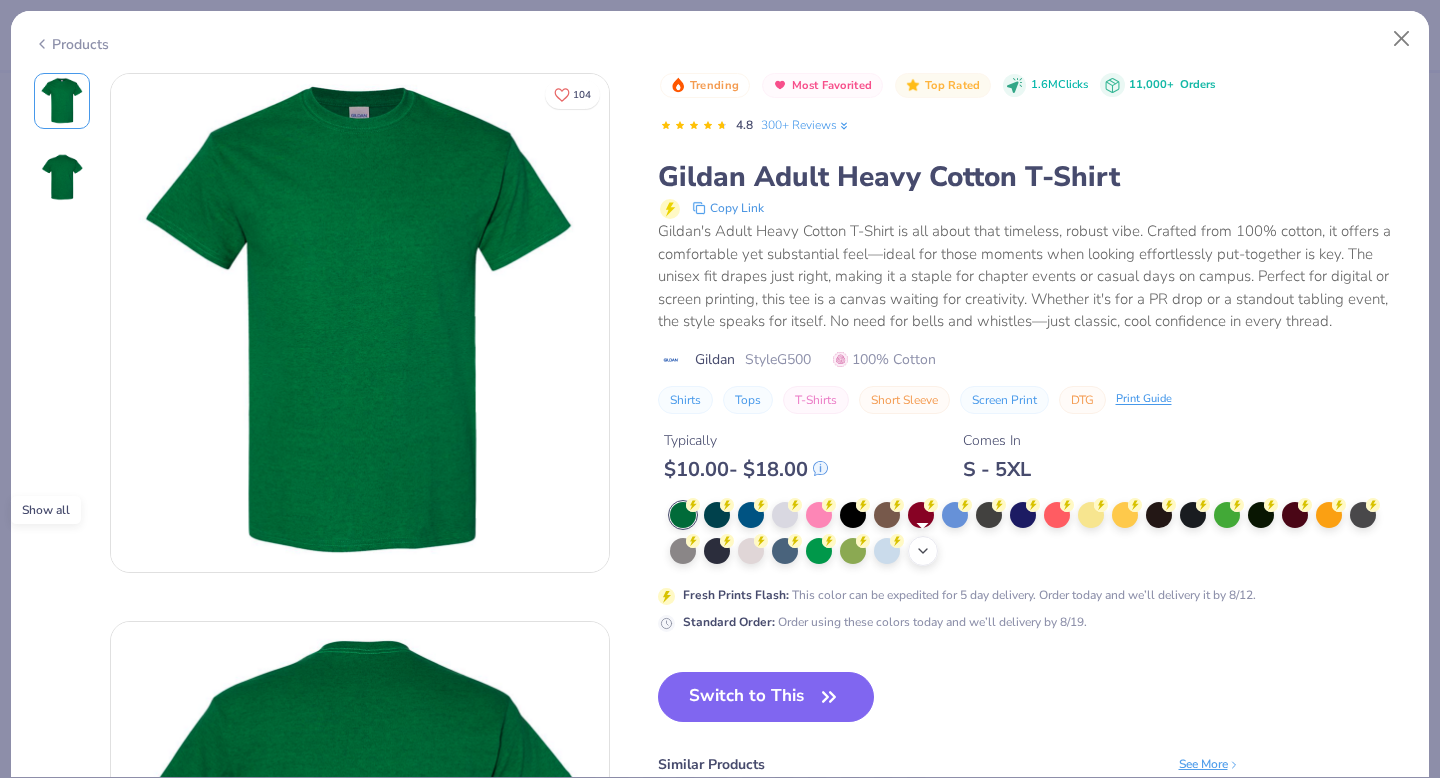 click 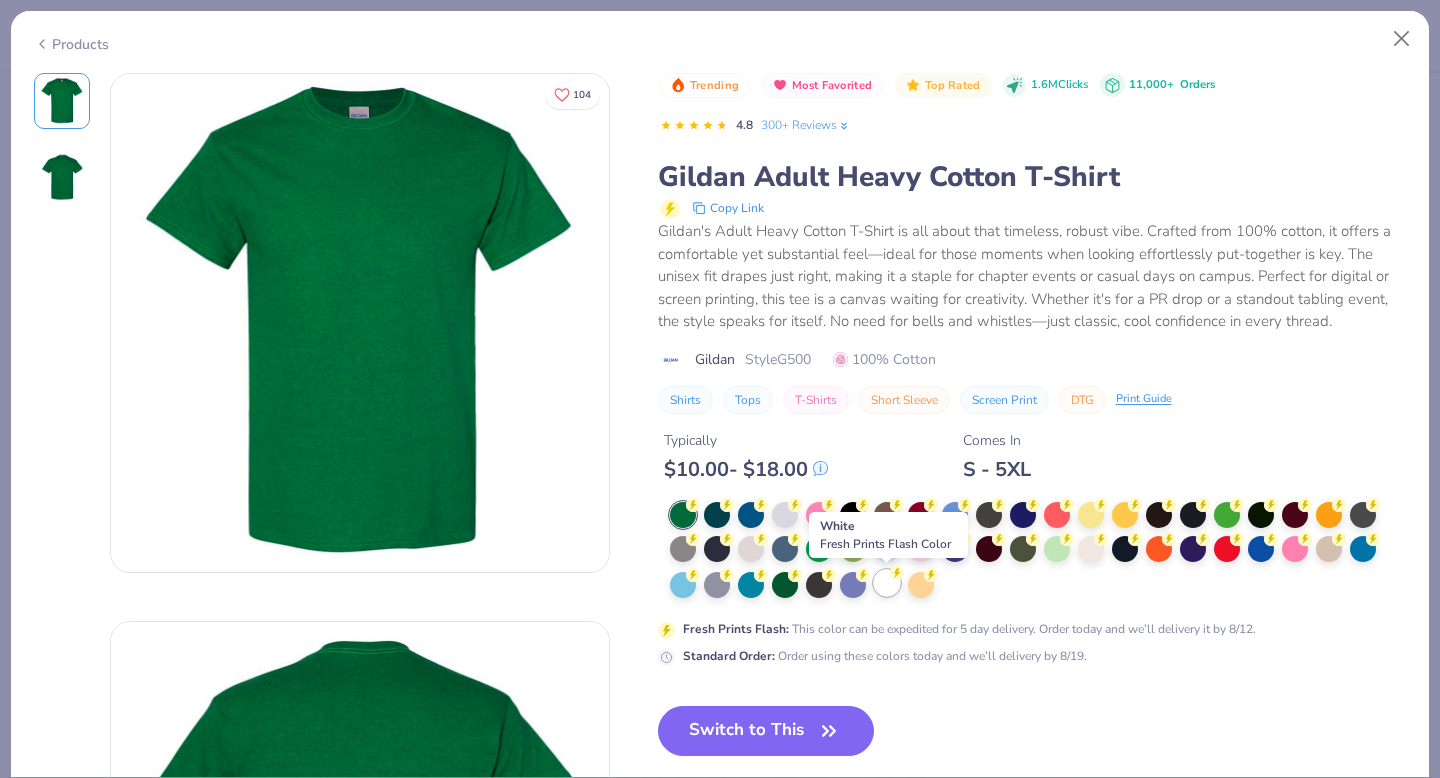click at bounding box center [887, 583] 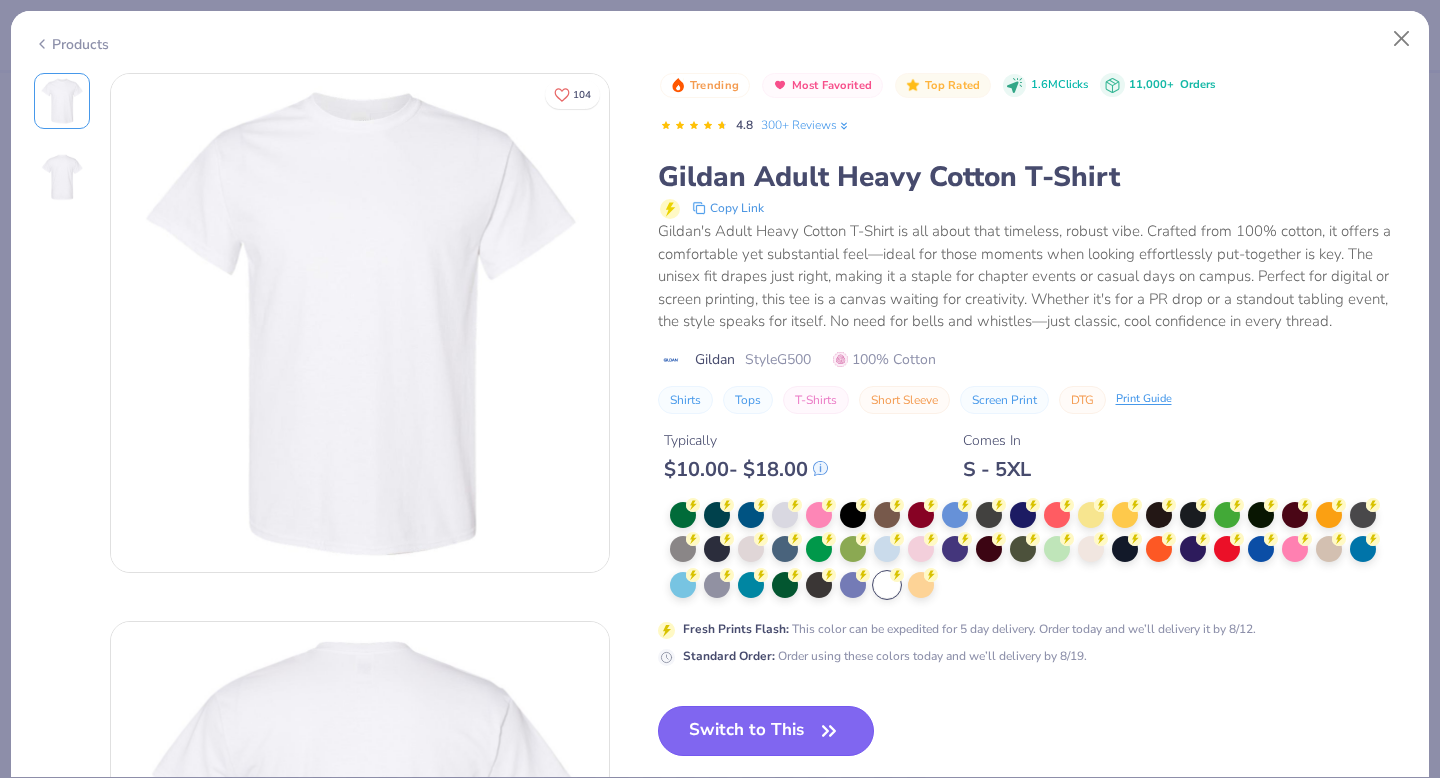 click on "Switch to This" at bounding box center [766, 731] 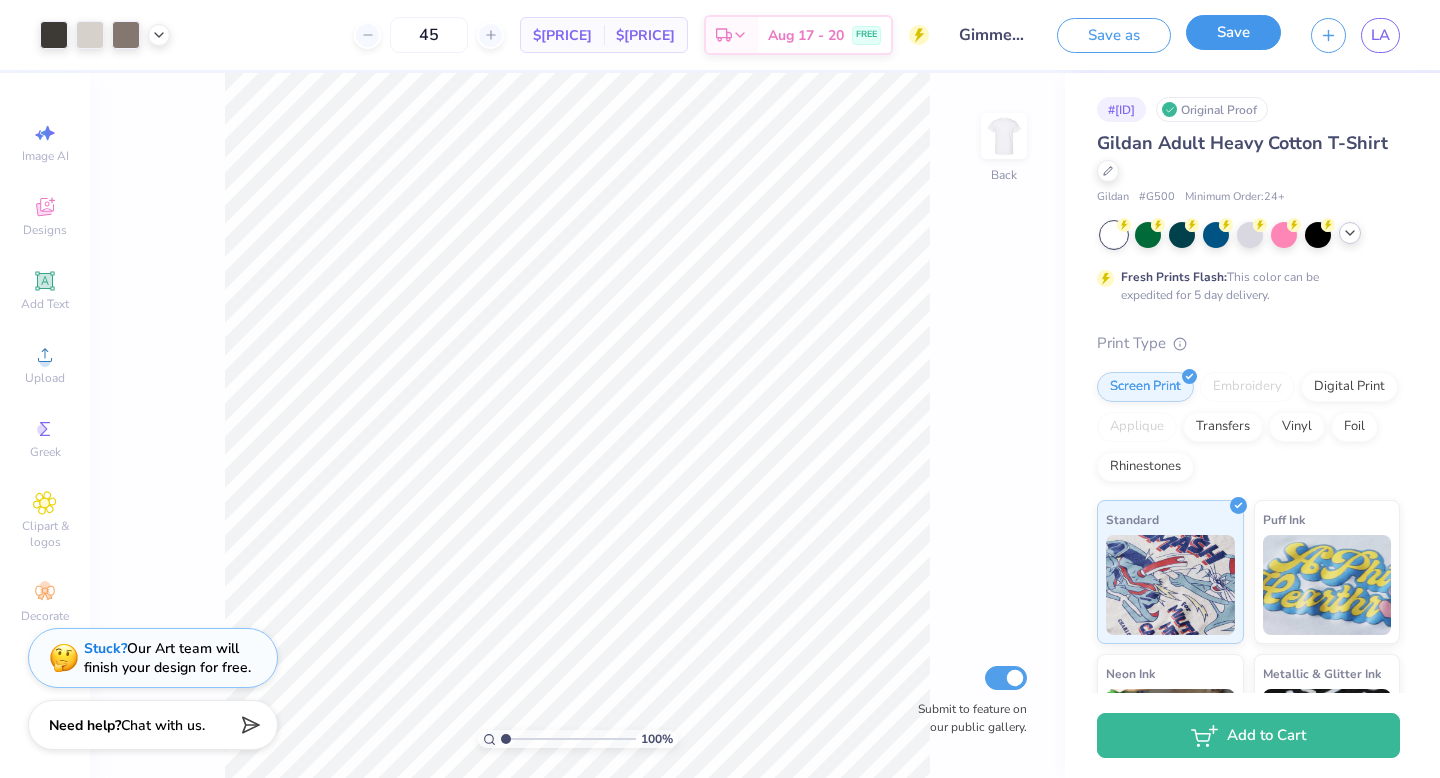 click on "Save" at bounding box center [1233, 32] 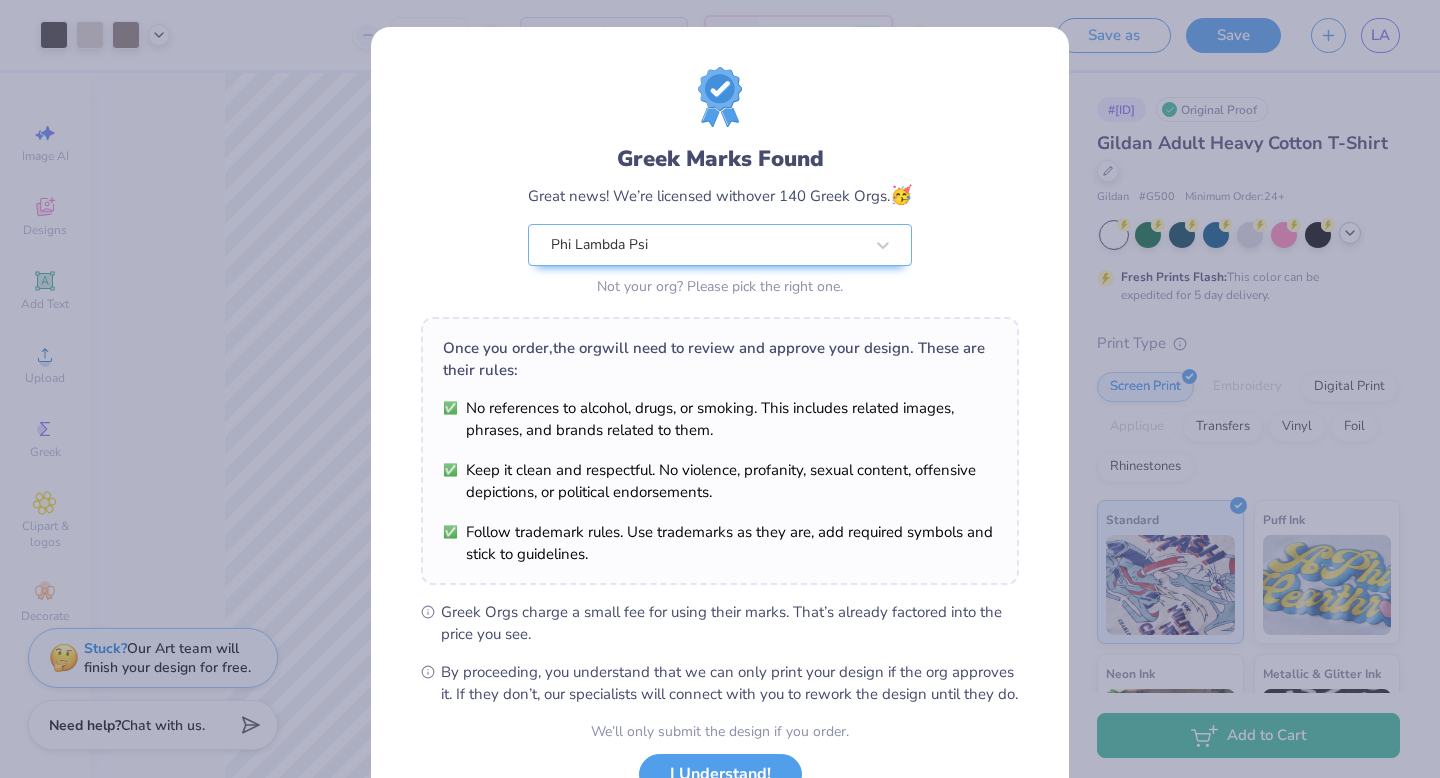 scroll, scrollTop: 158, scrollLeft: 0, axis: vertical 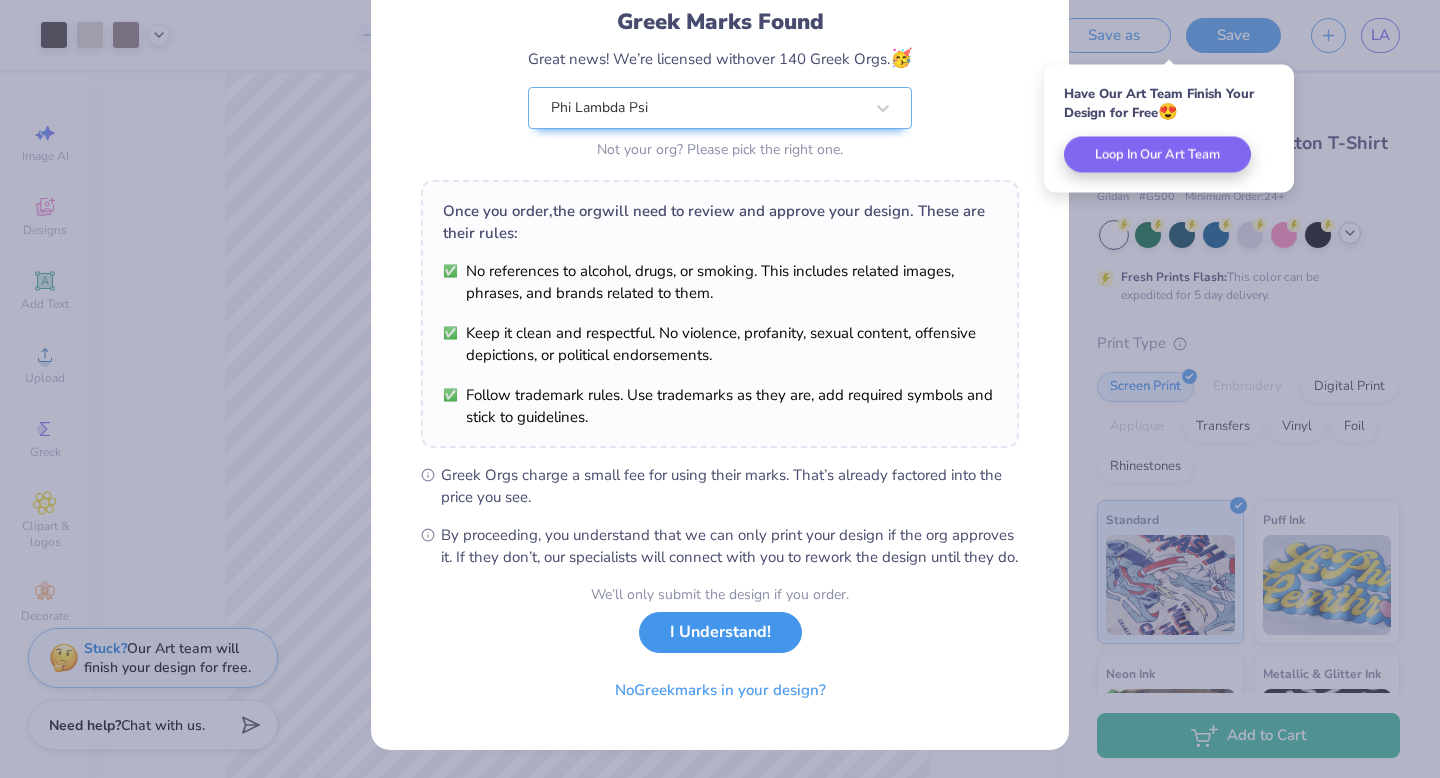 click on "I Understand!" at bounding box center [720, 632] 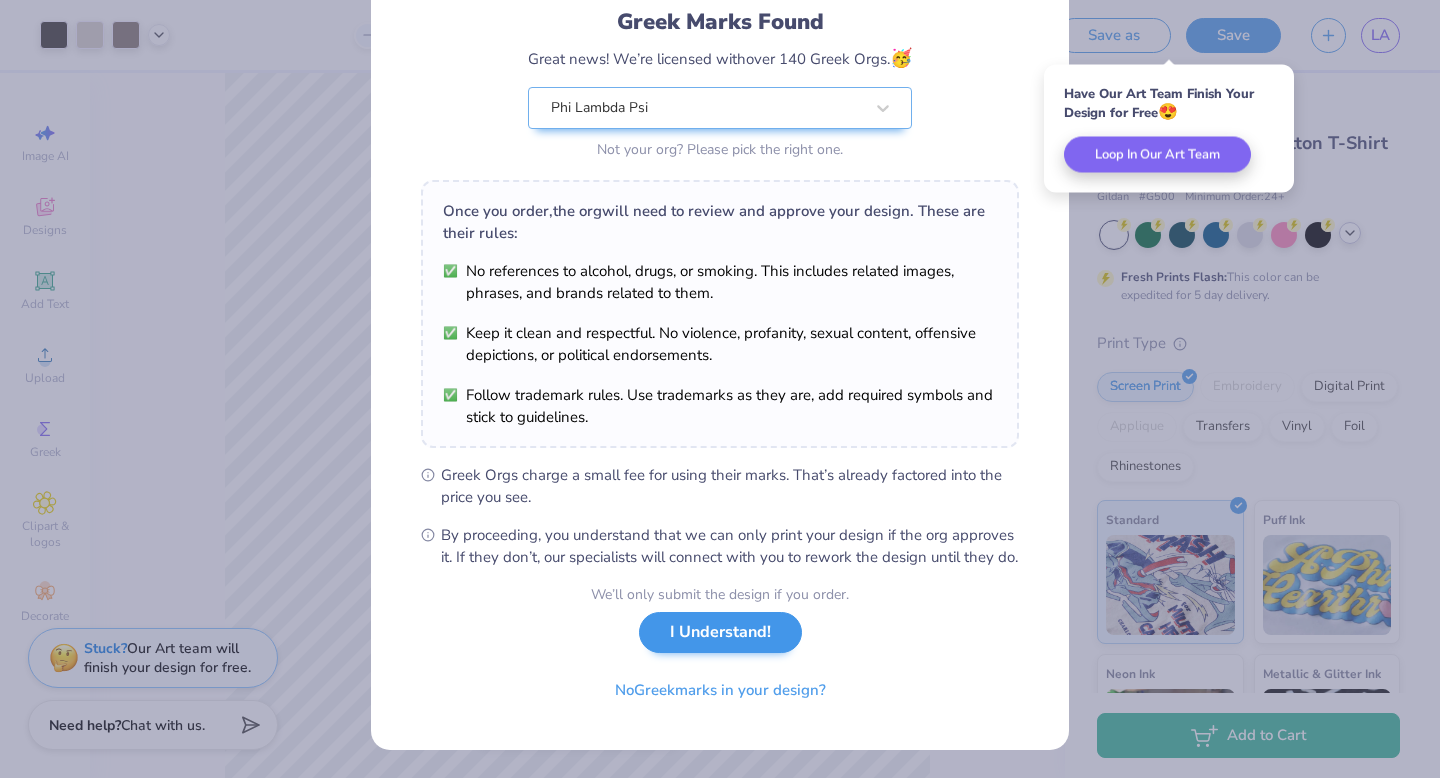 scroll, scrollTop: 0, scrollLeft: 0, axis: both 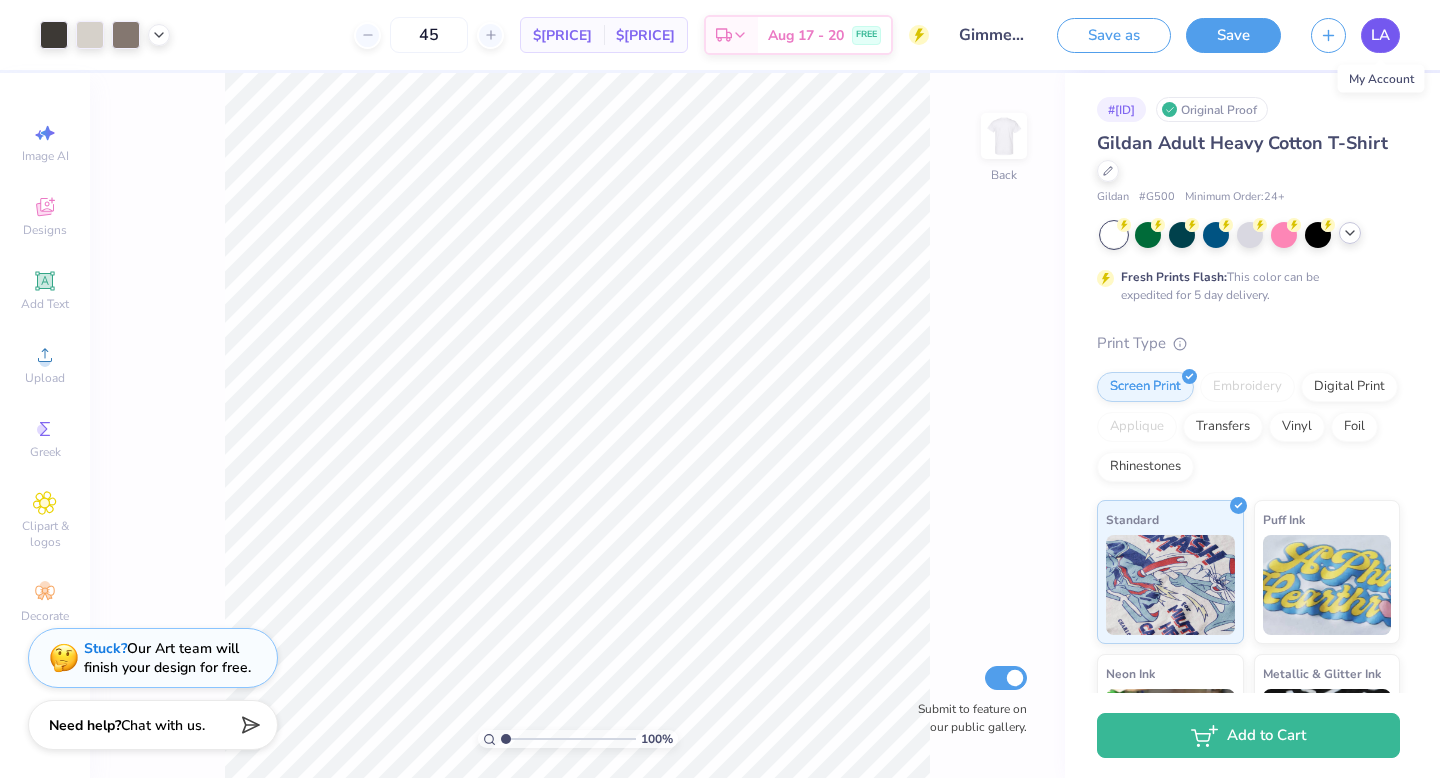 click on "LA" at bounding box center (1380, 35) 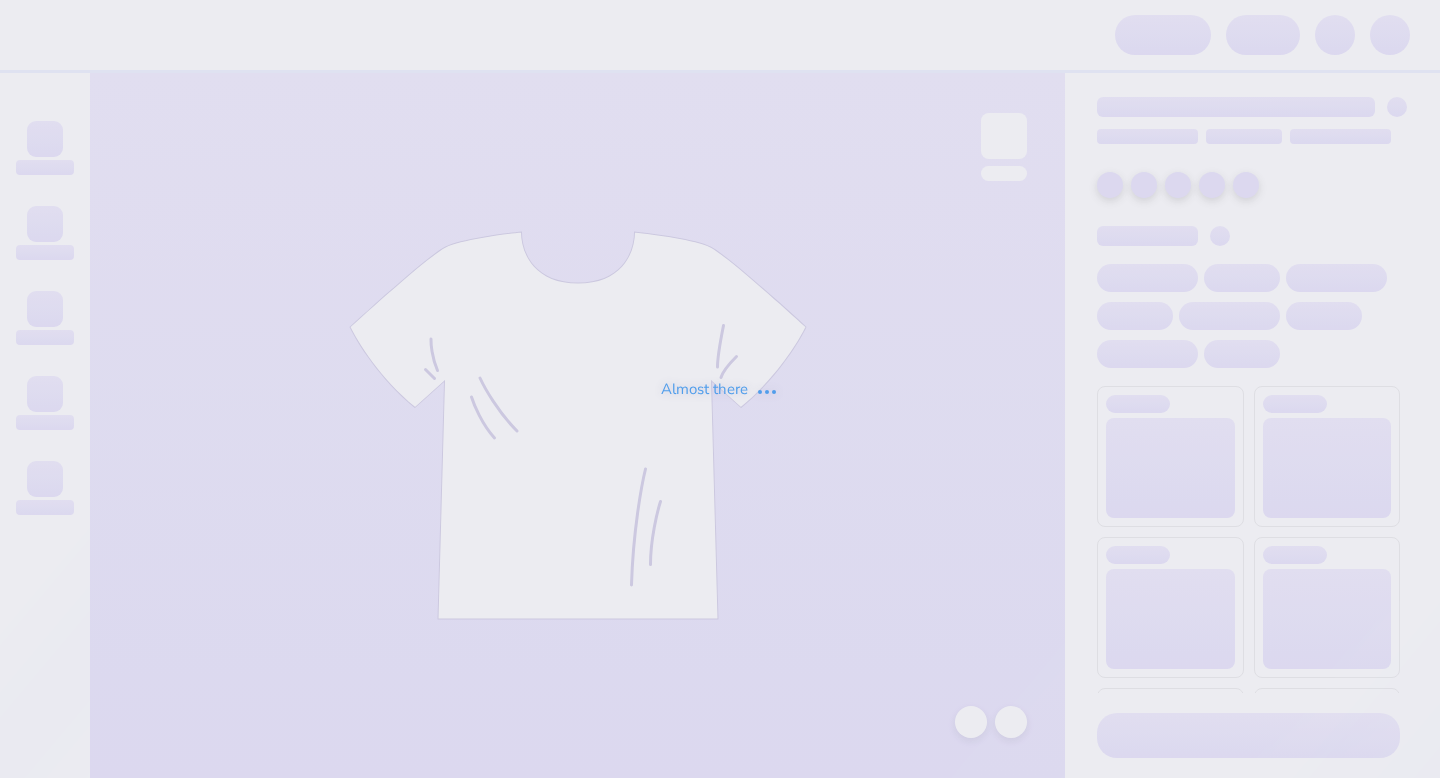 scroll, scrollTop: 0, scrollLeft: 0, axis: both 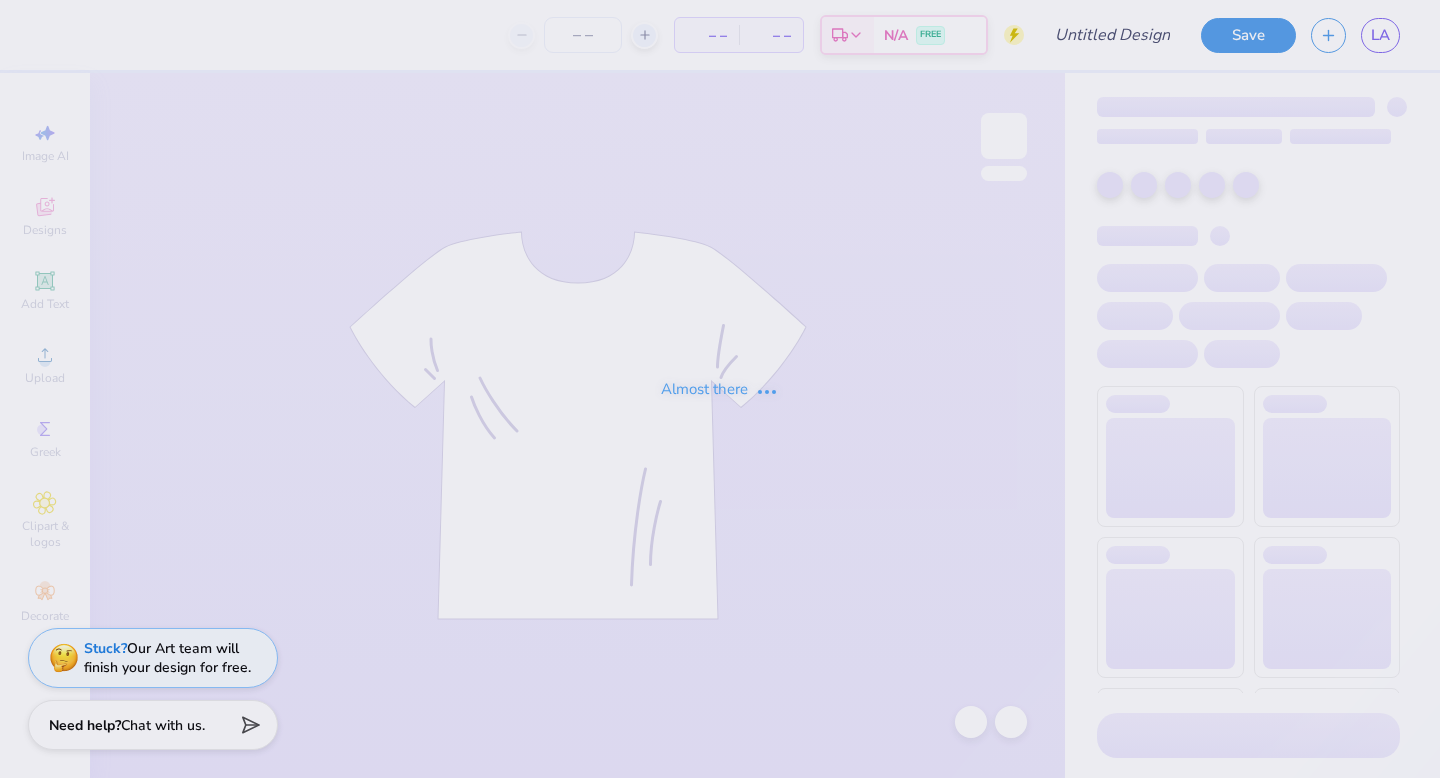 type on "Laila Ashurst : Saint Francis University" 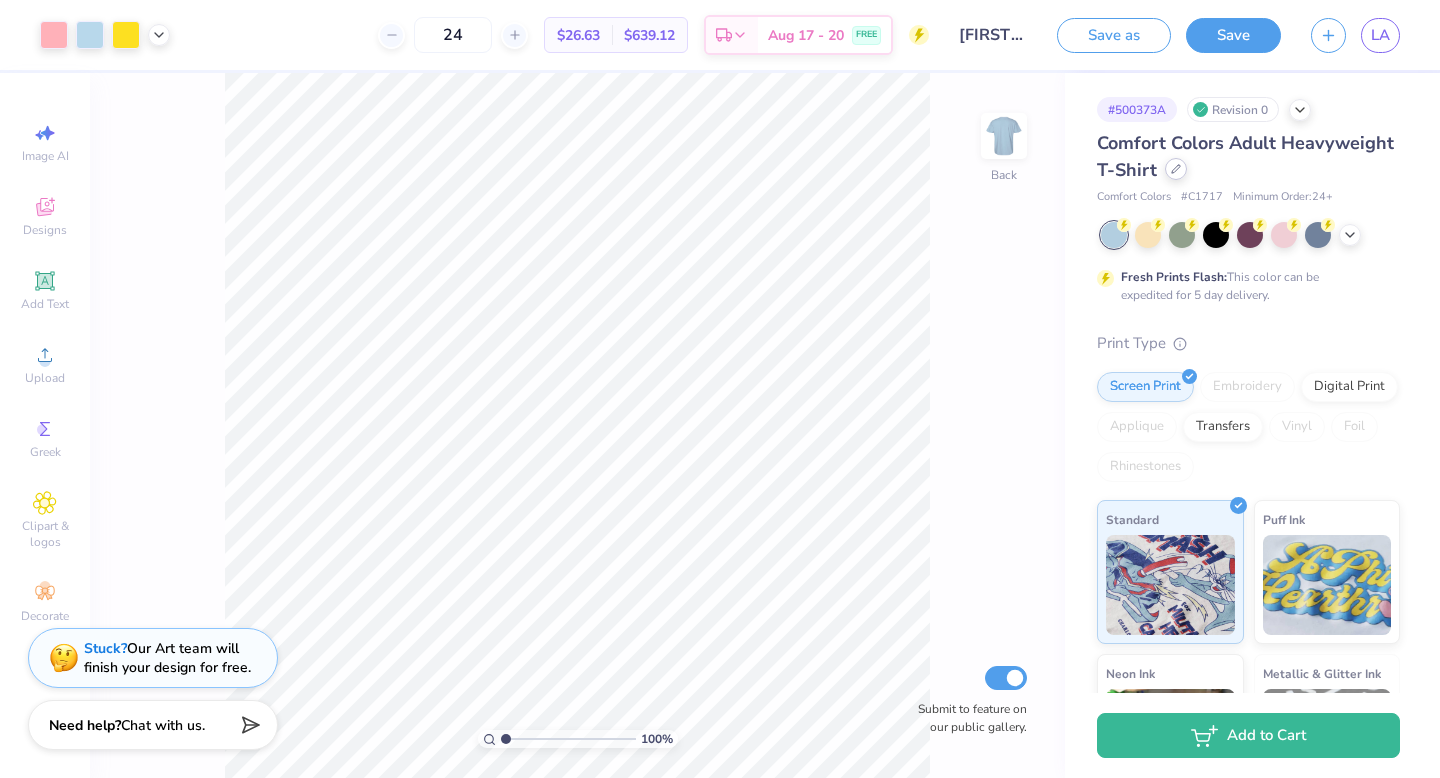 click 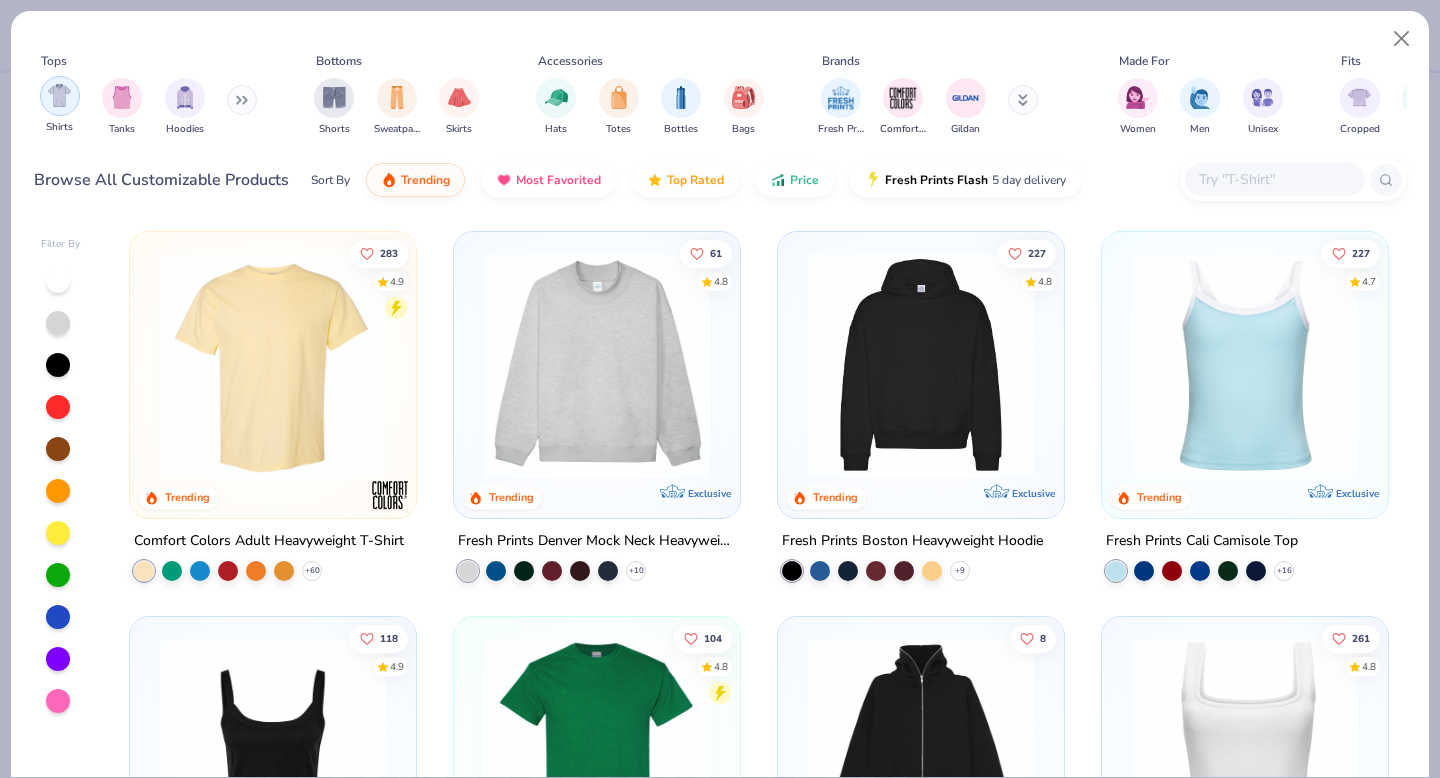 click at bounding box center [59, 95] 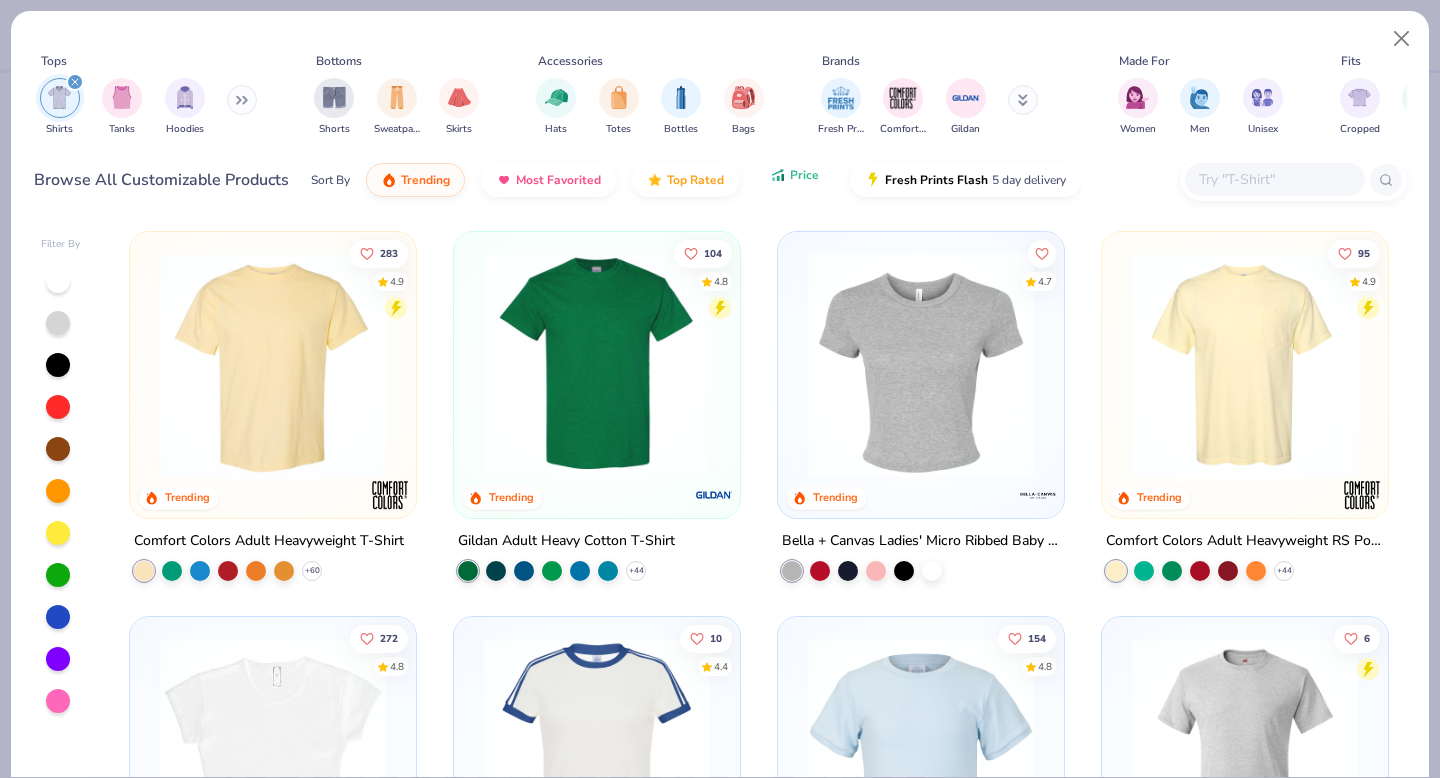 click 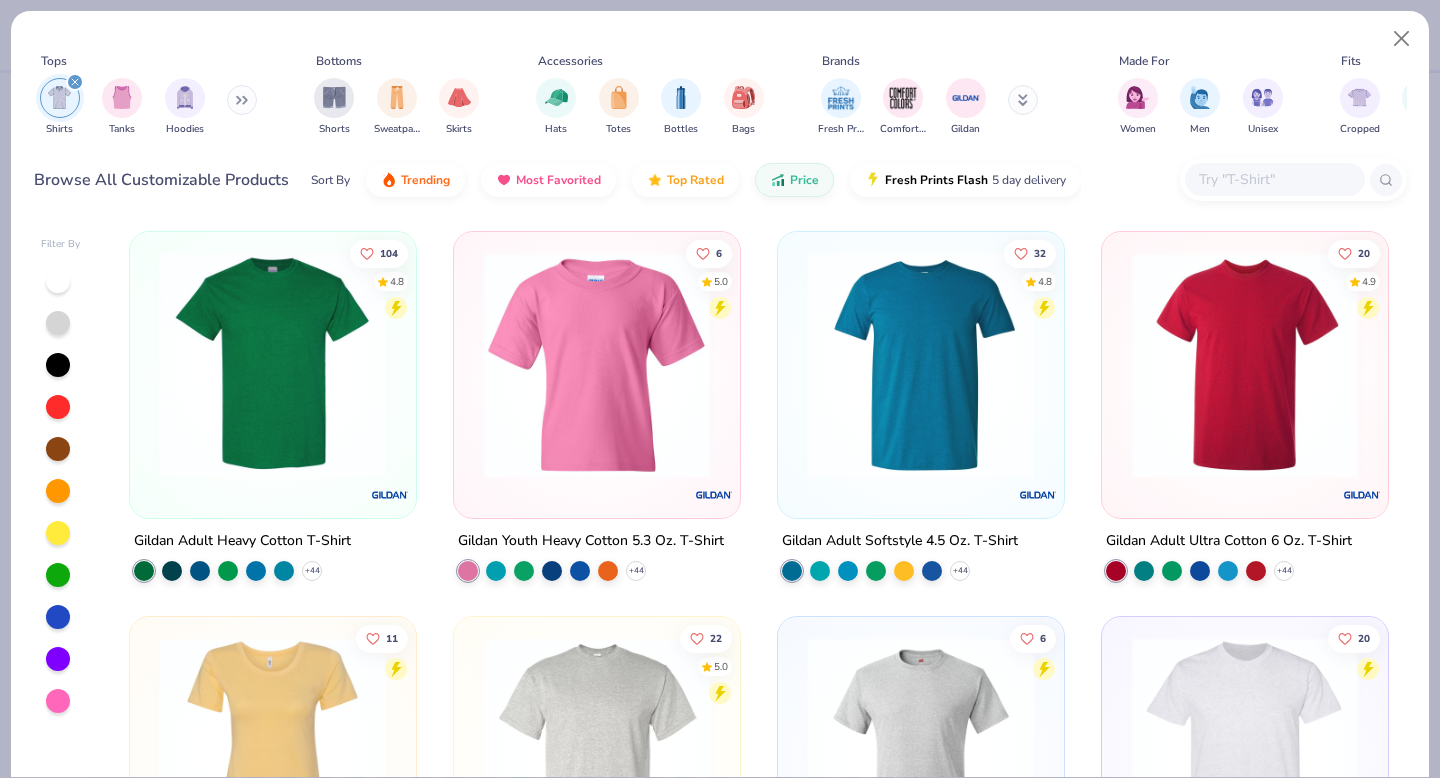 click at bounding box center (273, 365) 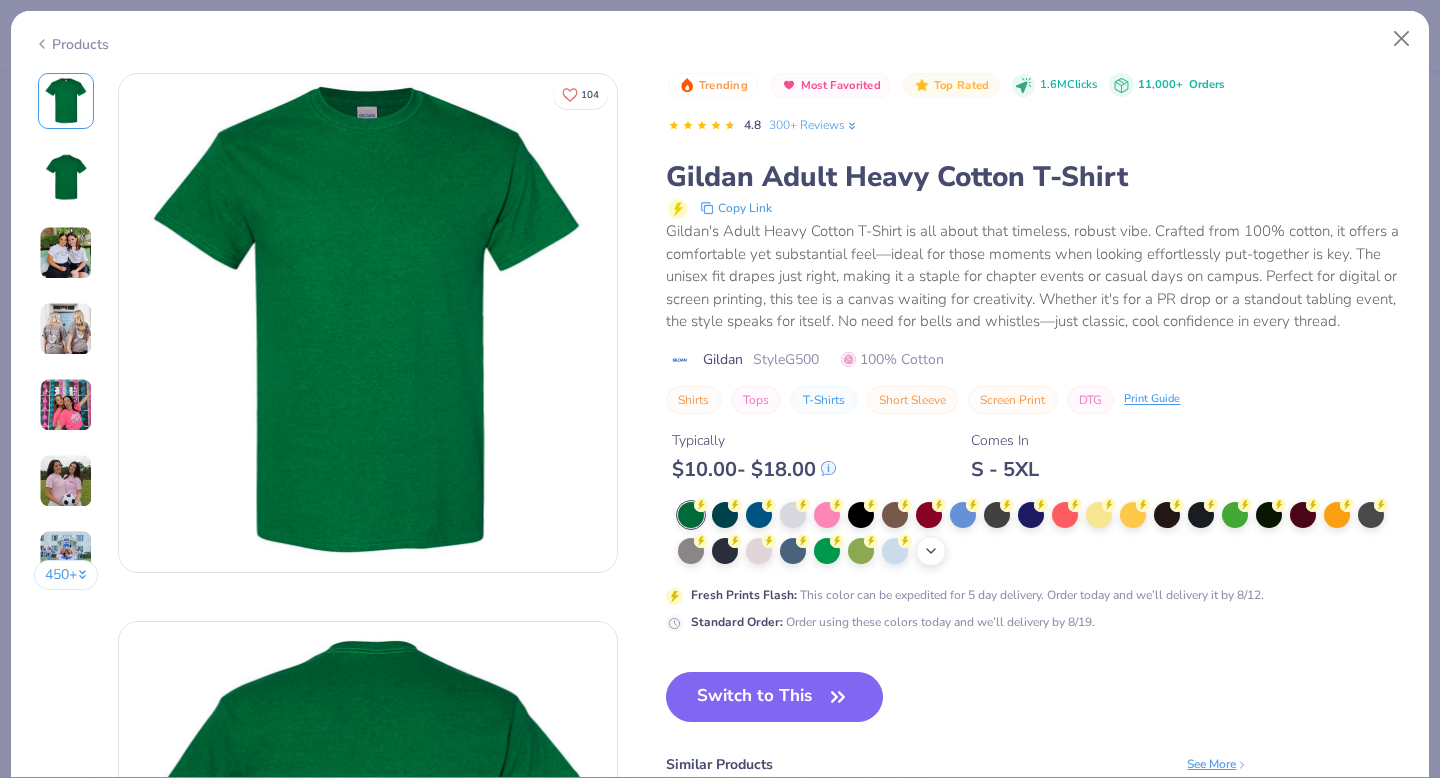 click 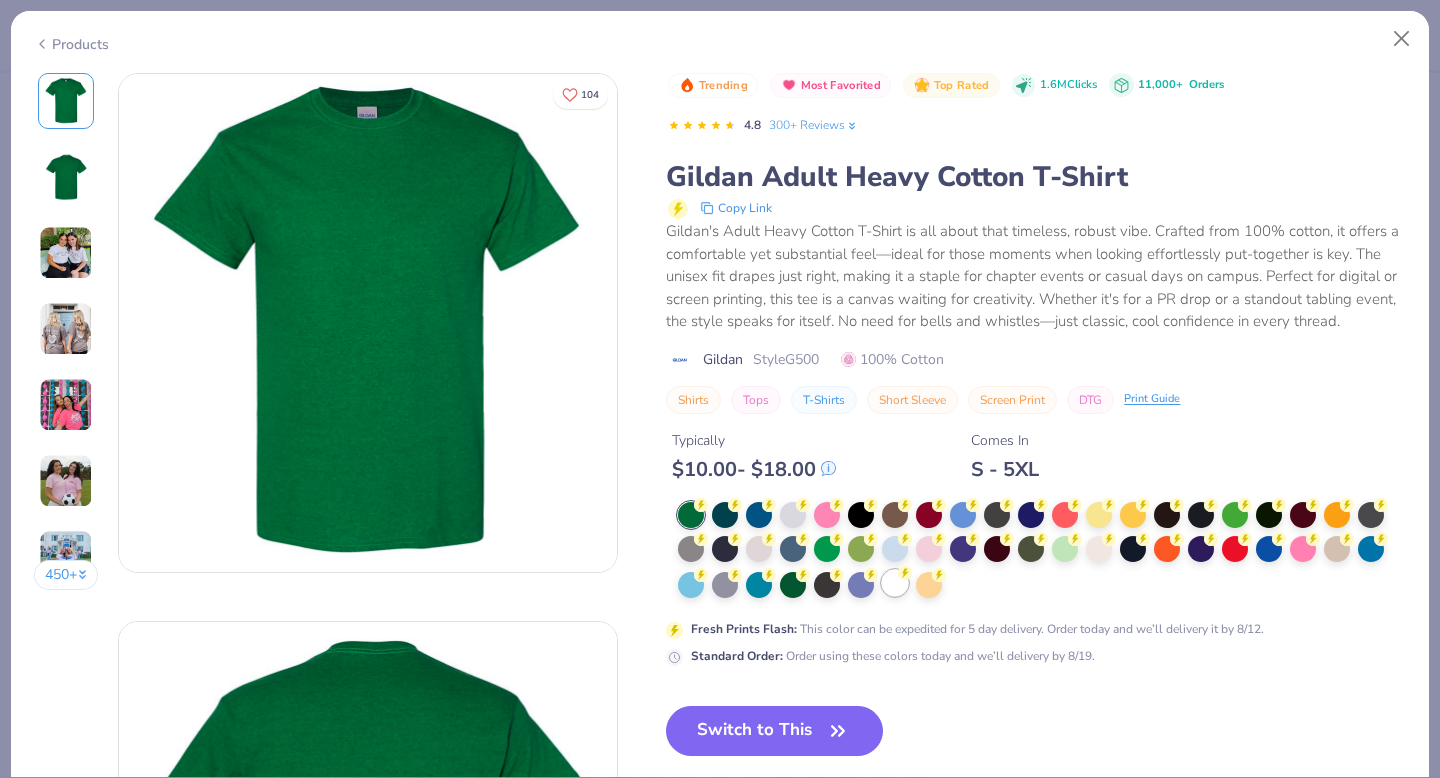 click at bounding box center [895, 583] 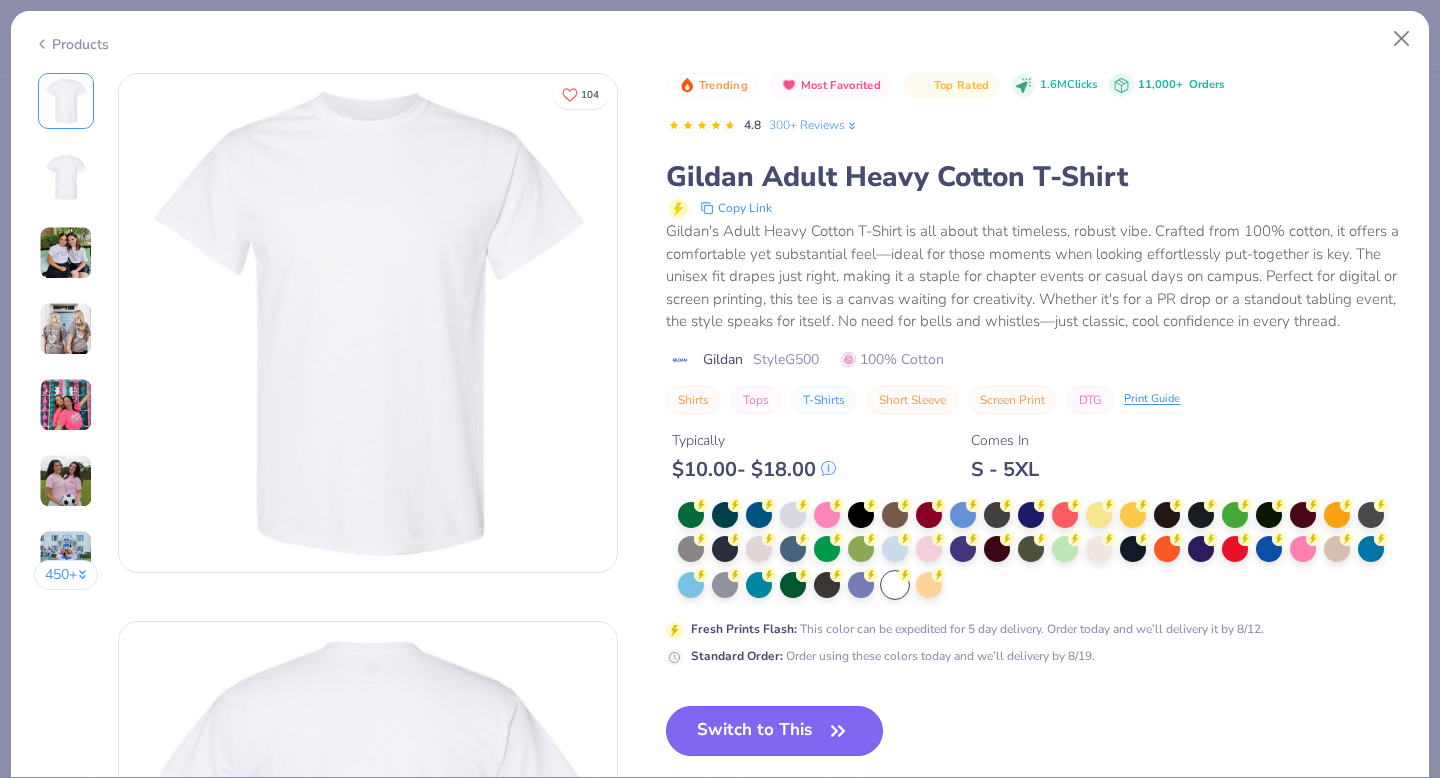 click on "Switch to This" at bounding box center (774, 731) 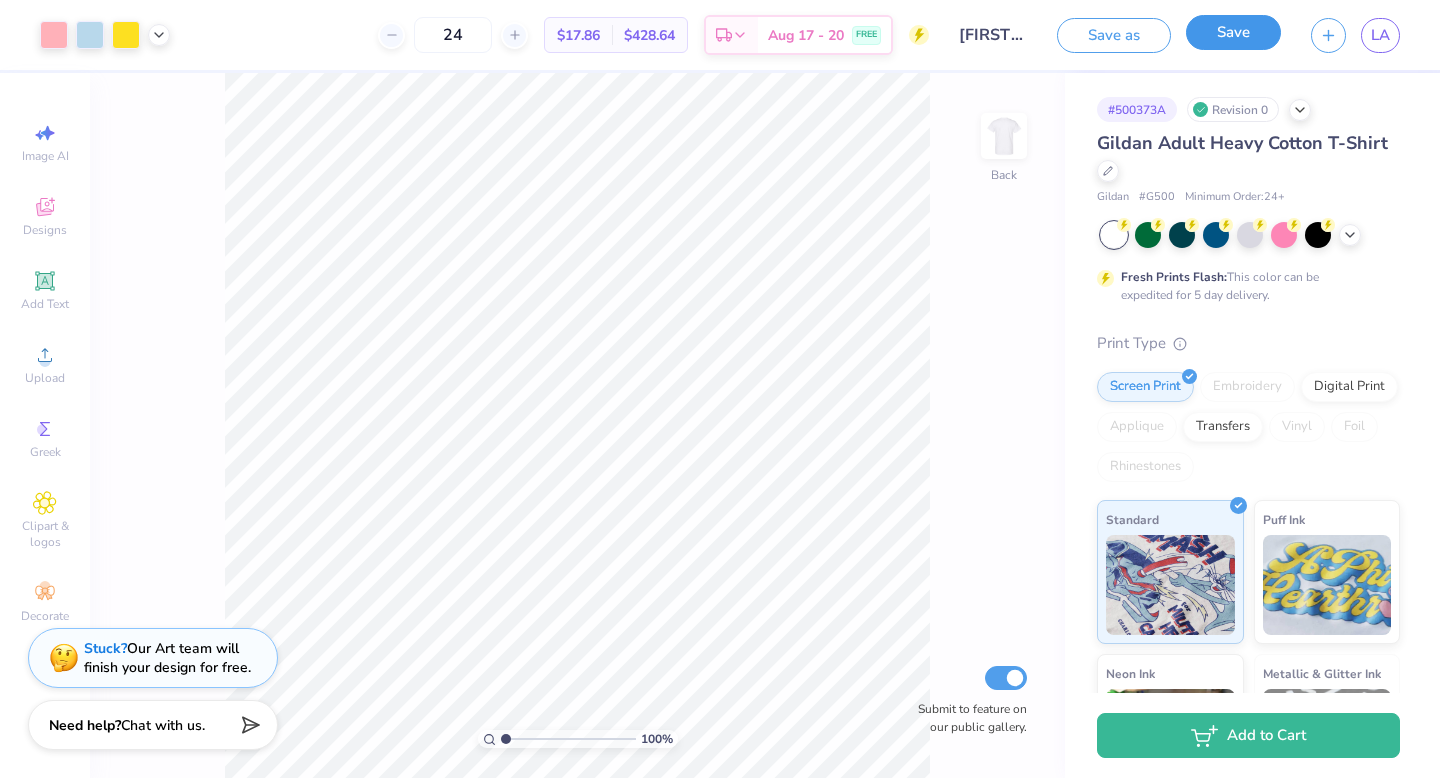 click on "Save" at bounding box center [1233, 32] 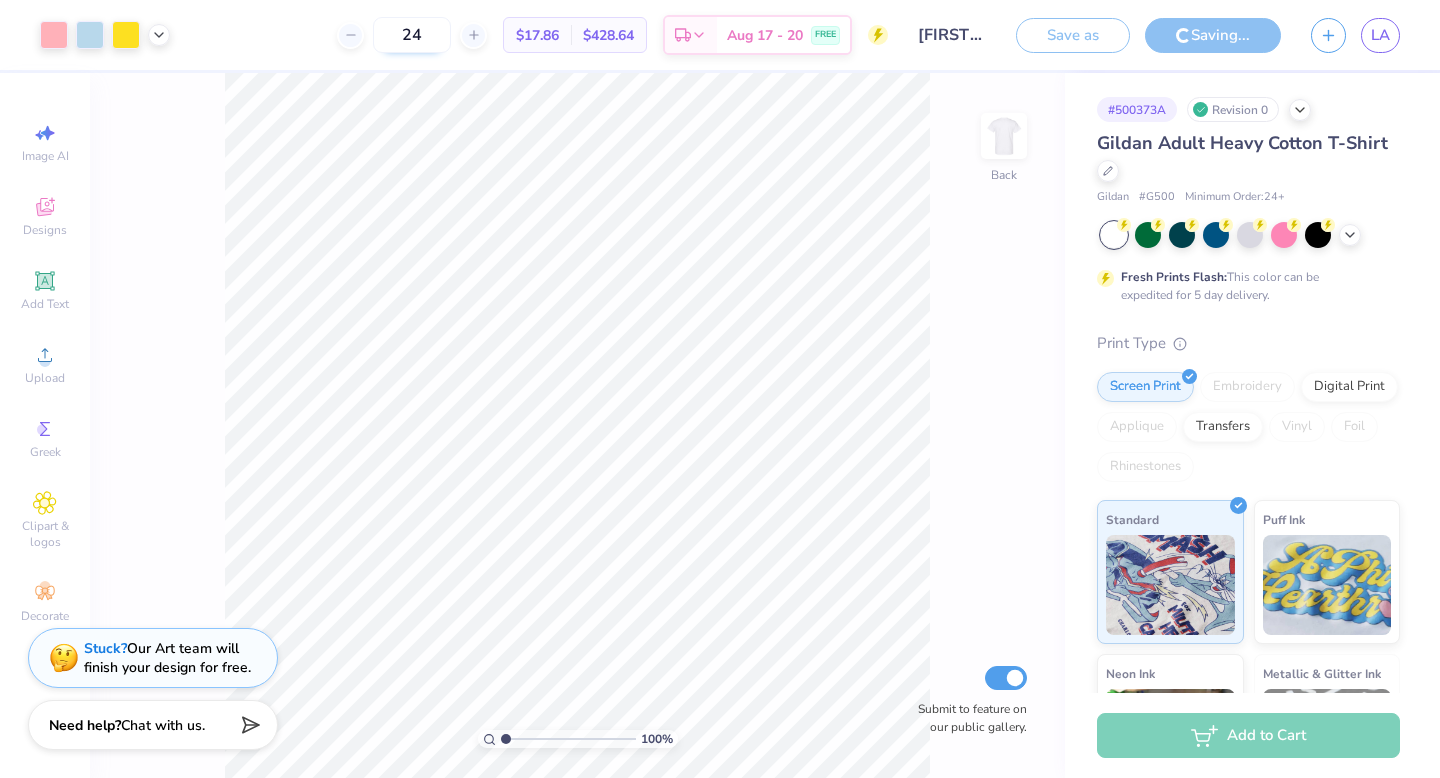 click on "24" at bounding box center [412, 35] 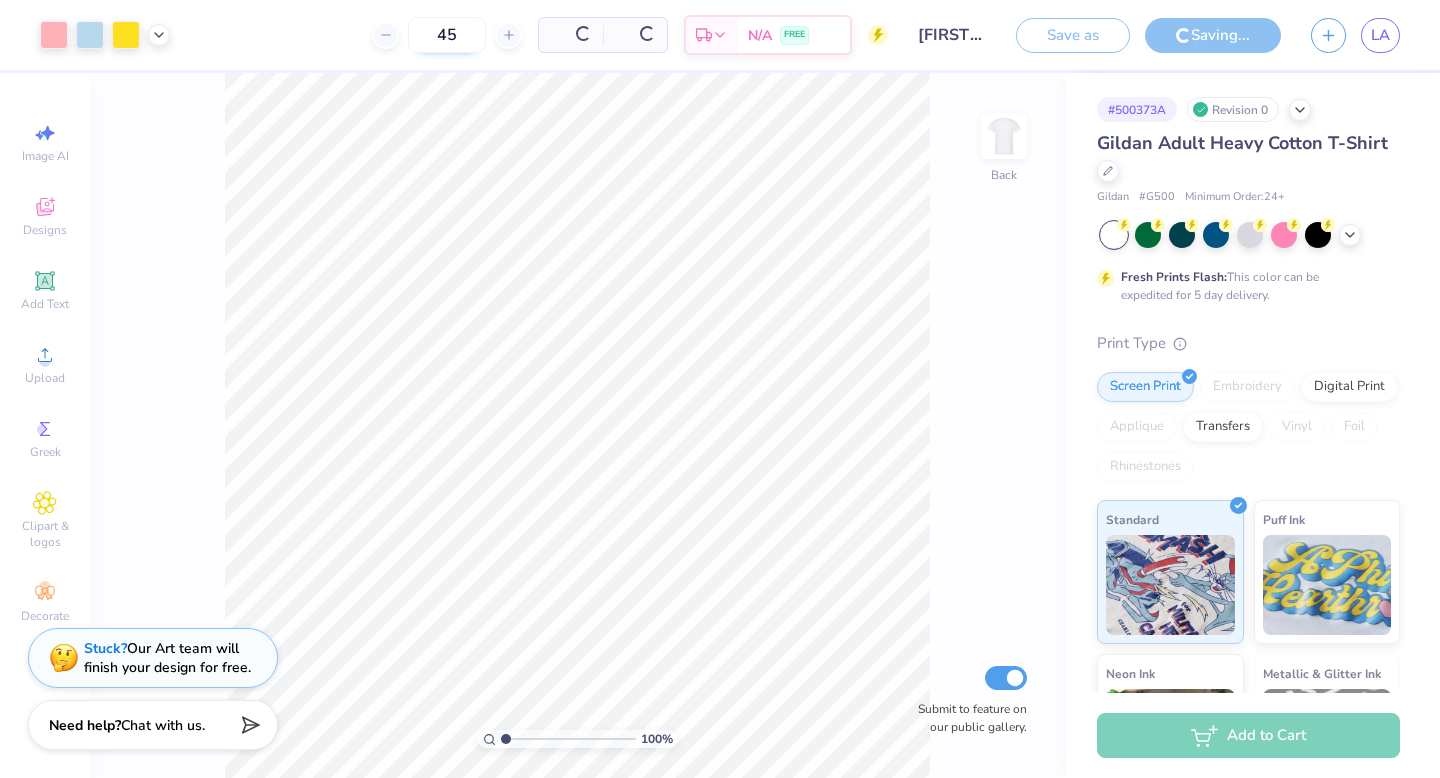 type on "45" 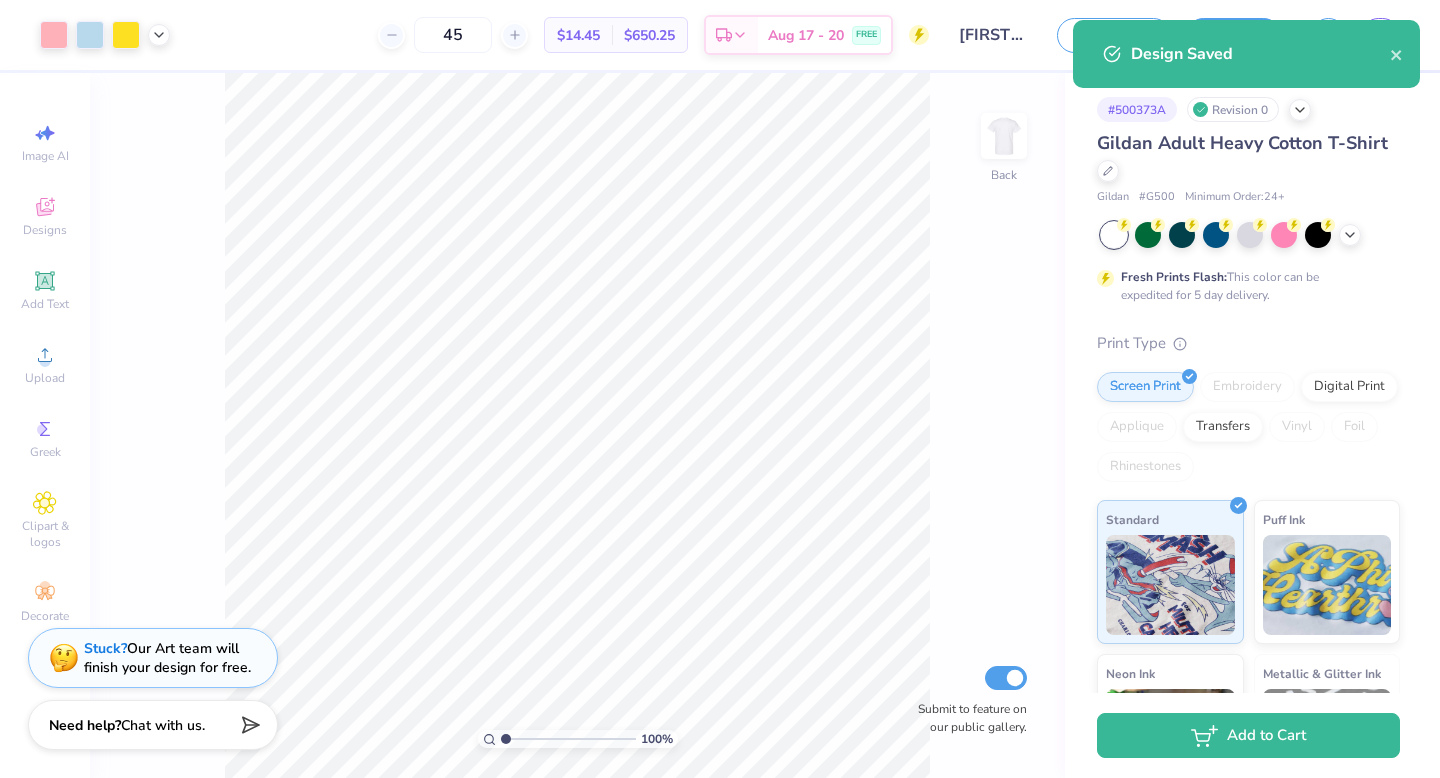 click on "Design Saved" at bounding box center (1246, 54) 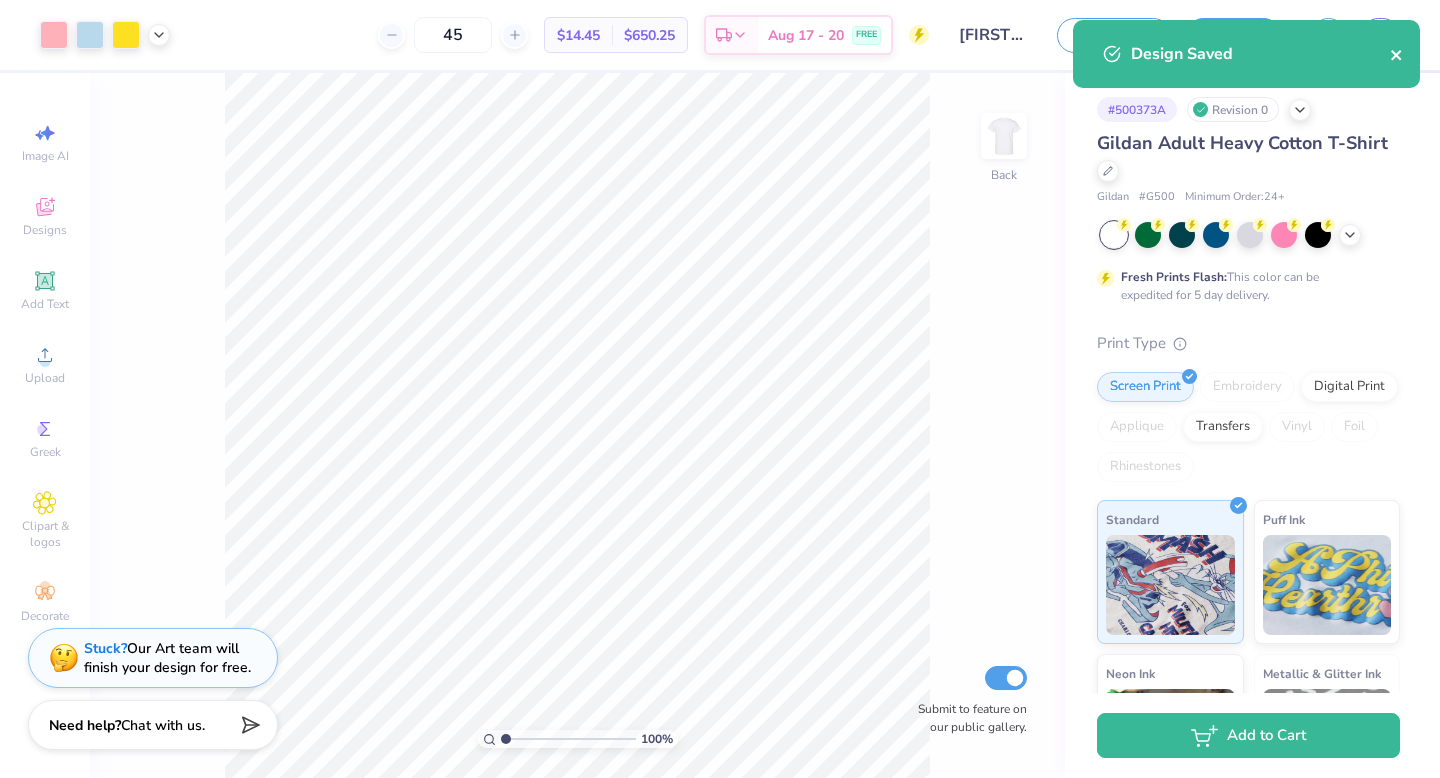 click 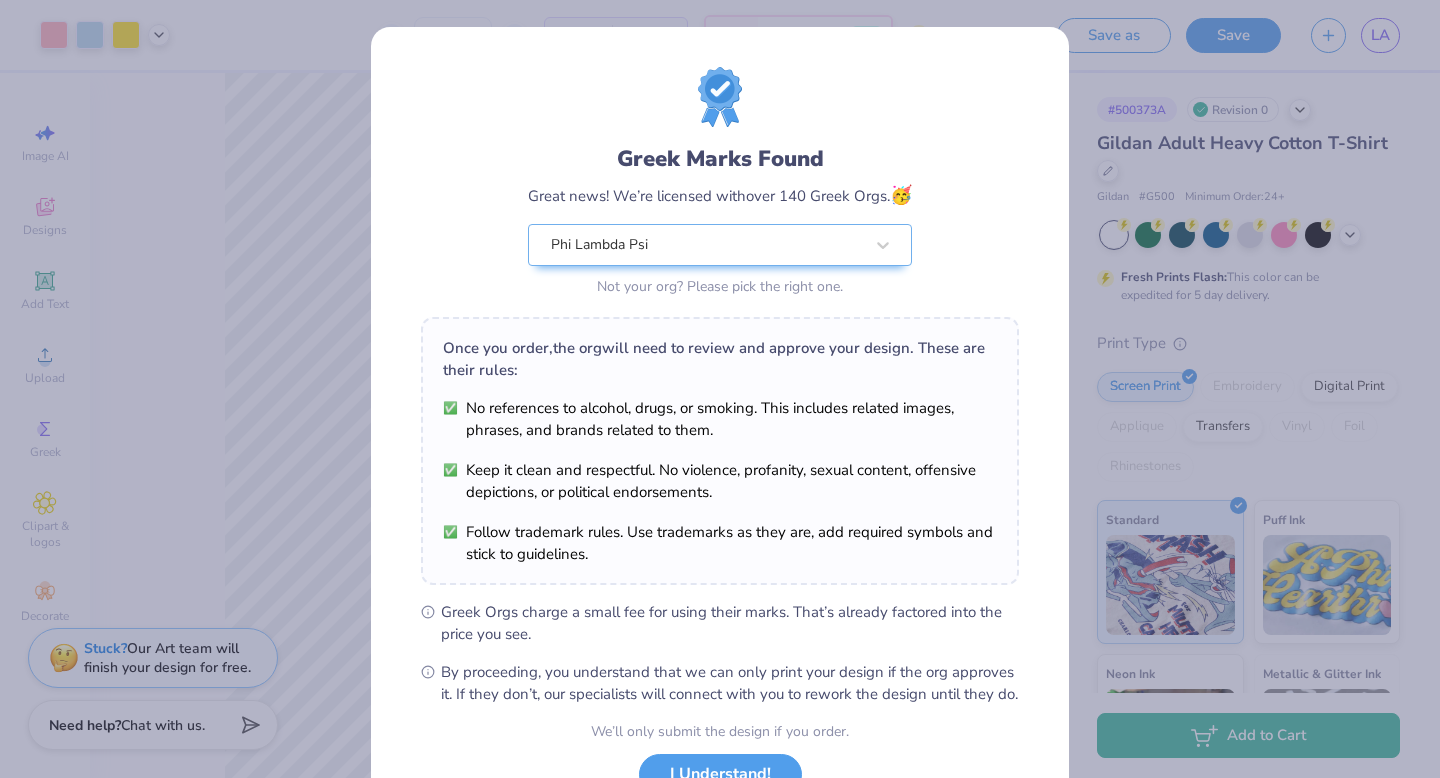 scroll, scrollTop: 158, scrollLeft: 0, axis: vertical 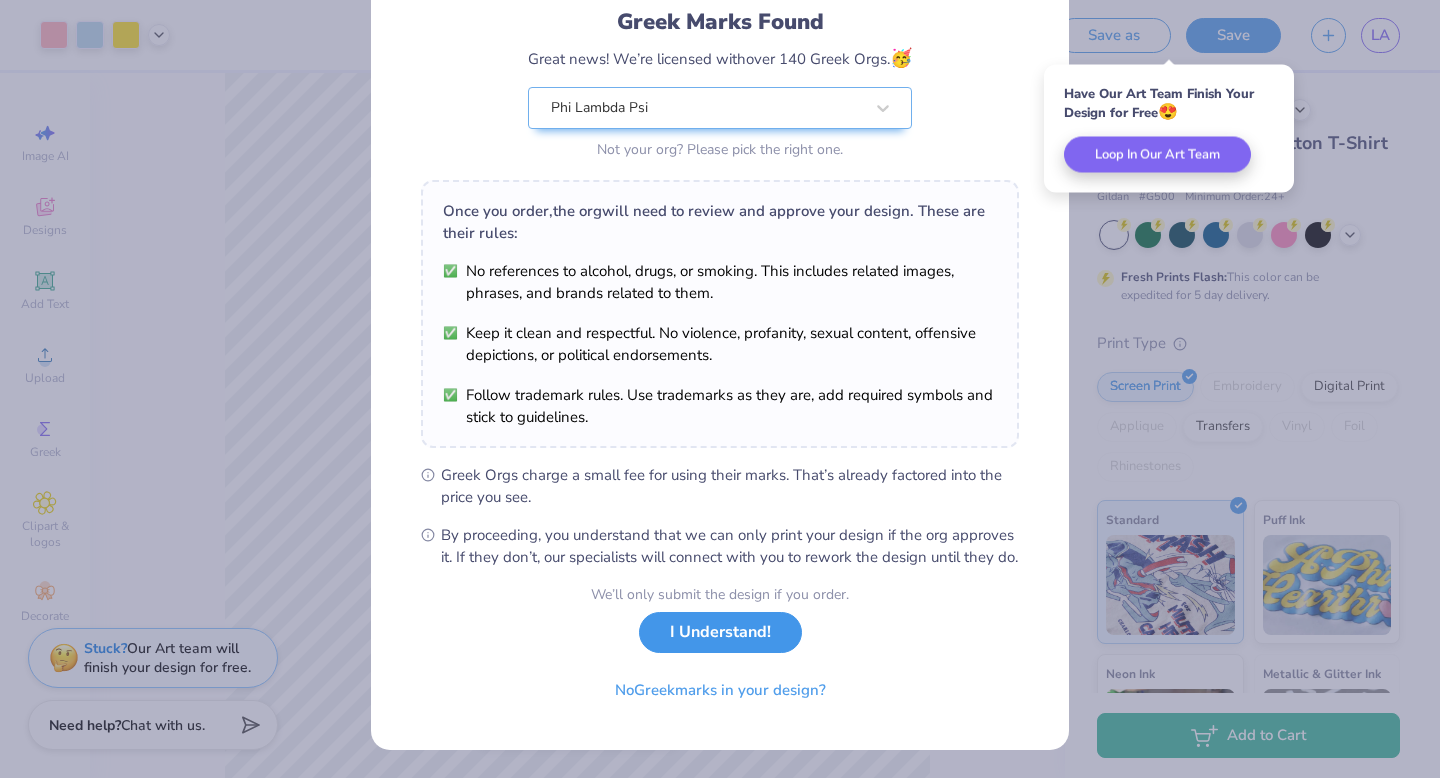 click on "I Understand!" at bounding box center [720, 632] 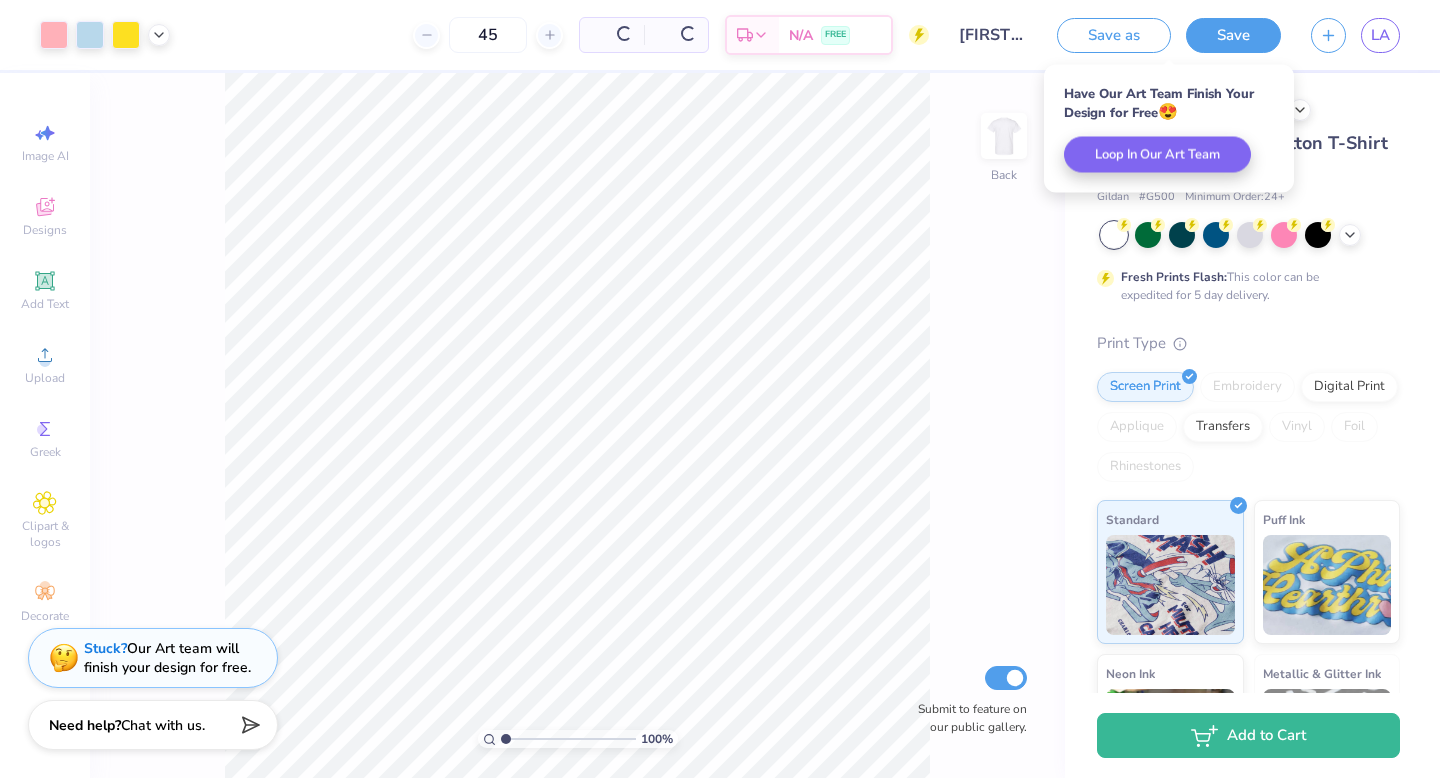 scroll, scrollTop: 0, scrollLeft: 0, axis: both 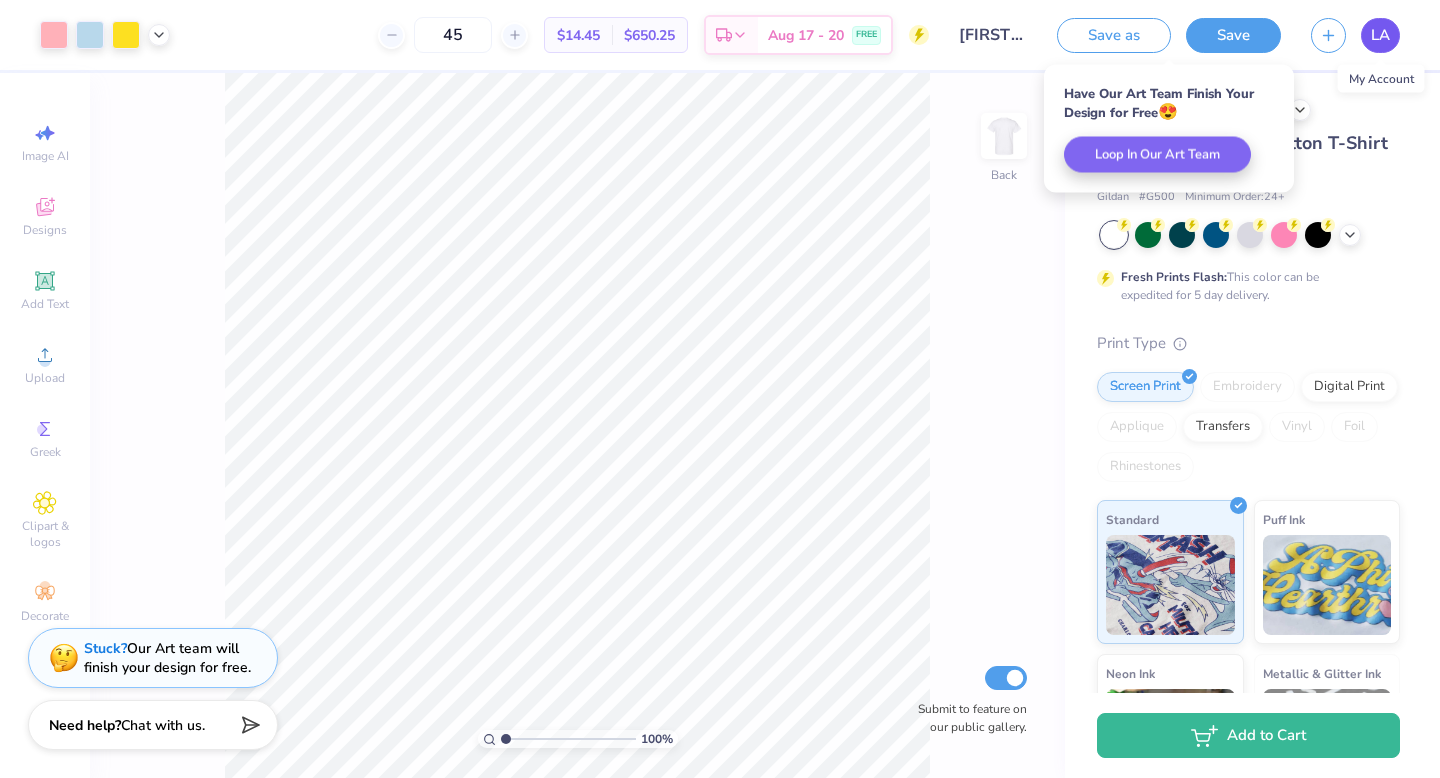 click on "LA" at bounding box center (1380, 35) 